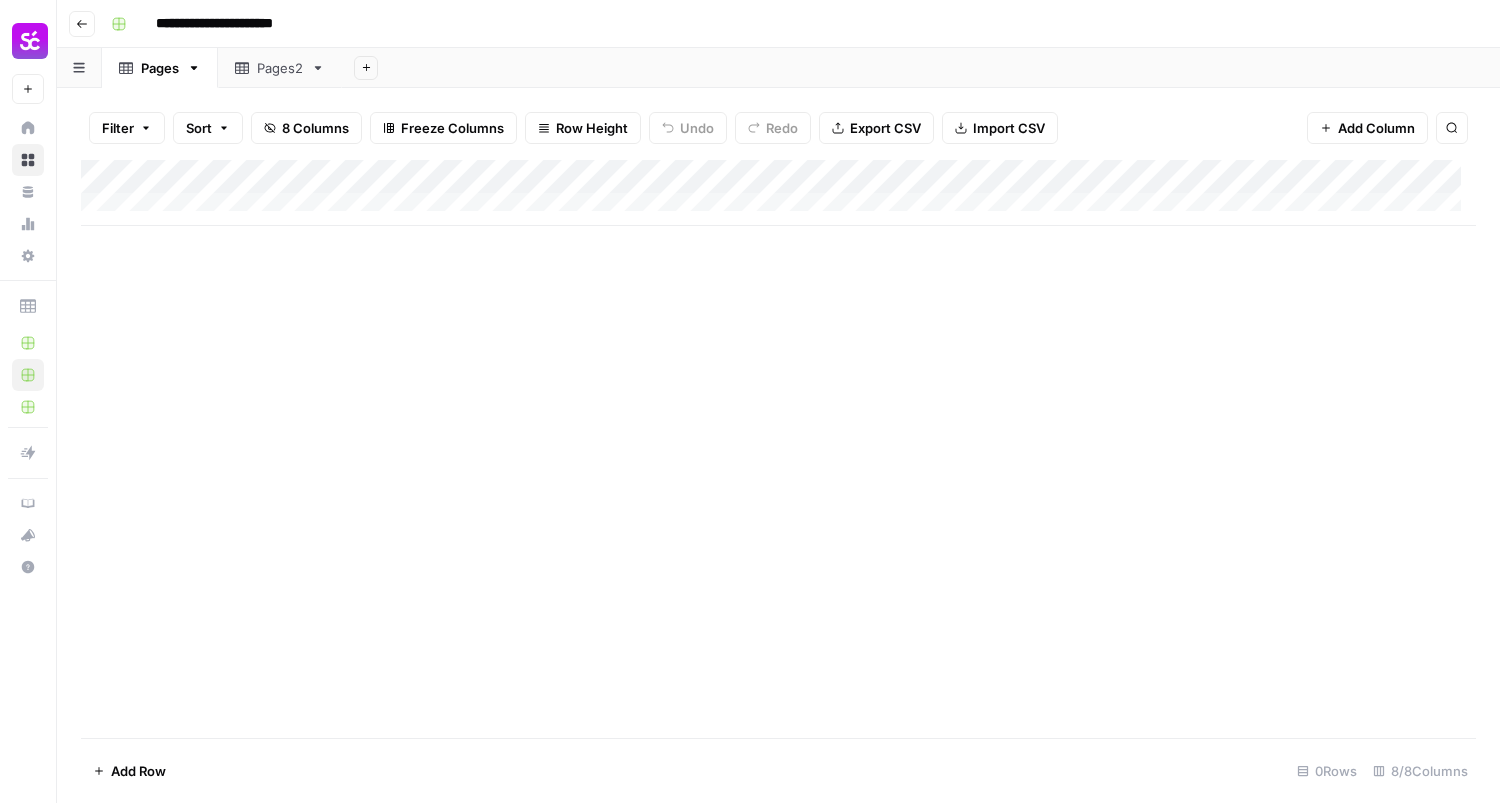 scroll, scrollTop: 0, scrollLeft: 0, axis: both 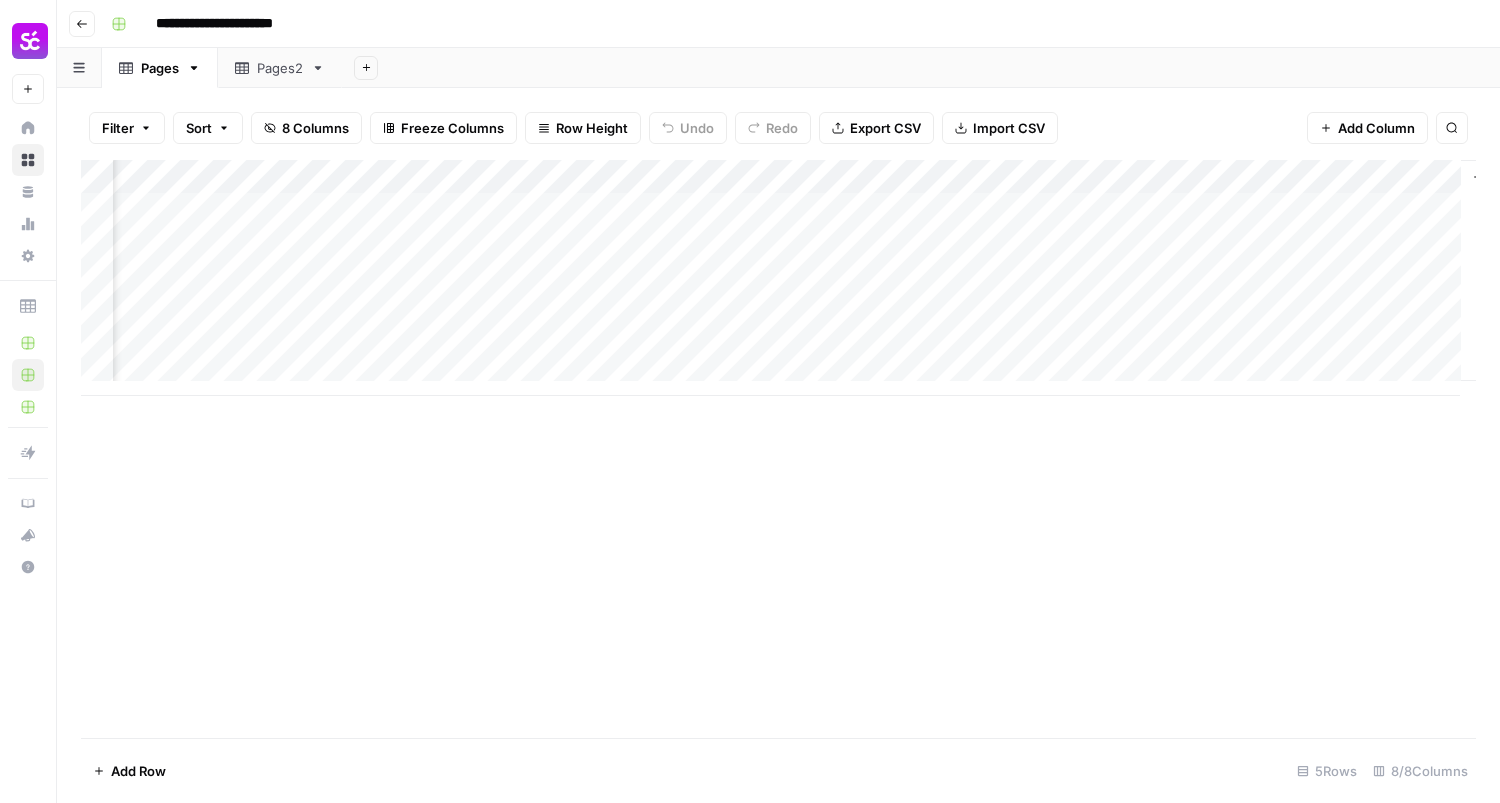 click on "Add Column" at bounding box center [778, 278] 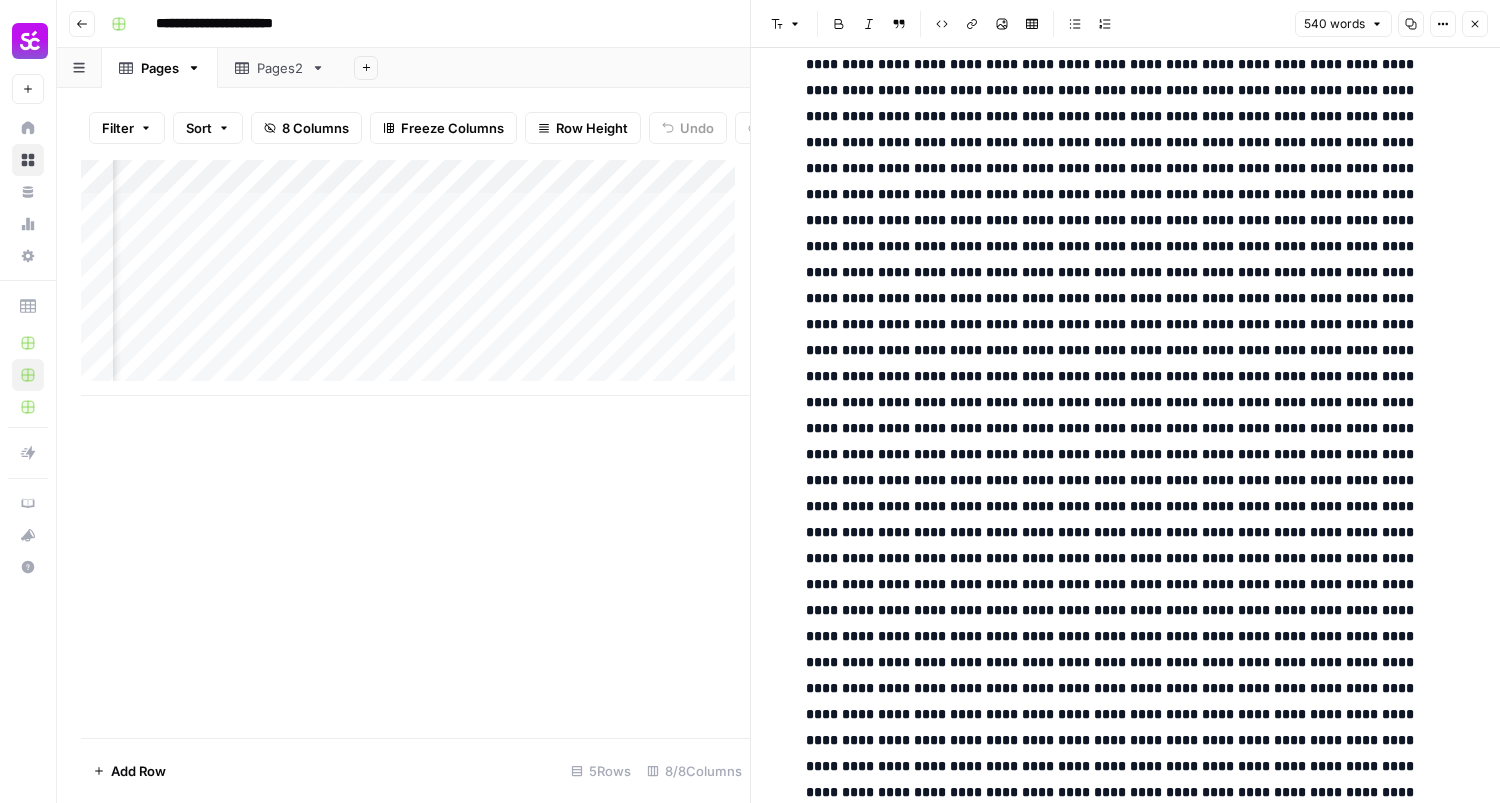 scroll, scrollTop: 1545, scrollLeft: 0, axis: vertical 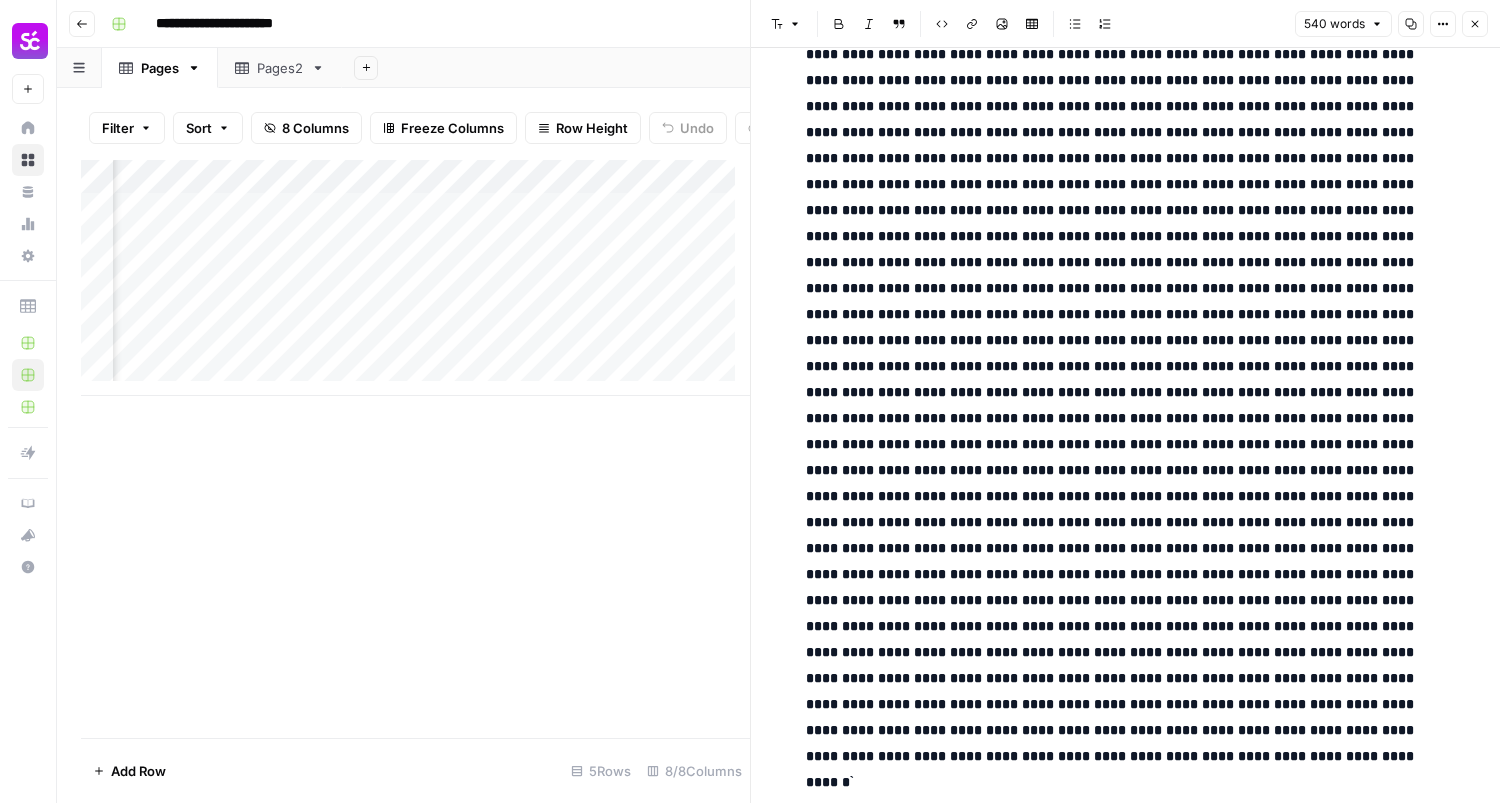 click at bounding box center [1114, -193] 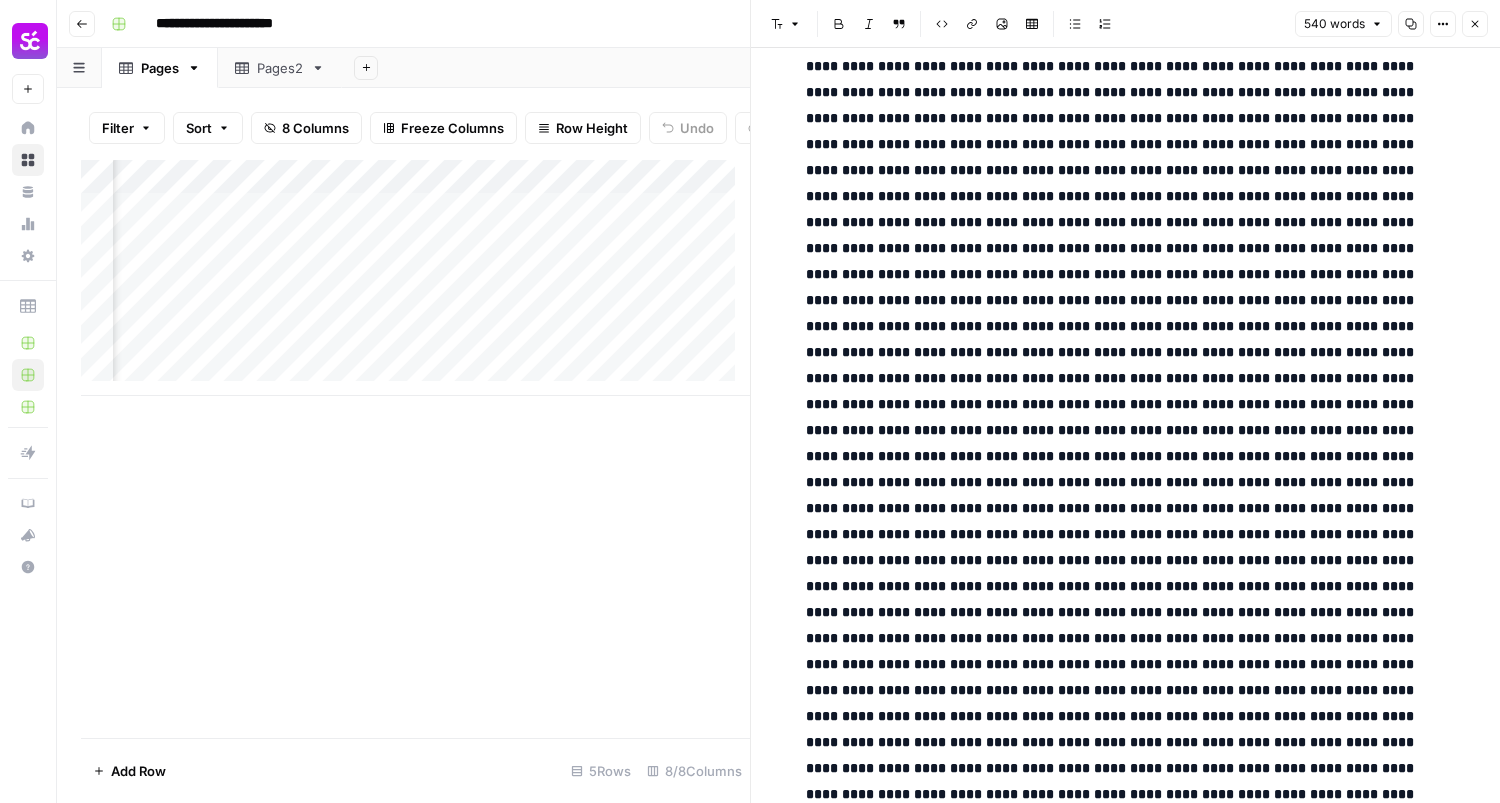 scroll, scrollTop: 1145, scrollLeft: 0, axis: vertical 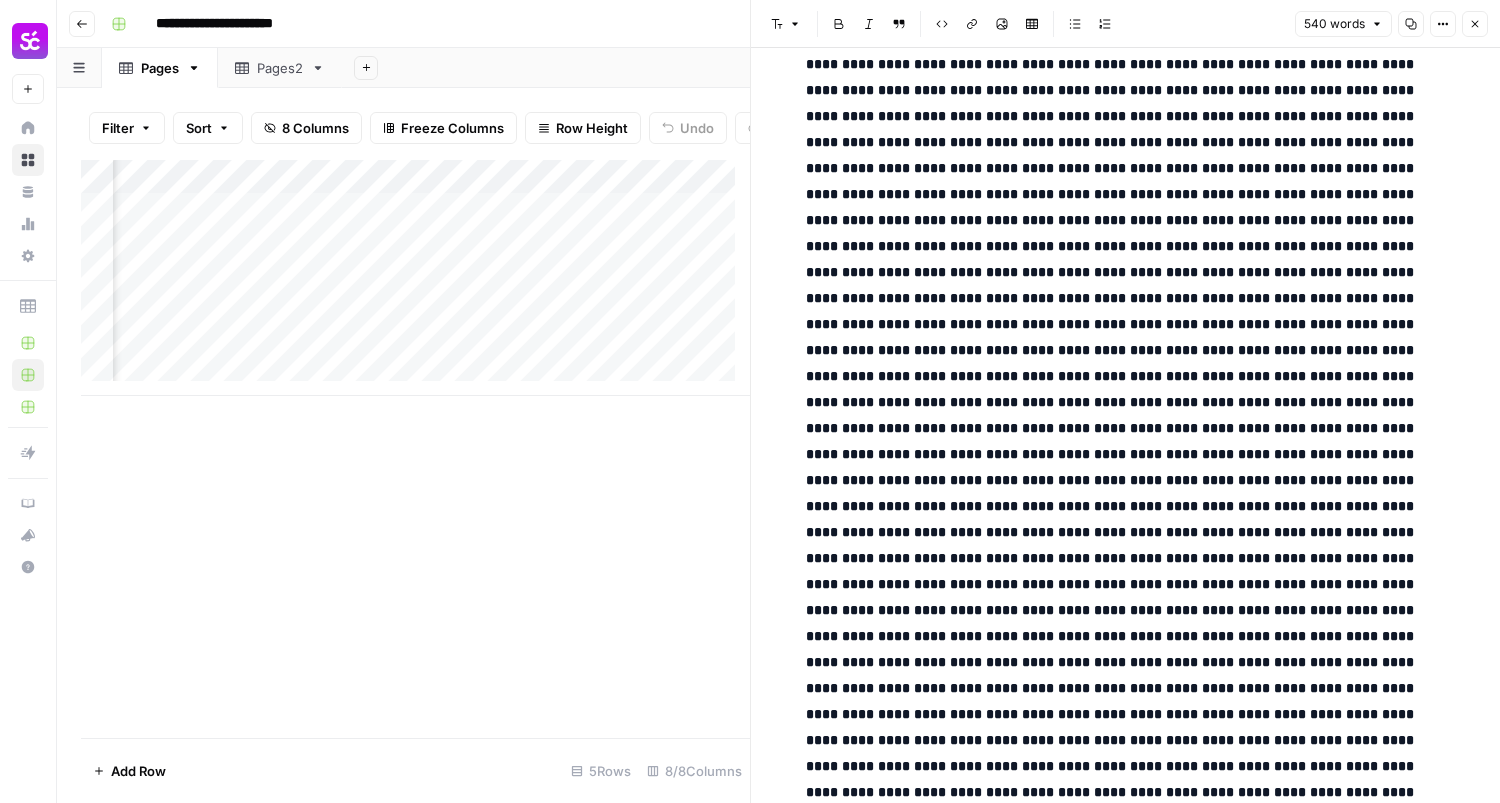 click on "540 words" at bounding box center [1343, 24] 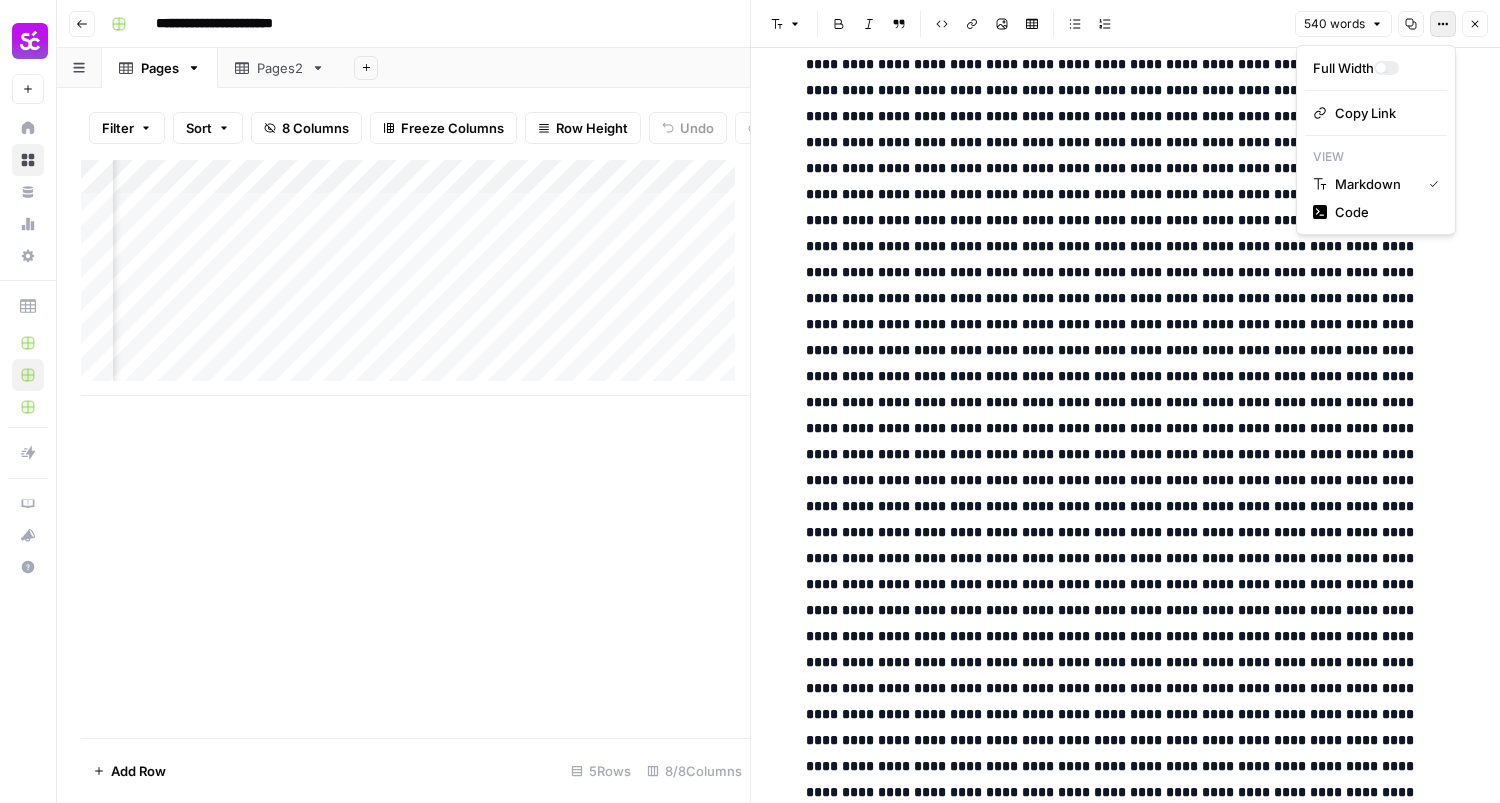 click on "Options" at bounding box center (1443, 24) 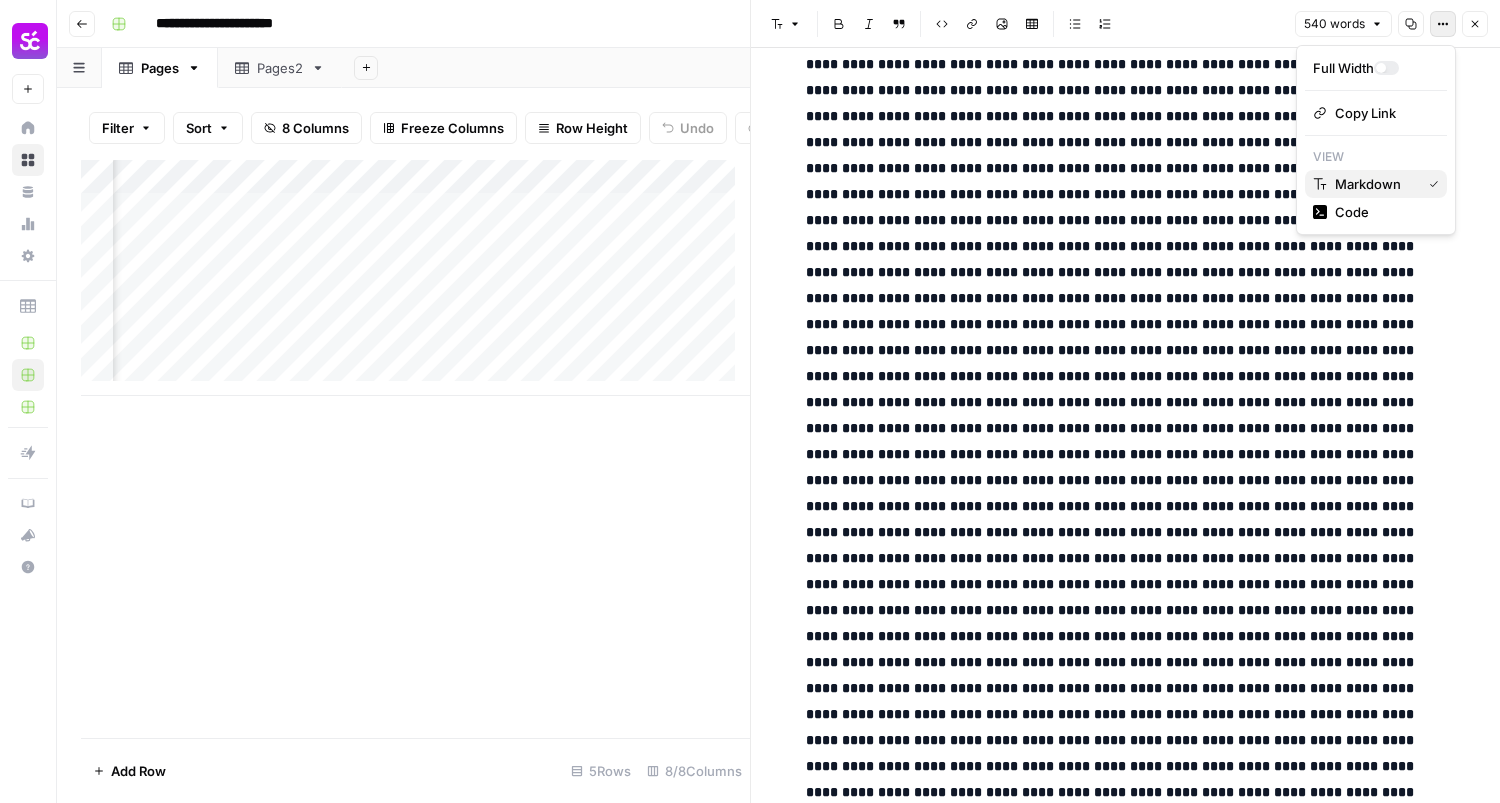 click on "Markdown" at bounding box center (1368, 184) 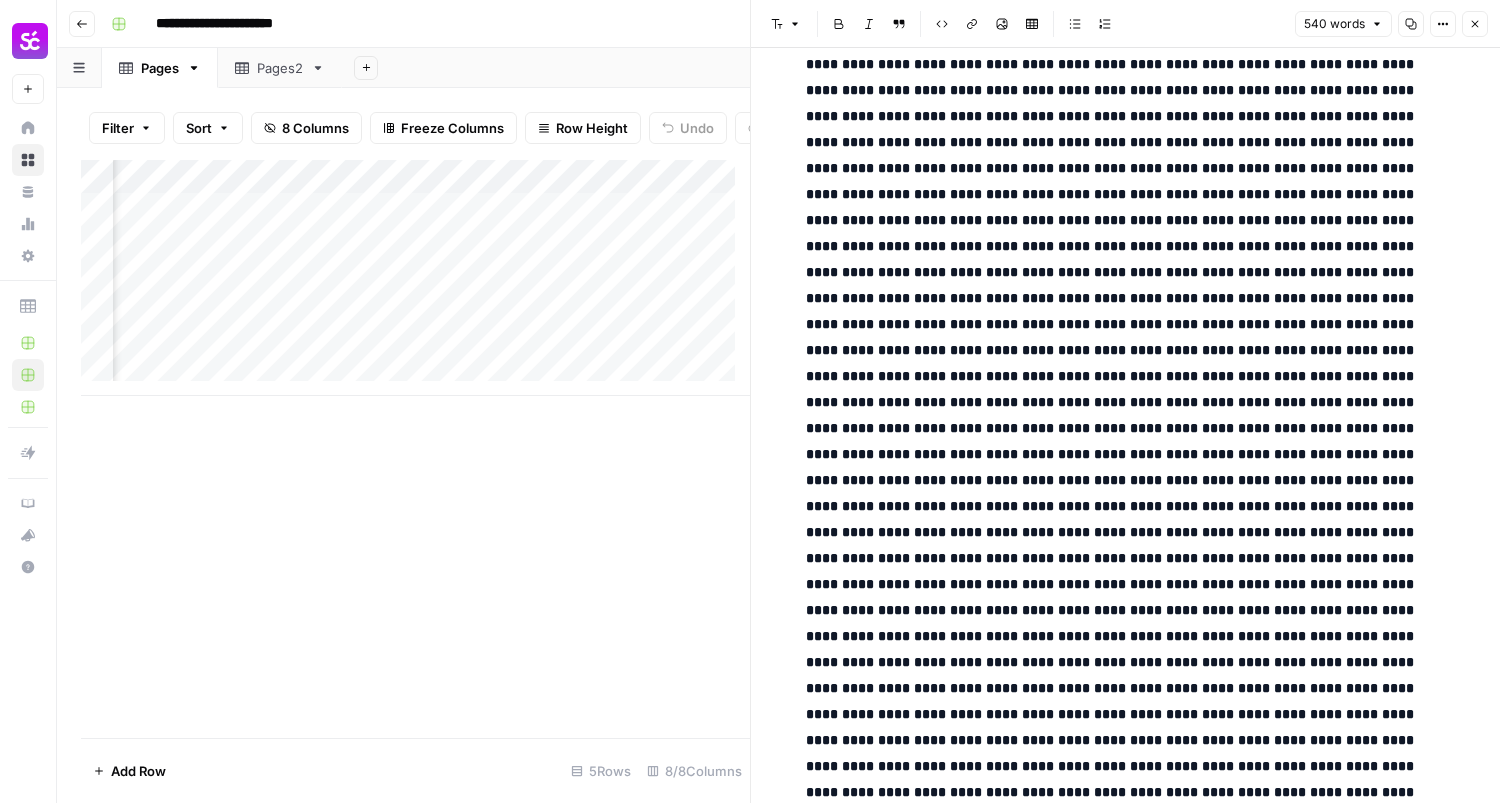 click on "Options" at bounding box center [1443, 24] 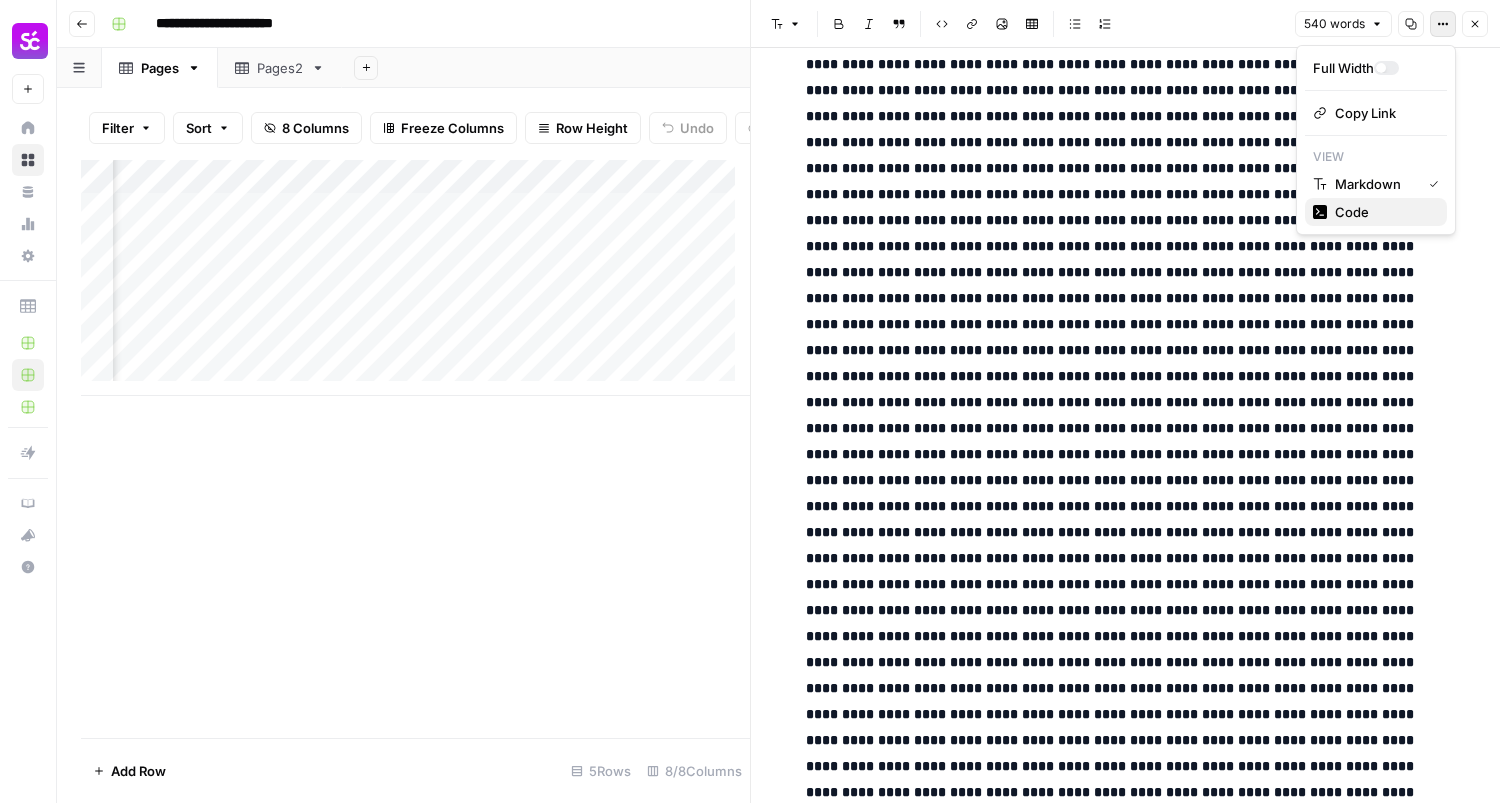 click on "Code" at bounding box center [1376, 212] 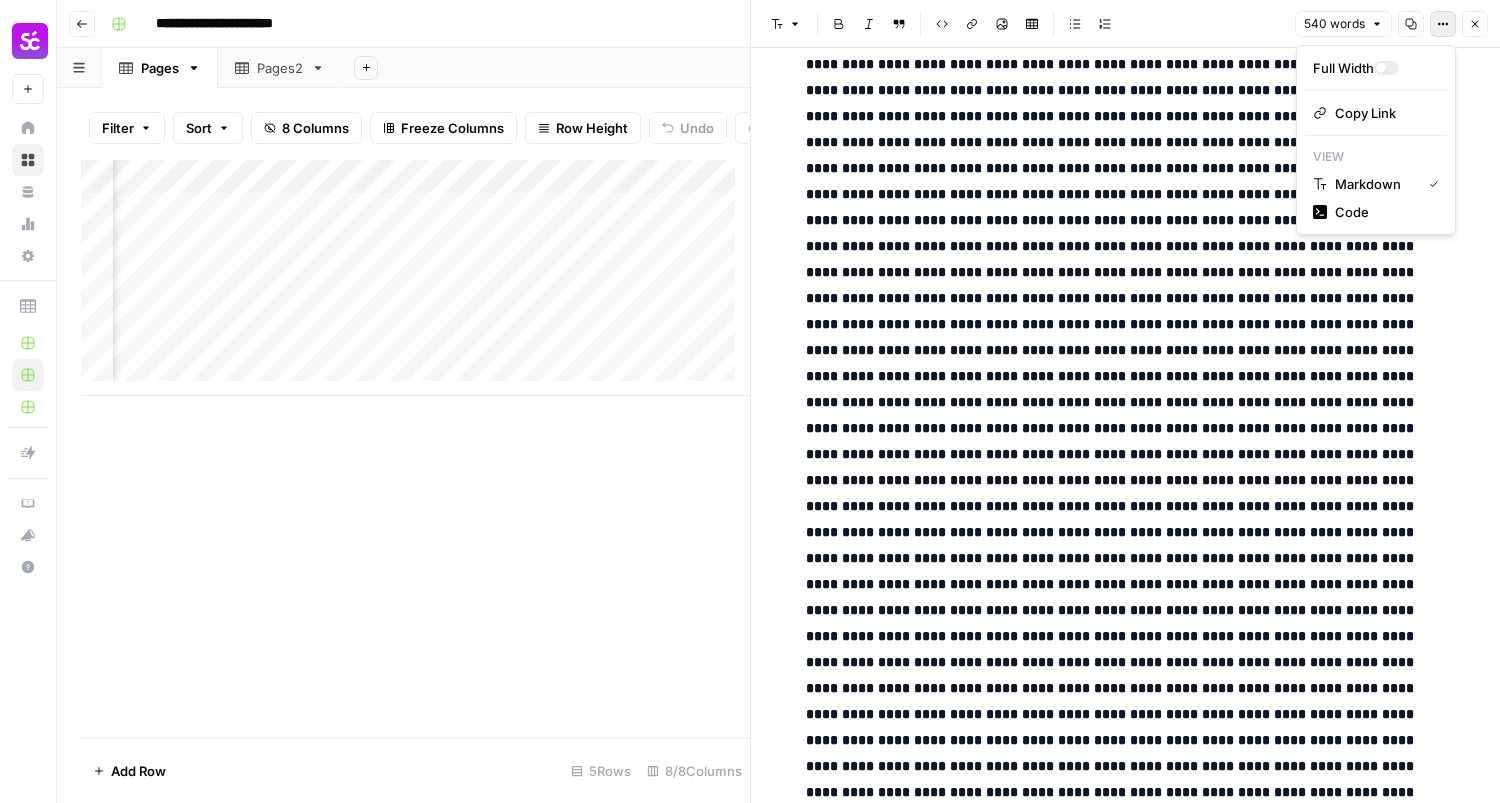 scroll, scrollTop: 0, scrollLeft: 0, axis: both 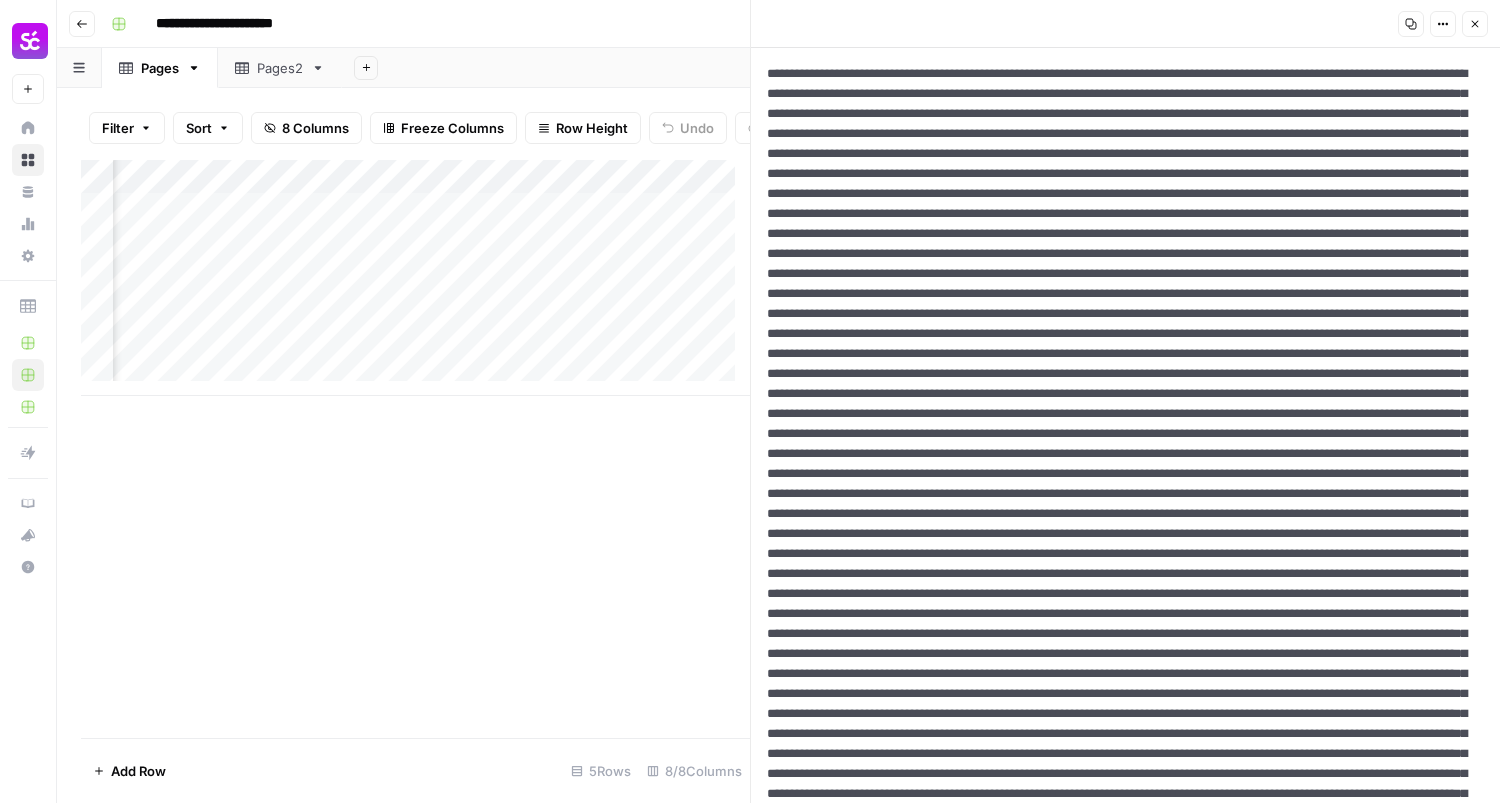 click at bounding box center [1118, 824] 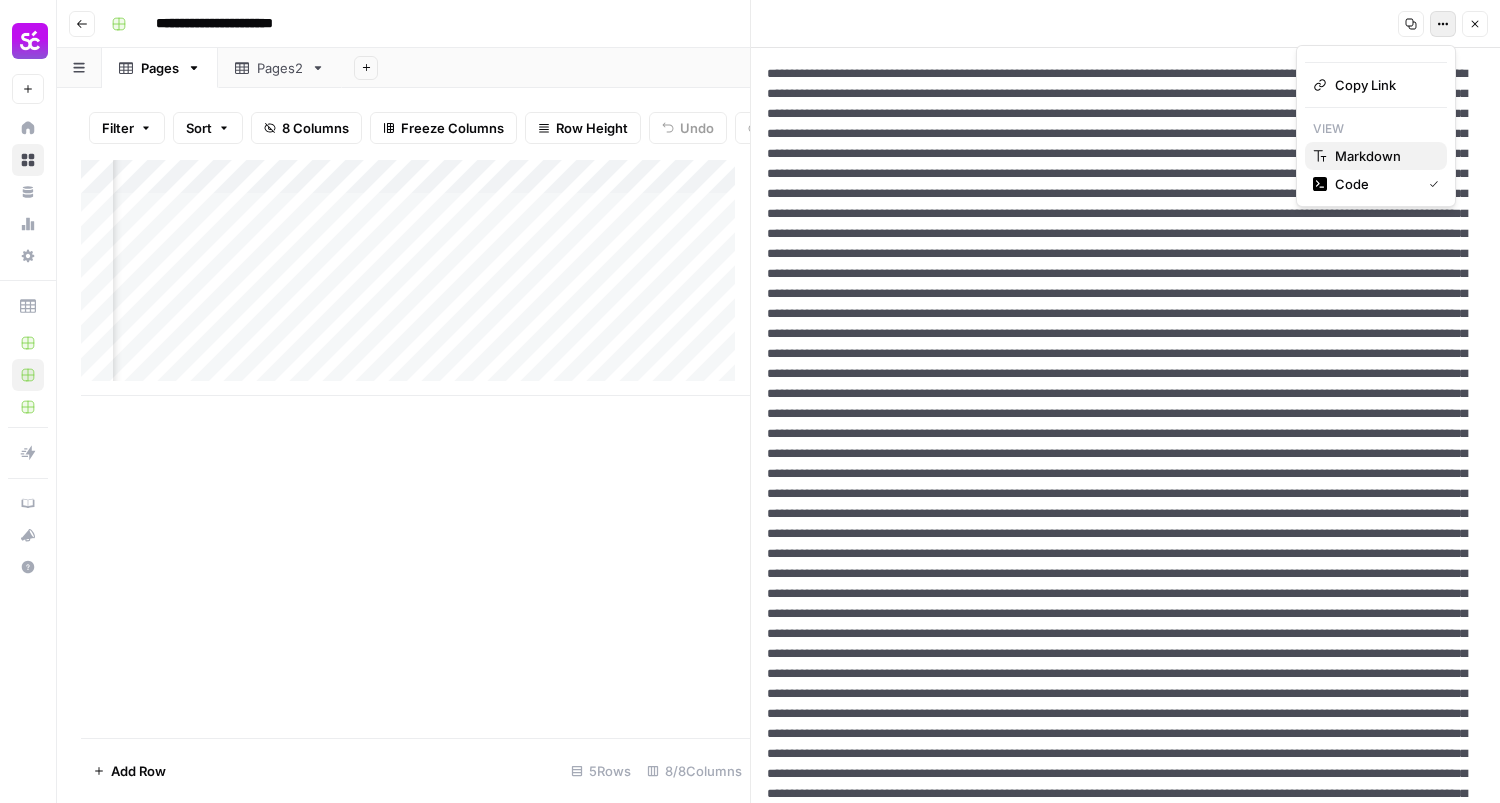 click on "Markdown" at bounding box center [1376, 156] 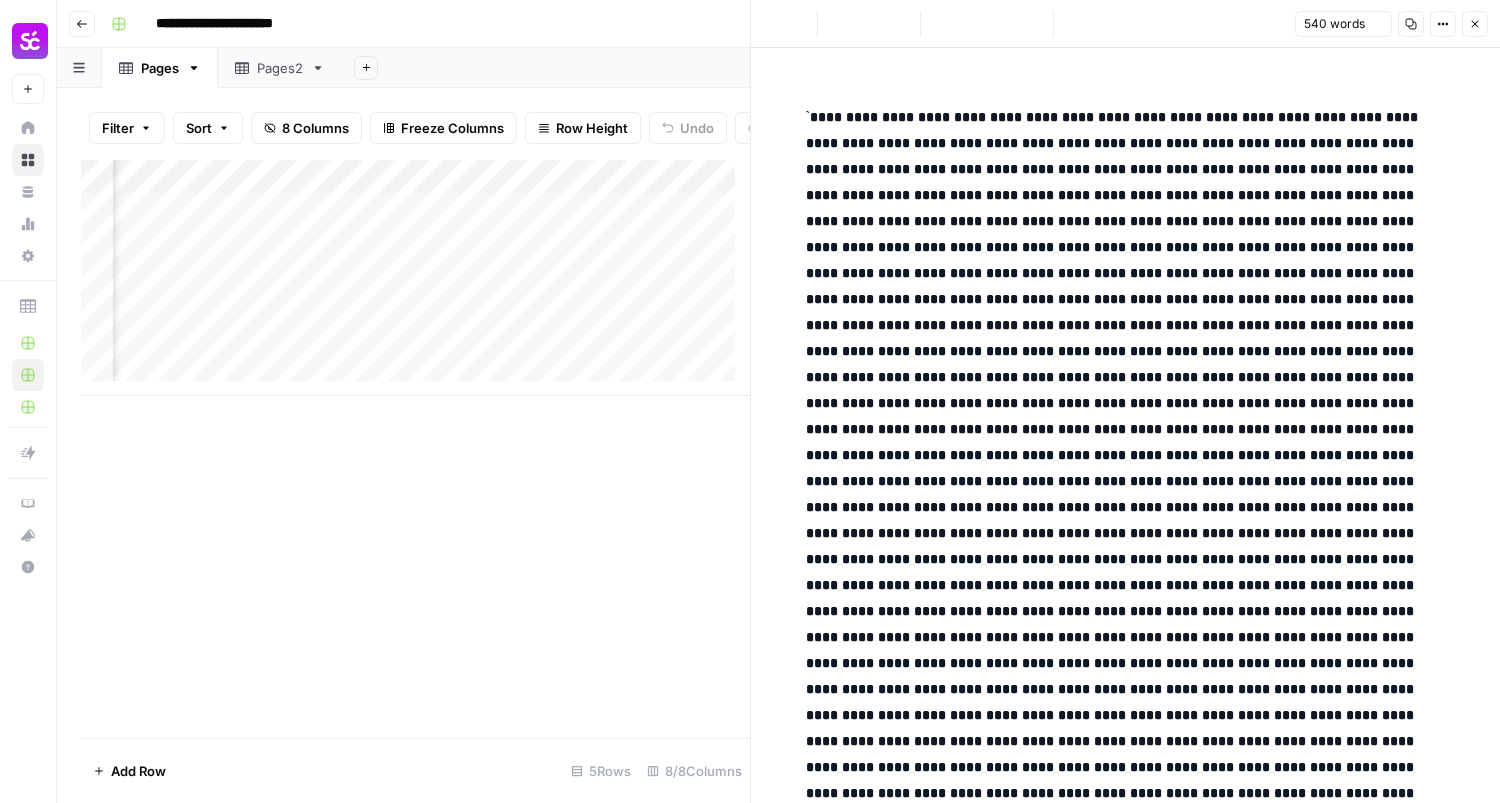 click at bounding box center [1114, 1092] 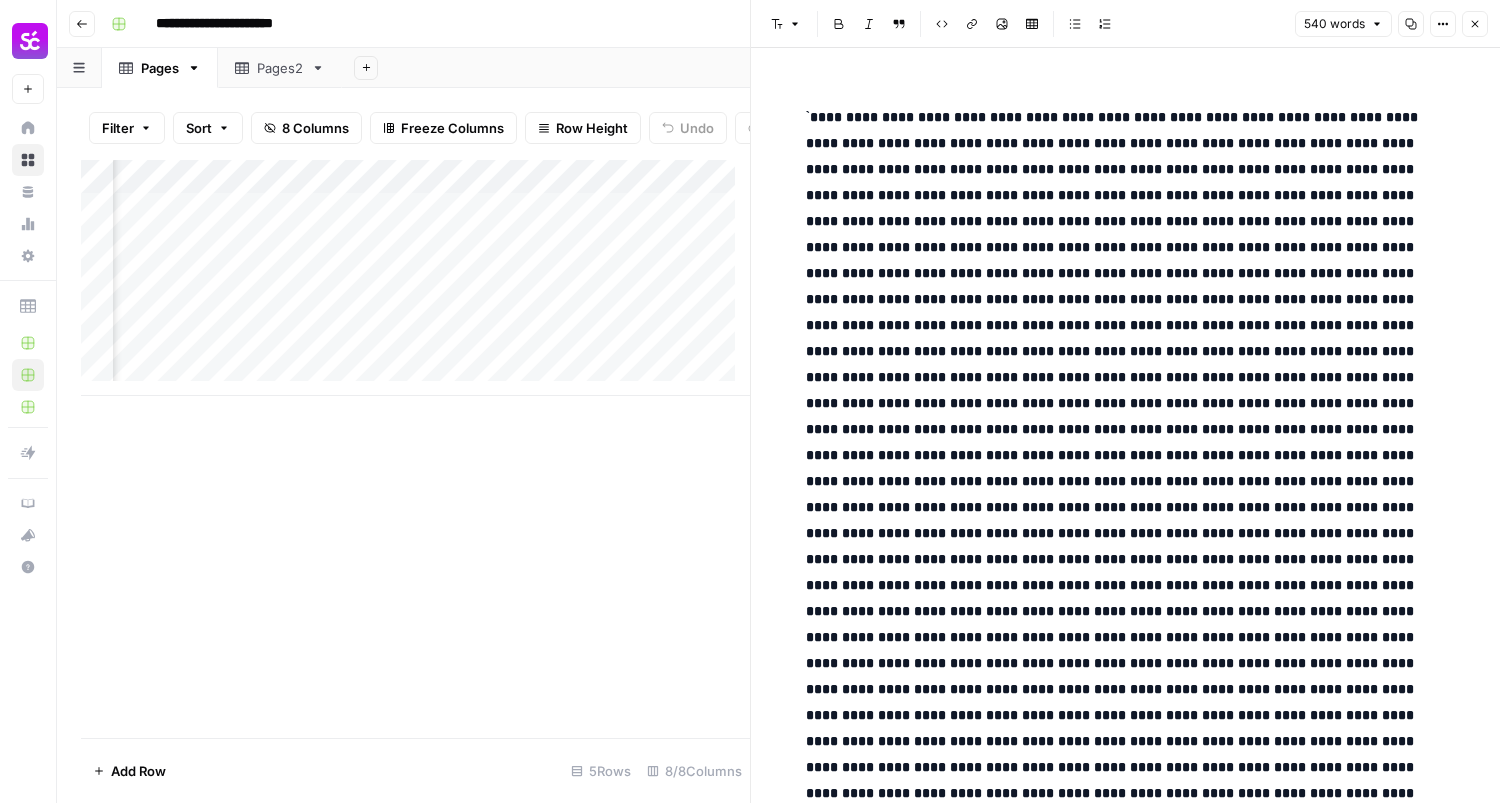 click on "Options" at bounding box center [1443, 24] 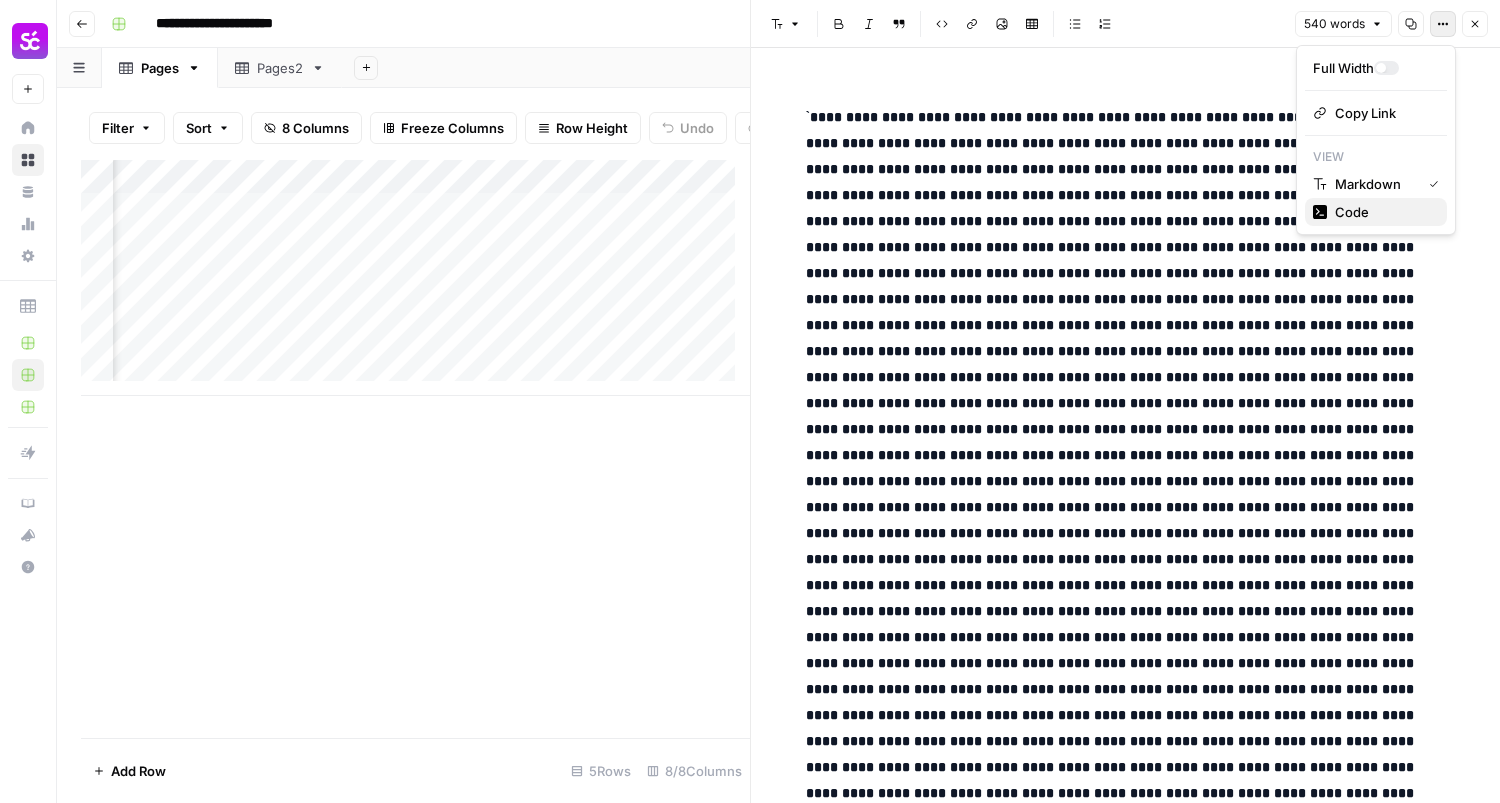 click on "Code" at bounding box center [1376, 212] 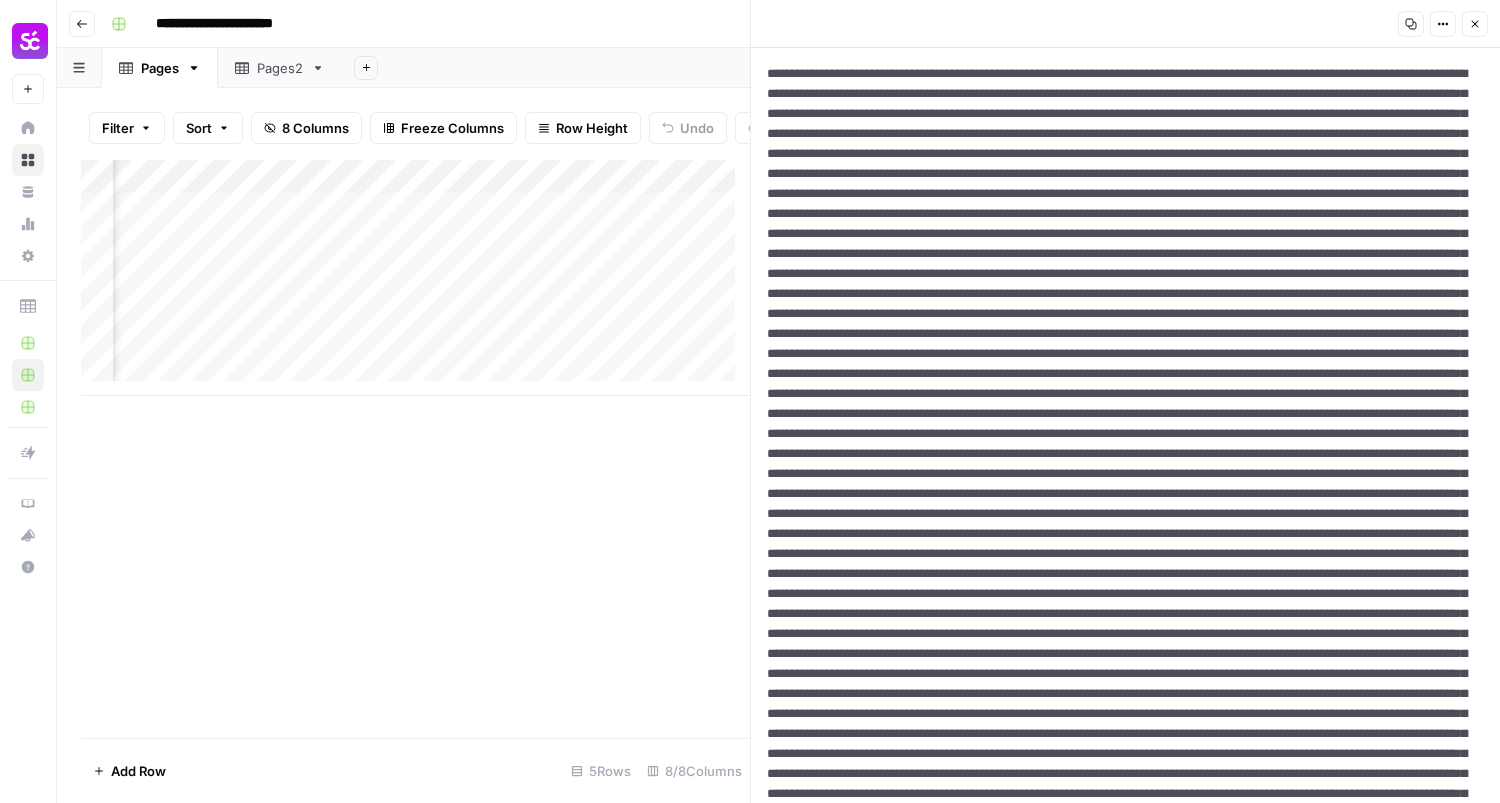 click at bounding box center [1118, 824] 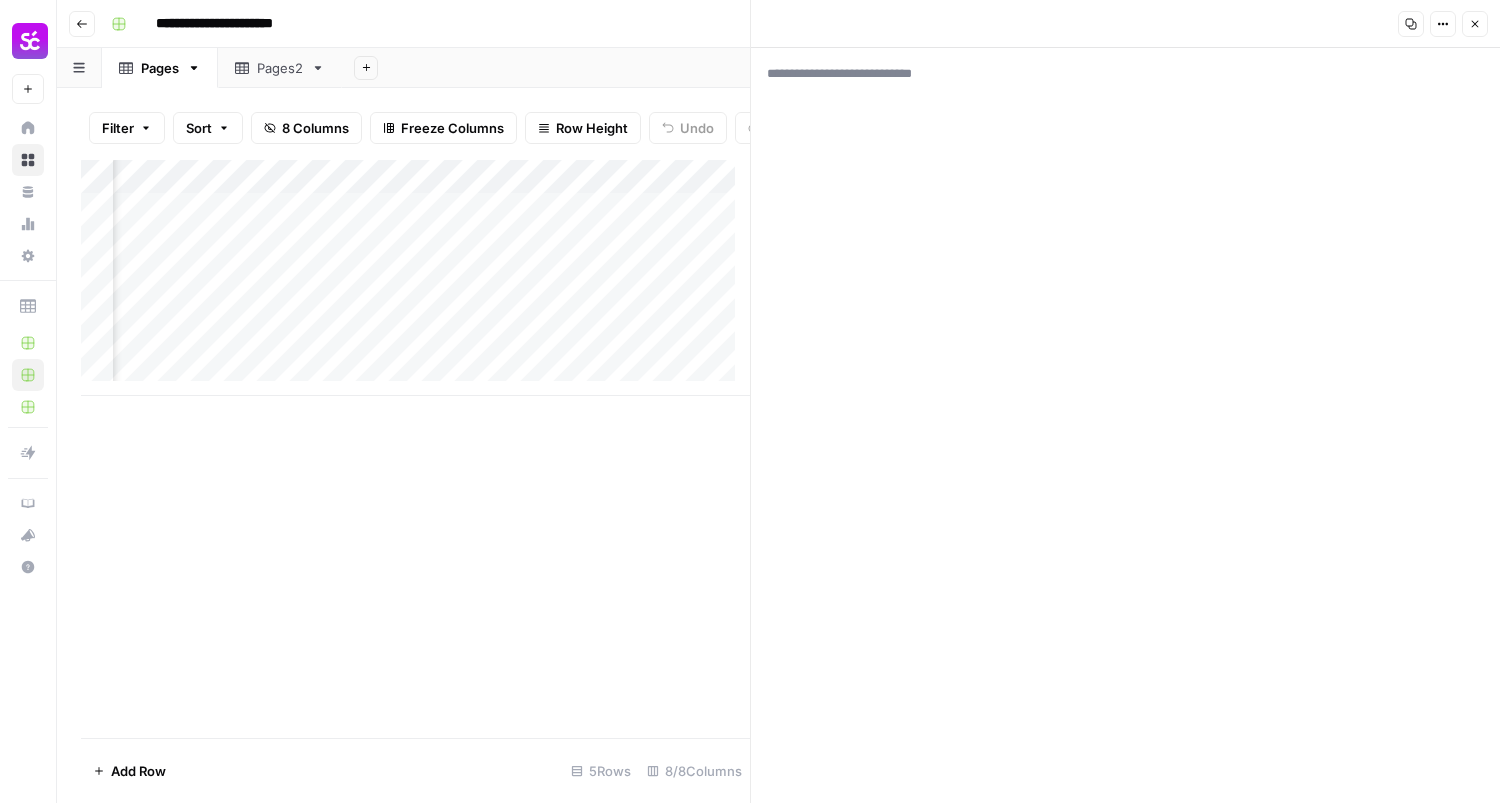 paste on "**********" 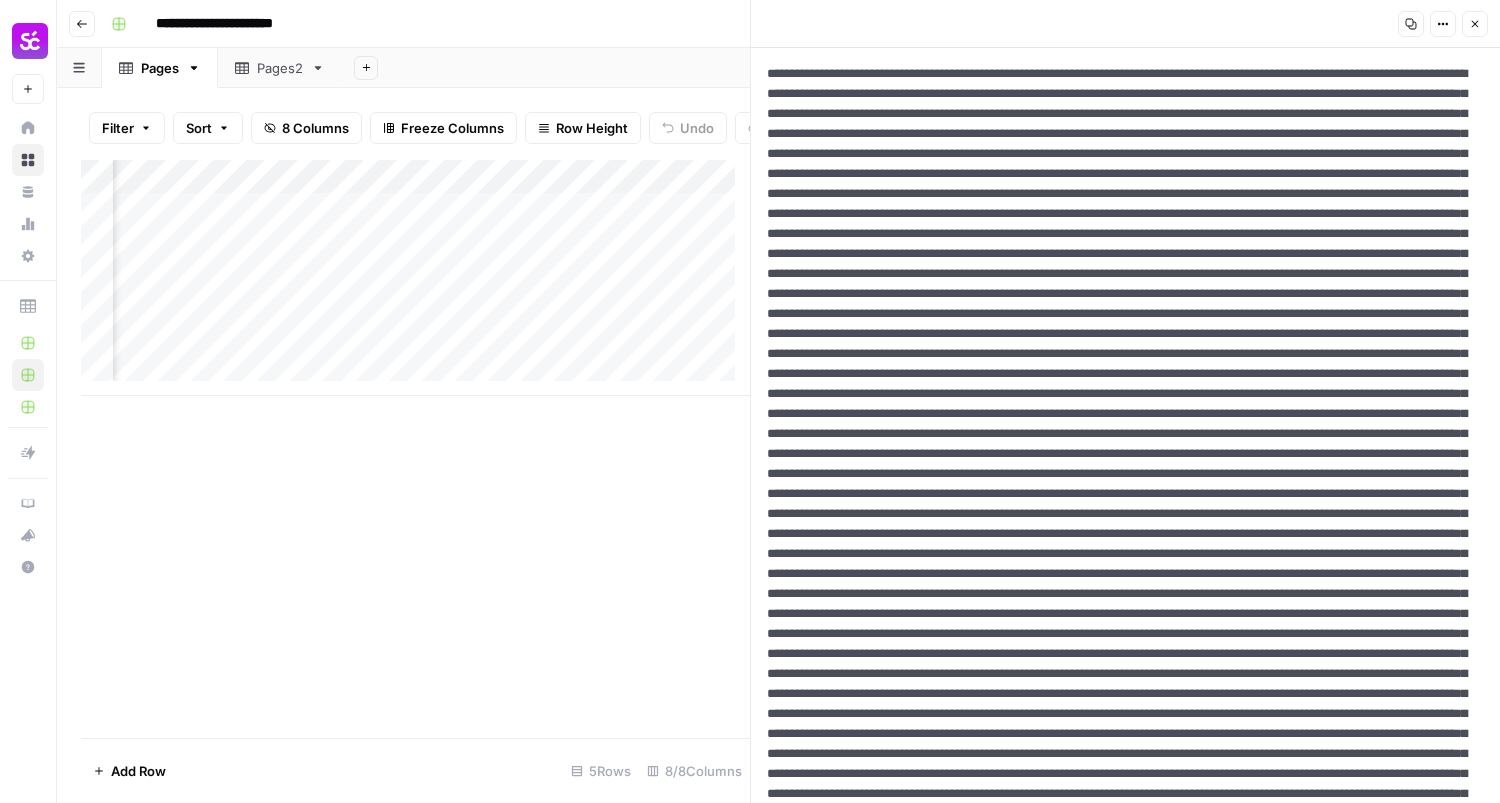 scroll, scrollTop: 1, scrollLeft: 0, axis: vertical 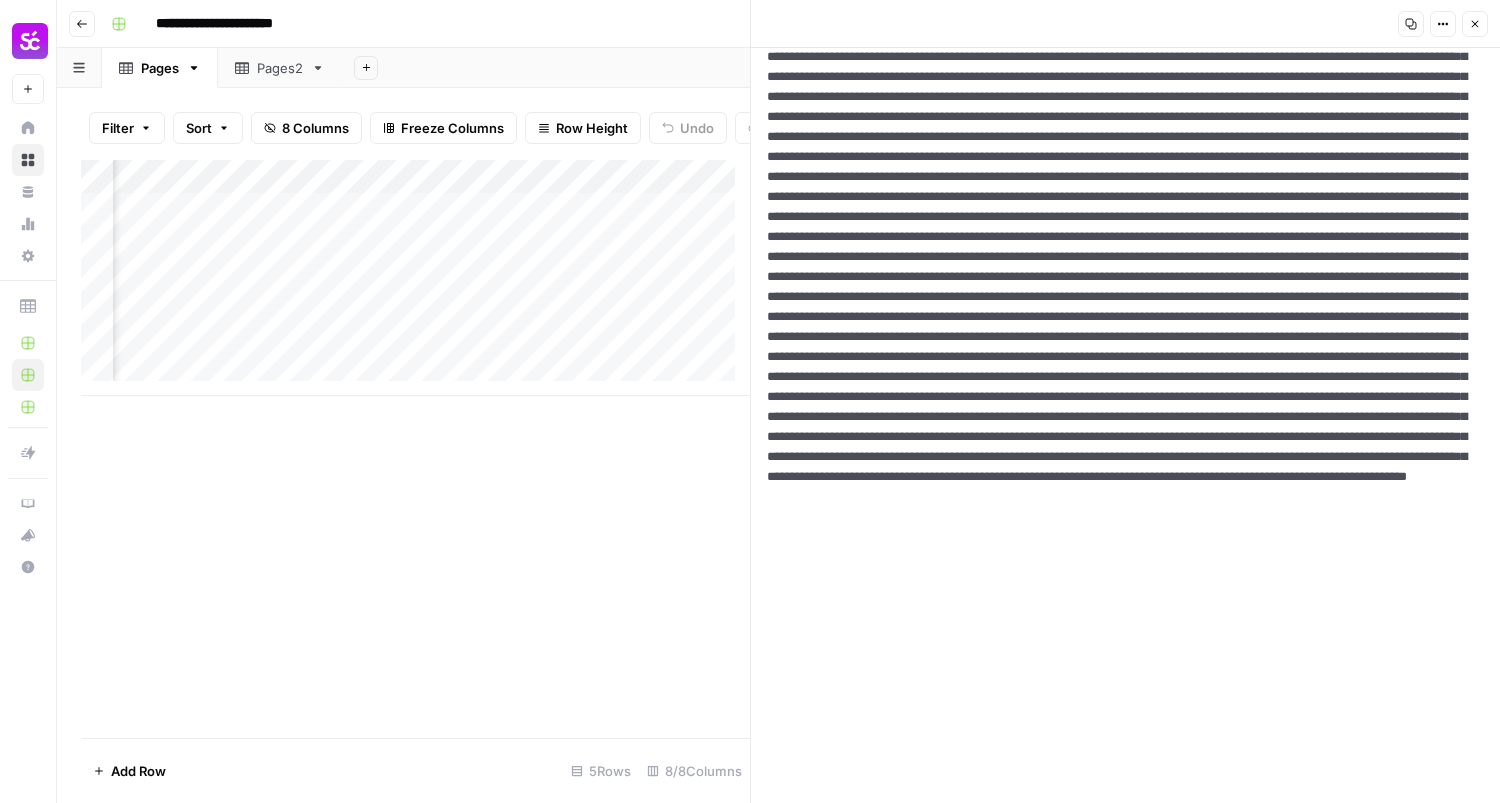 type on "**********" 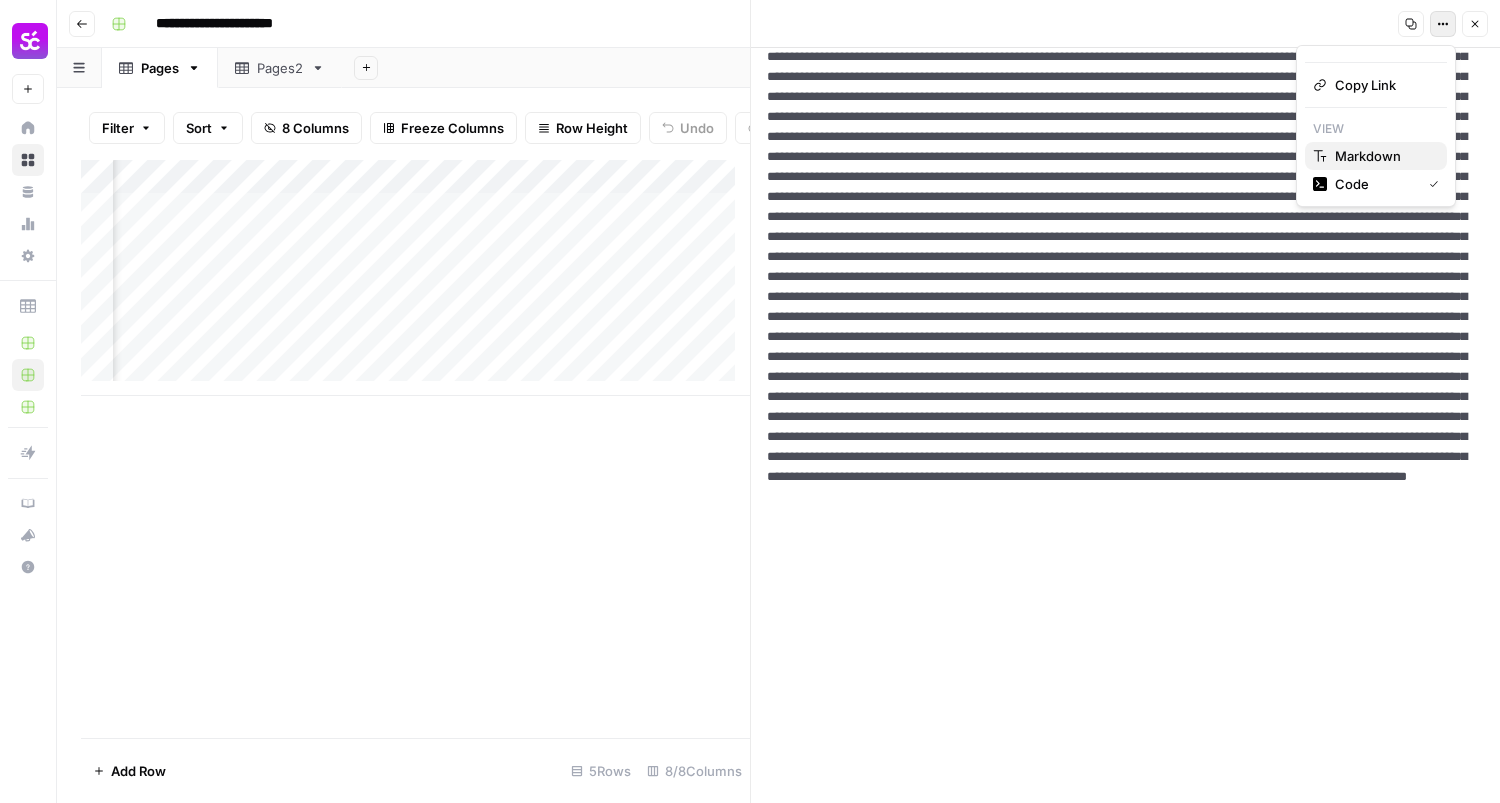 click on "Markdown" at bounding box center (1376, 156) 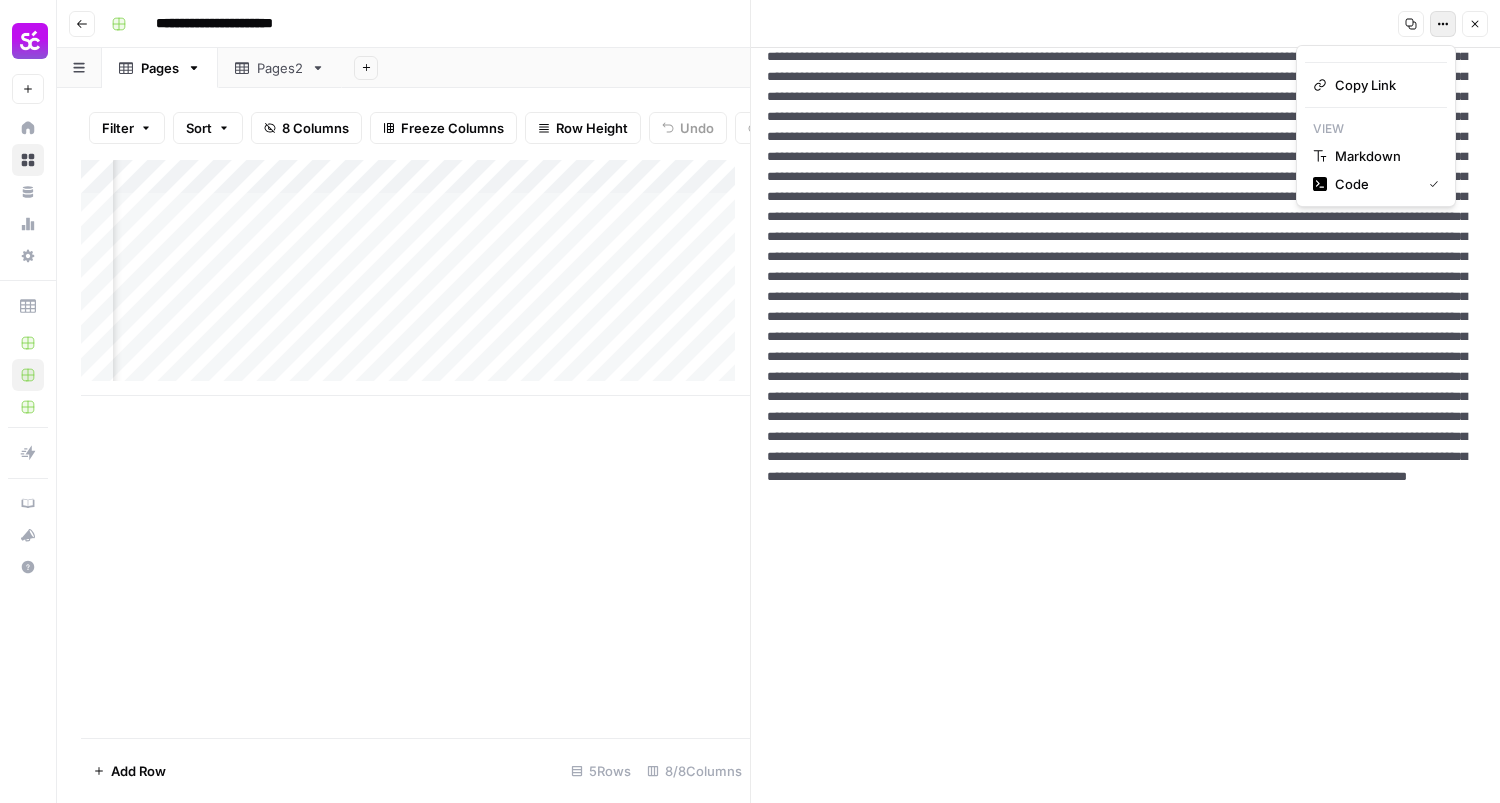 scroll, scrollTop: 0, scrollLeft: 0, axis: both 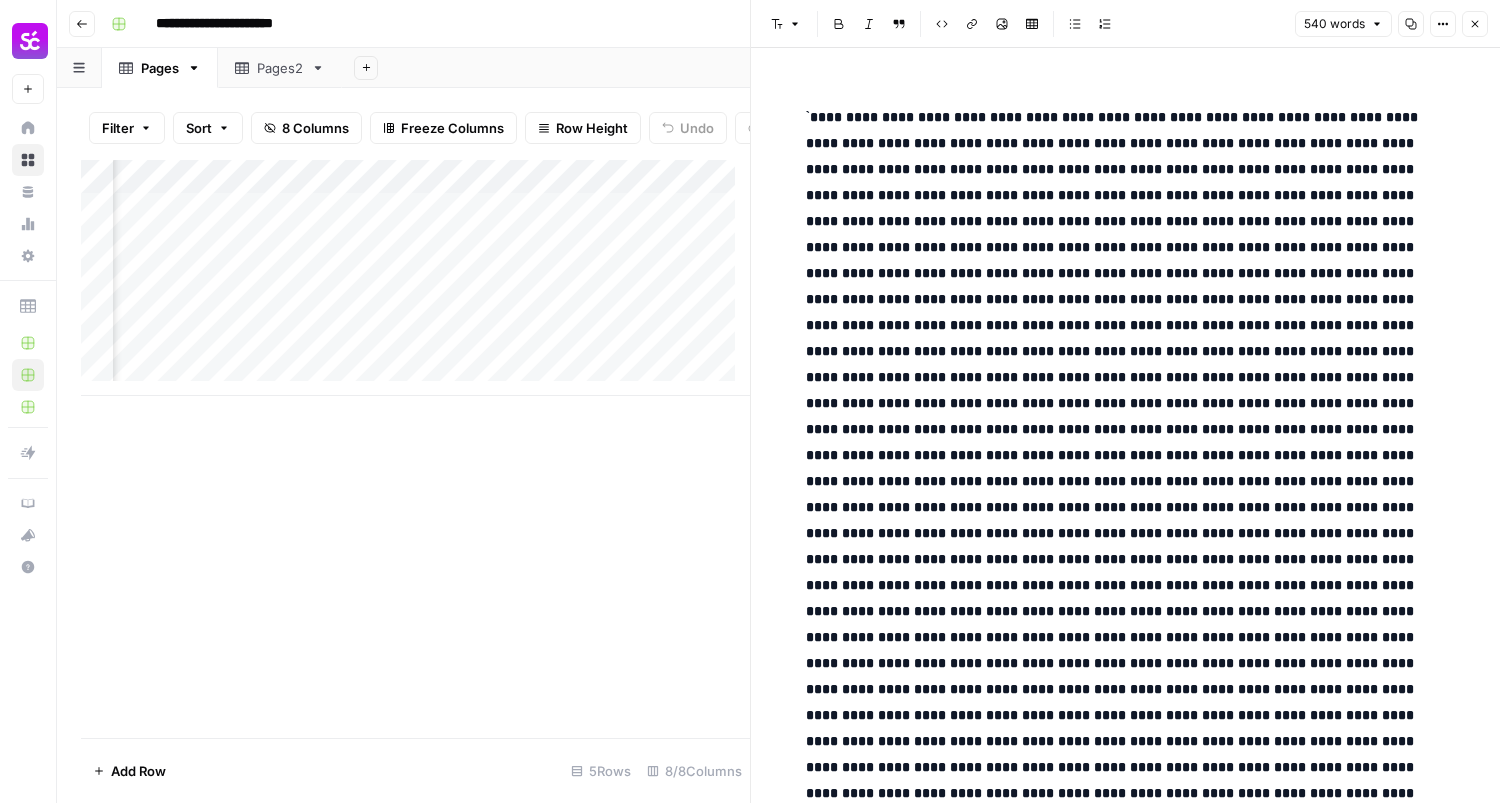 click at bounding box center [1126, 1092] 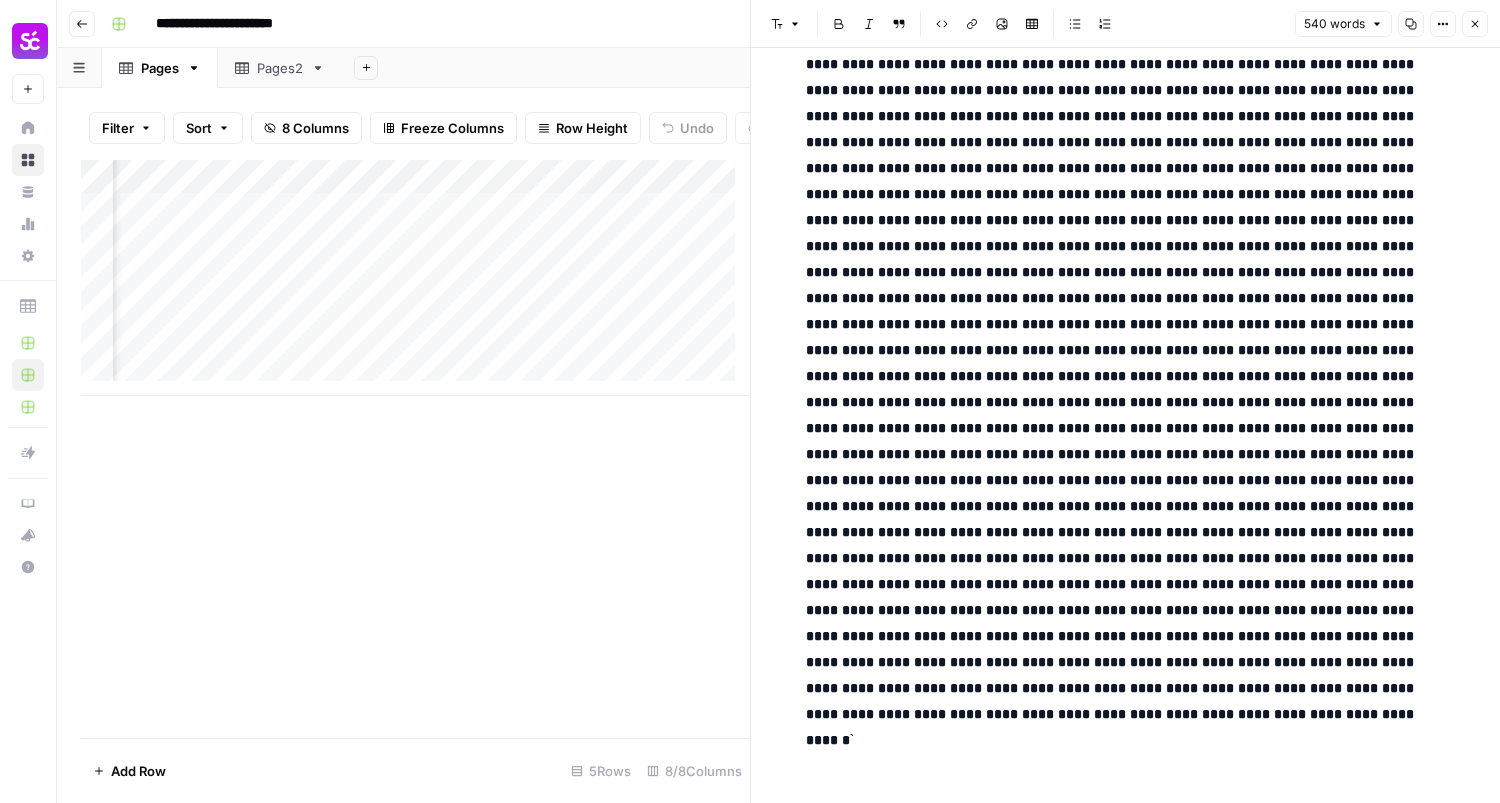 scroll, scrollTop: 1580, scrollLeft: 0, axis: vertical 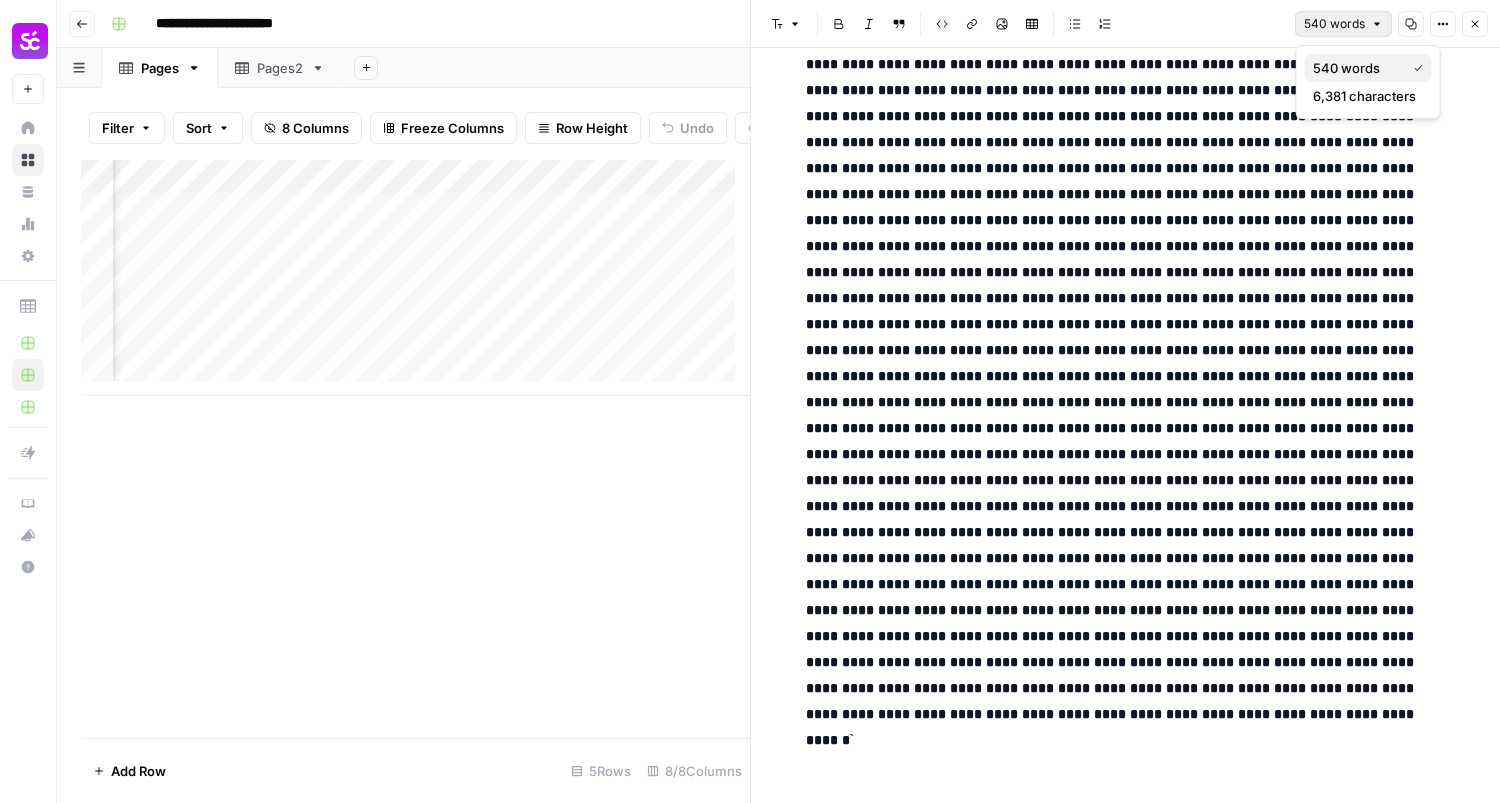 click on "540 words" at bounding box center [1346, 68] 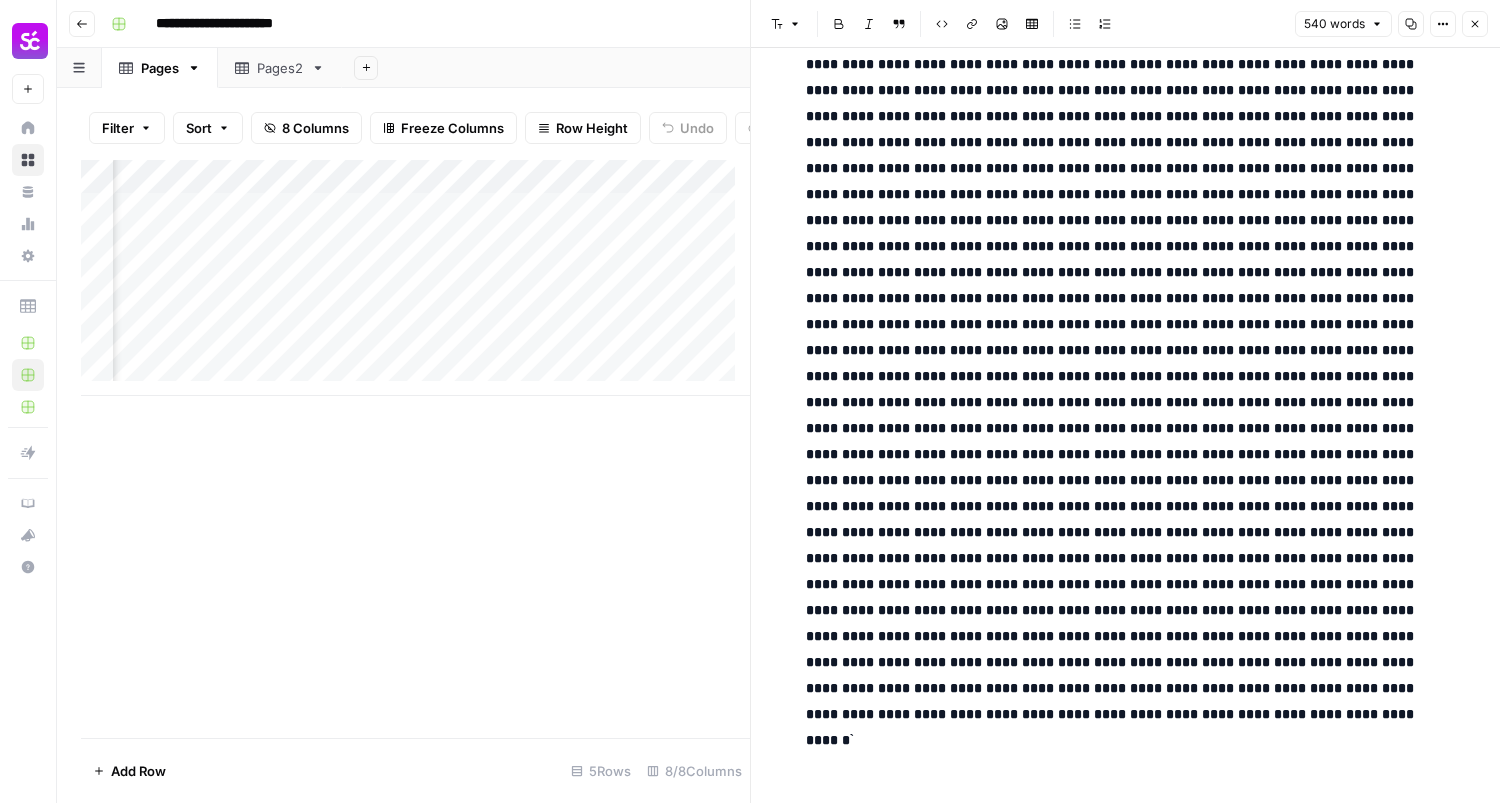 click on "Font style Bold Italic Block quote Code block Link Image Insert Table Bulleted list Numbered list 540 words Copy Options Close" at bounding box center [1125, 24] 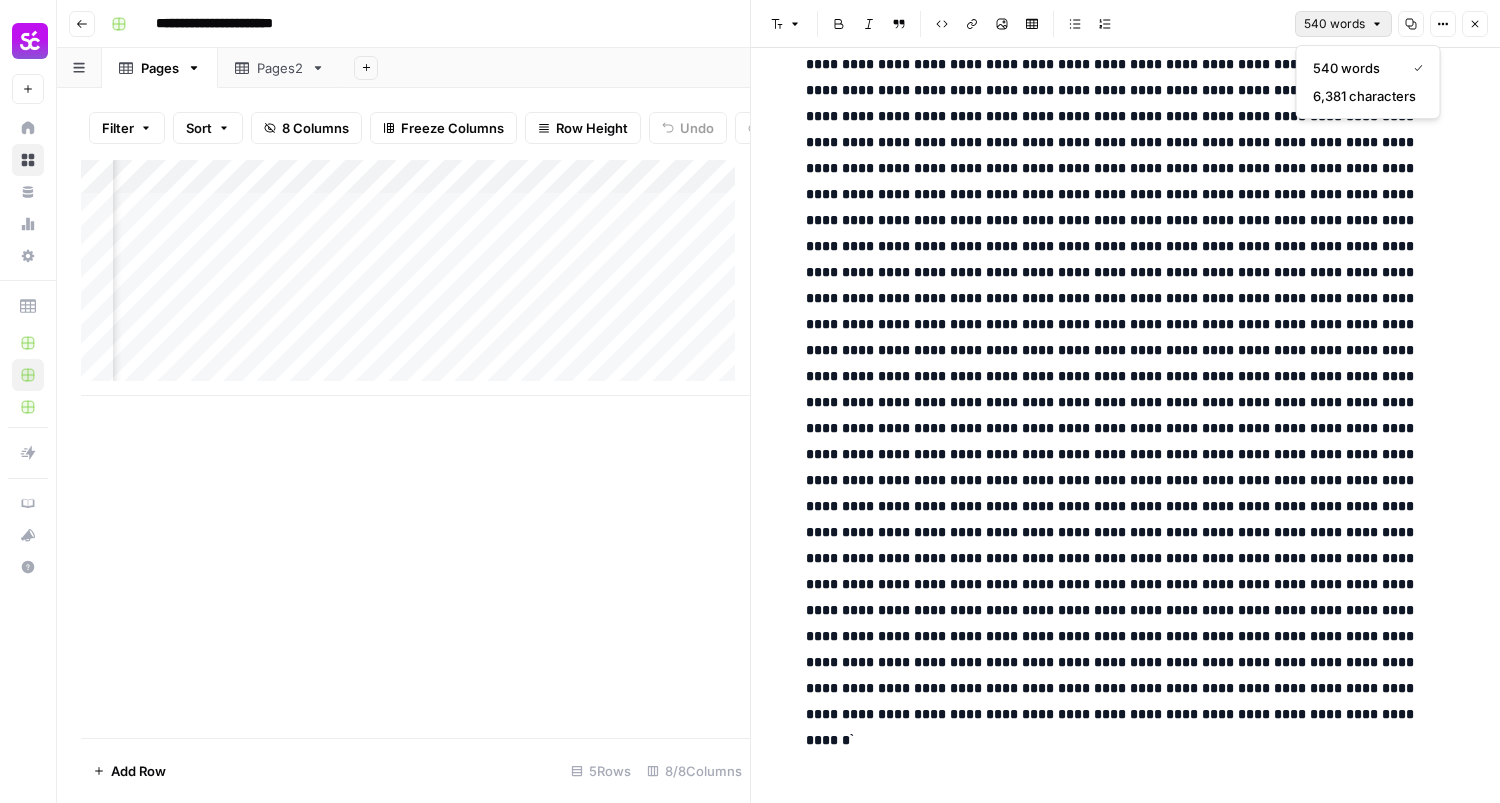 click 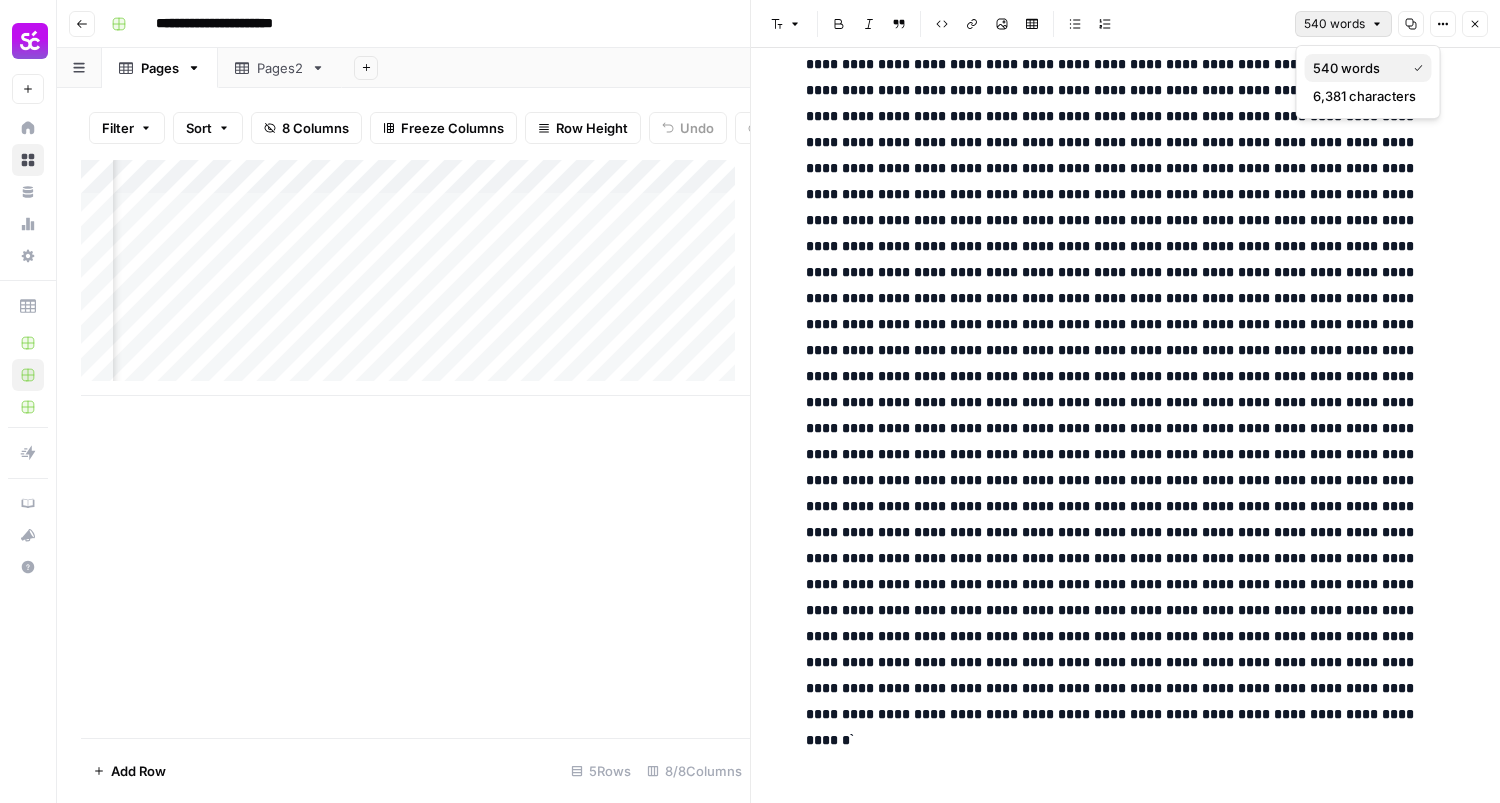 click on "540 words" at bounding box center (1368, 68) 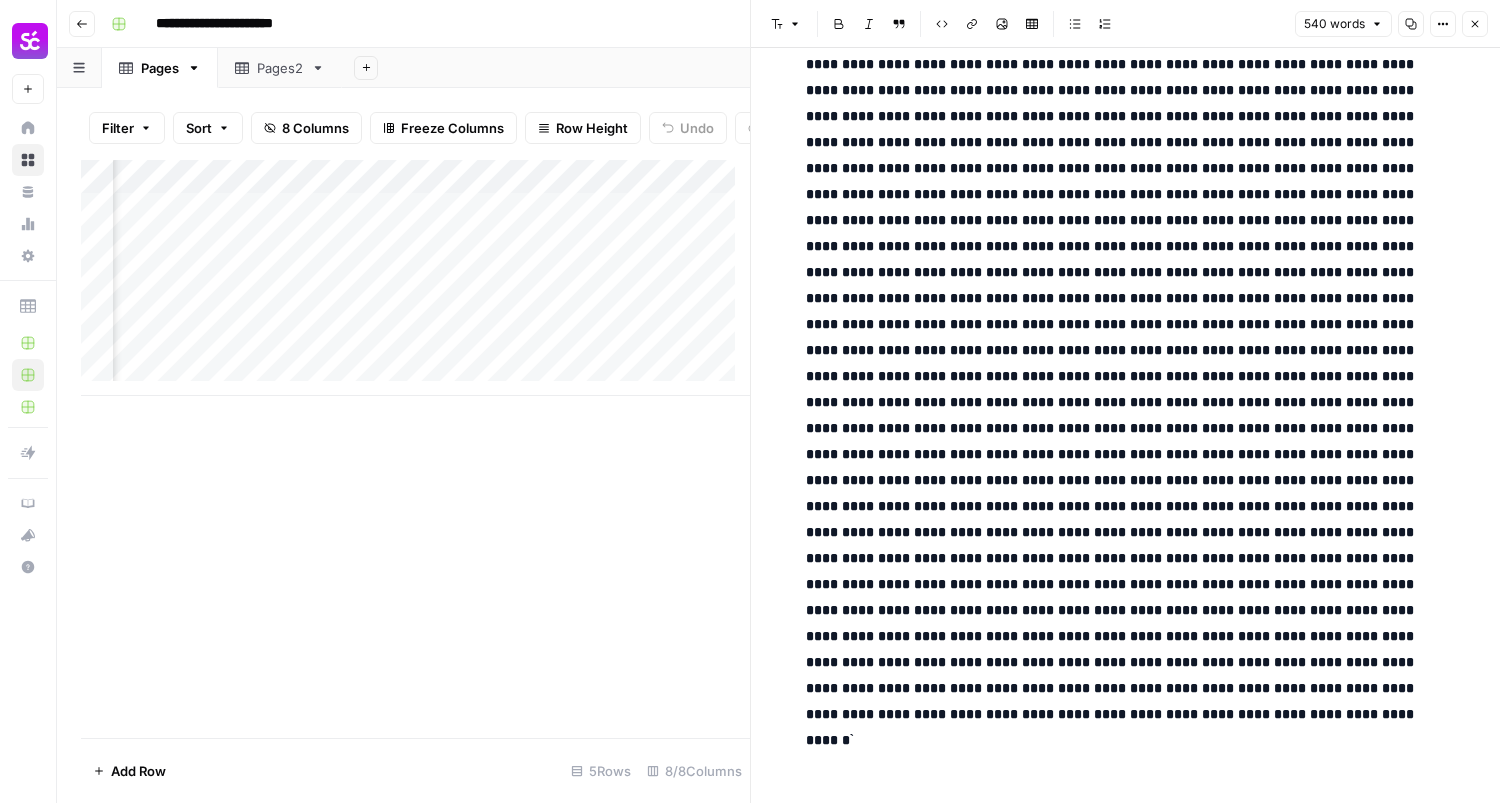 click on "540 words" at bounding box center (1343, 24) 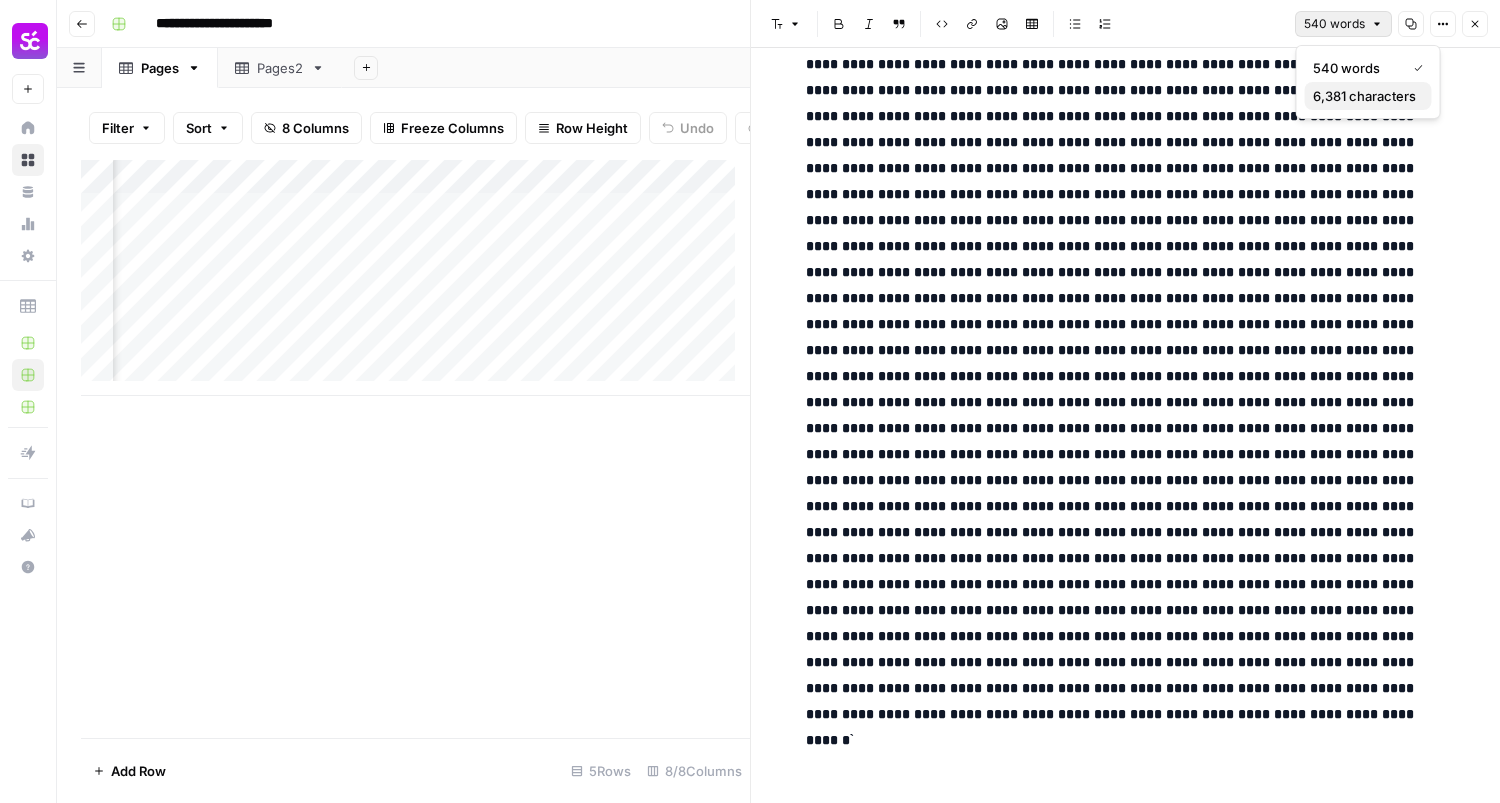 click on "6,381 characters" at bounding box center (1364, 96) 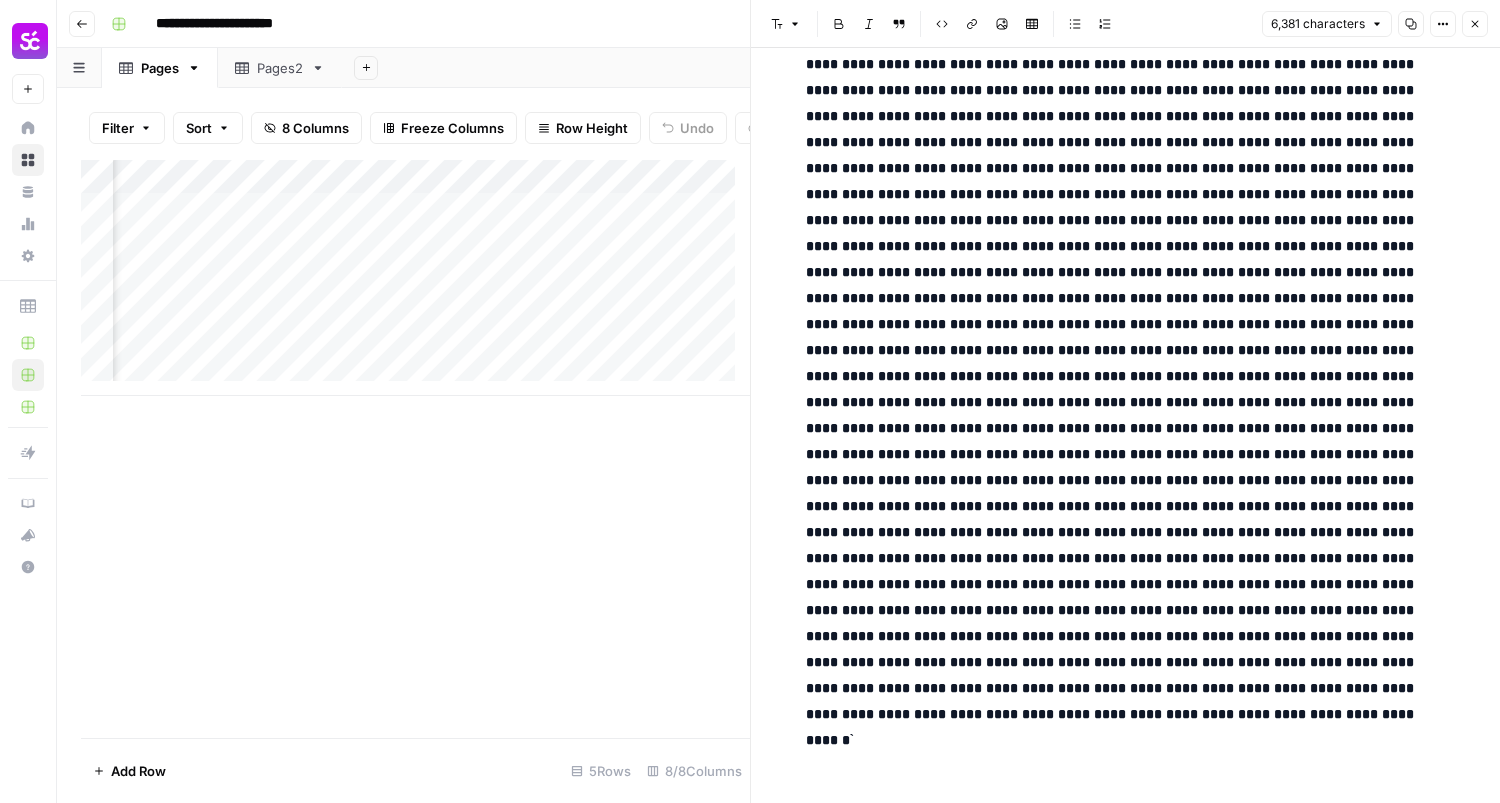 click at bounding box center (1126, -235) 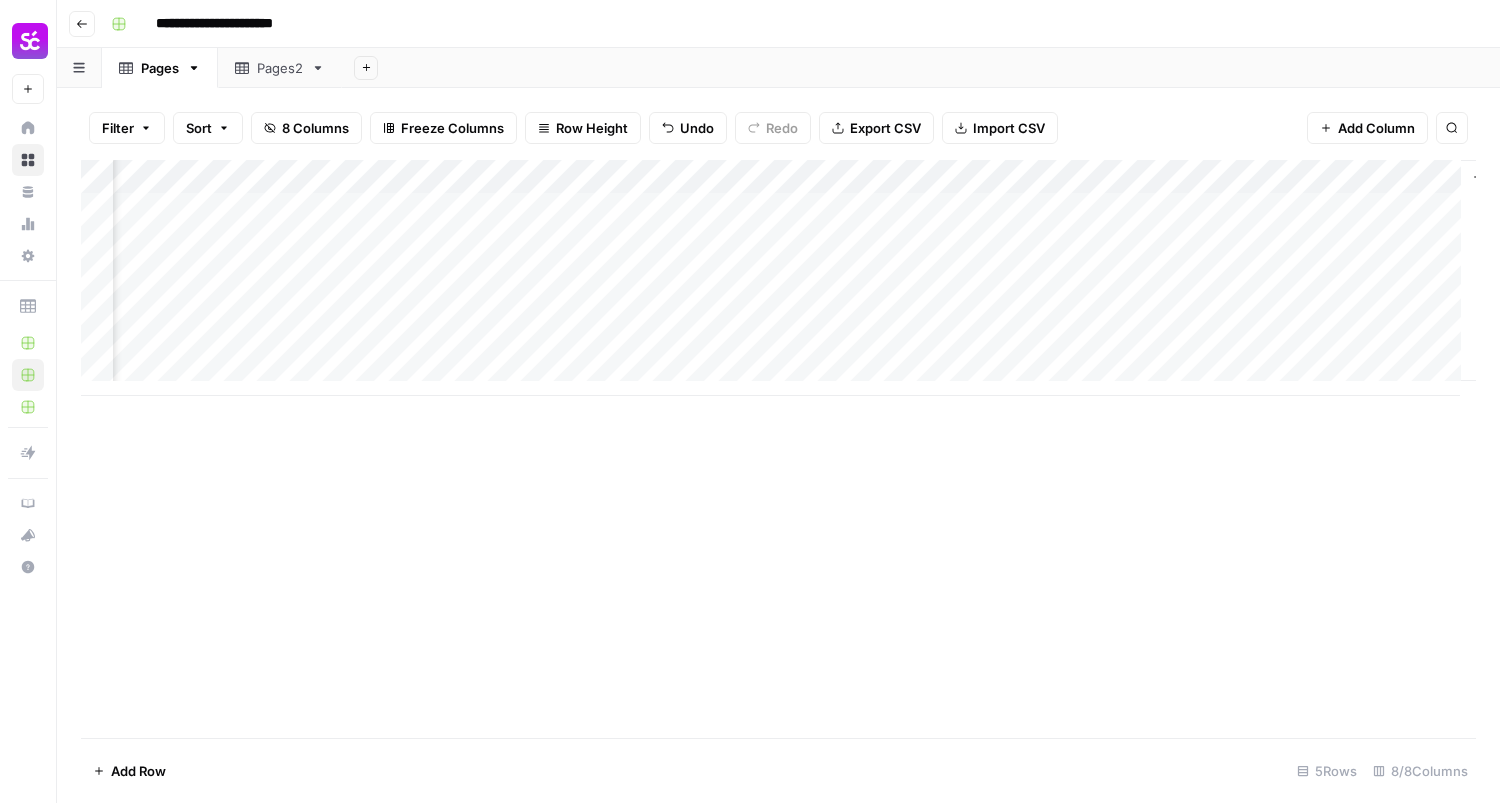 click on "Add Column" at bounding box center [778, 449] 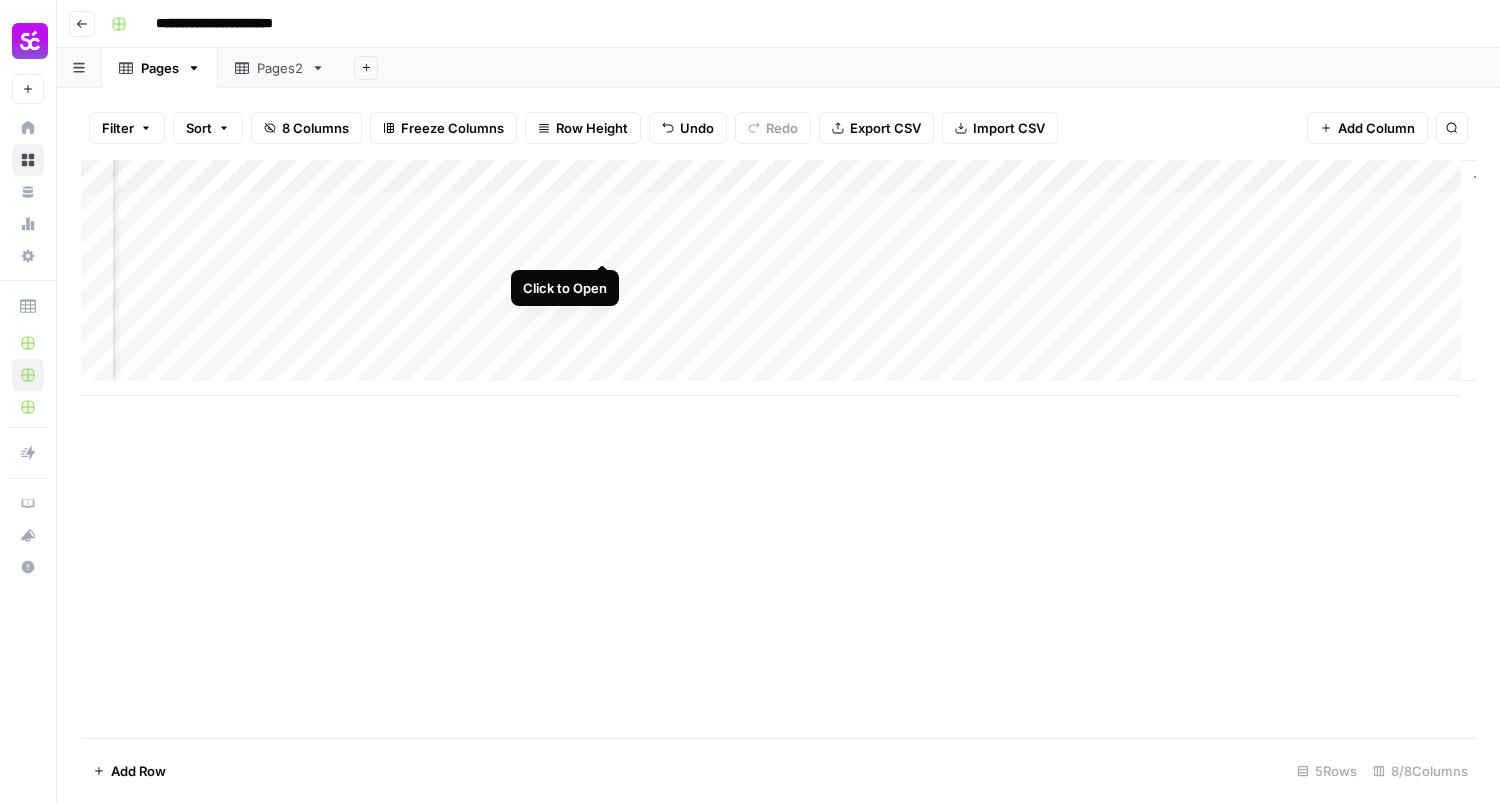 click on "Add Column" at bounding box center (778, 278) 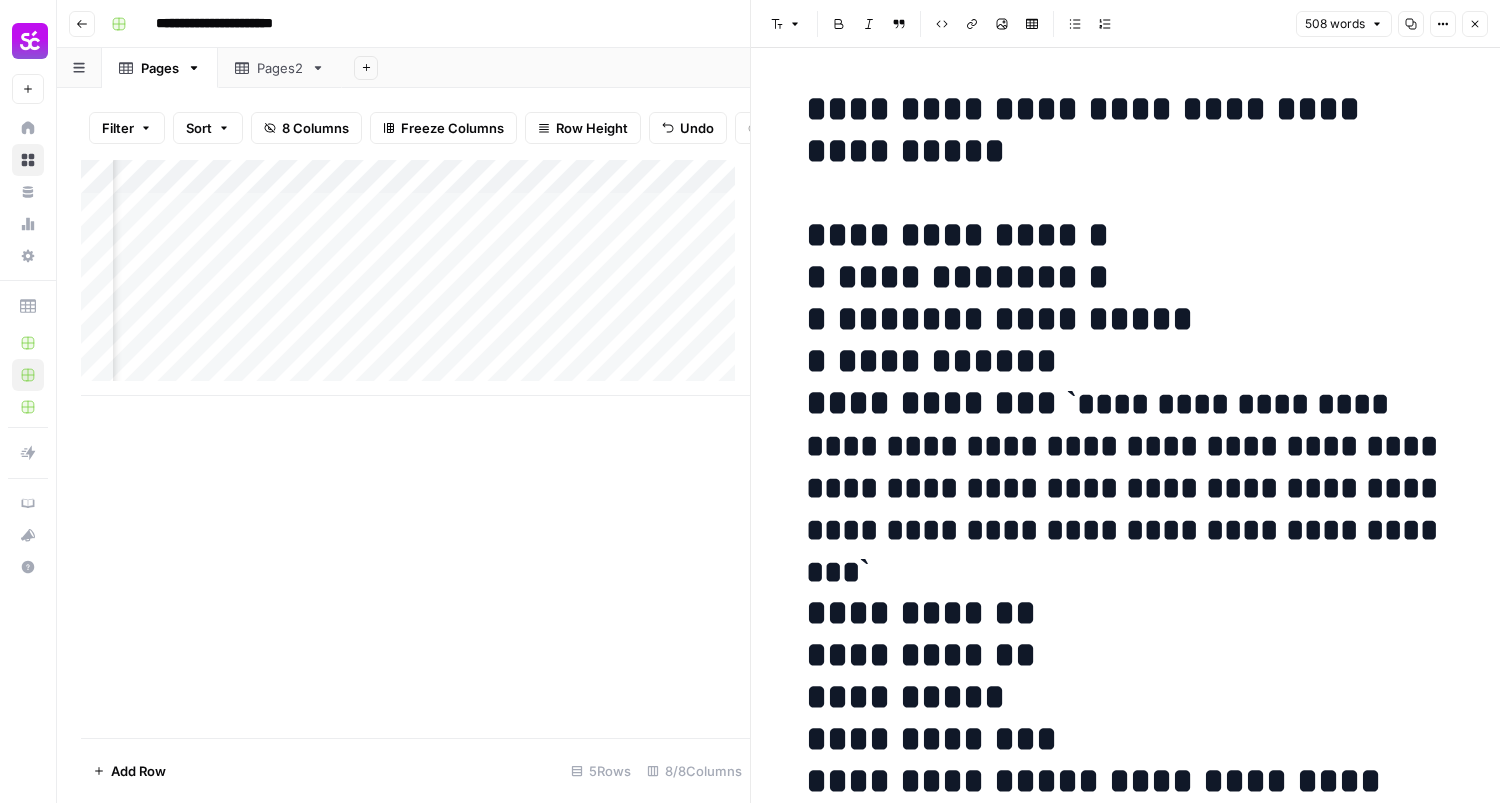 click on "**********" at bounding box center [1126, 760] 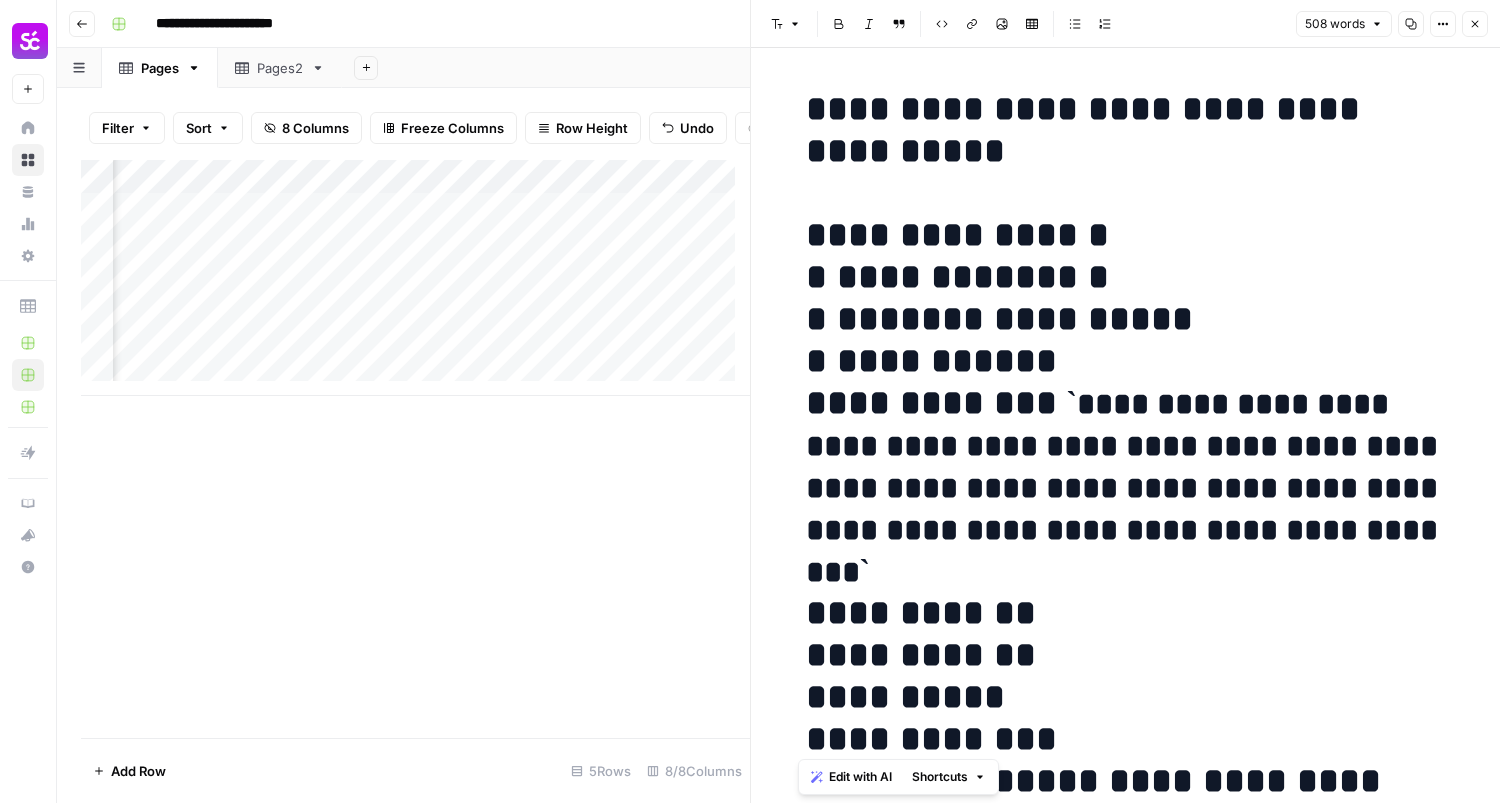 copy on "**********" 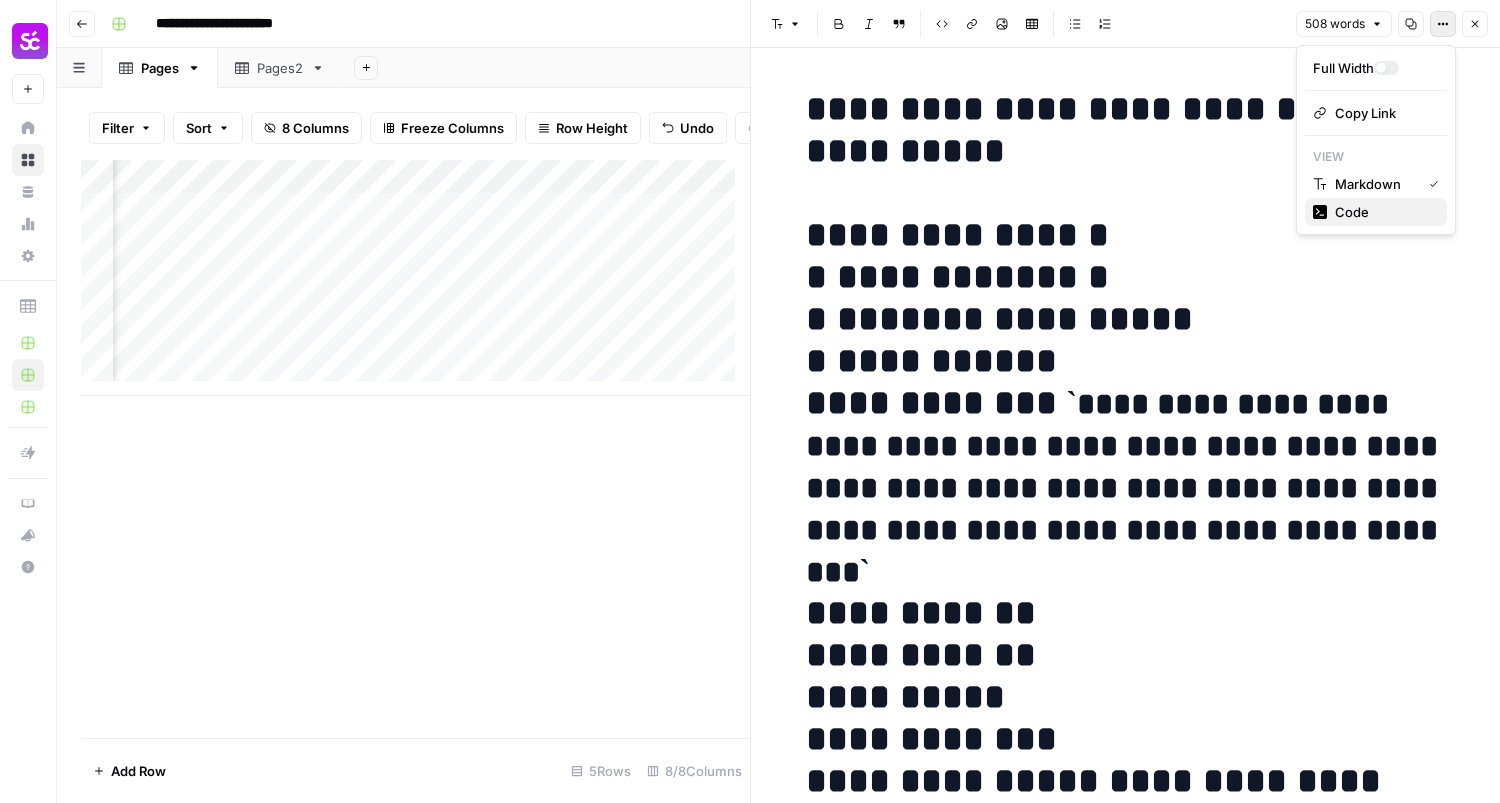 click on "Code" at bounding box center (1376, 212) 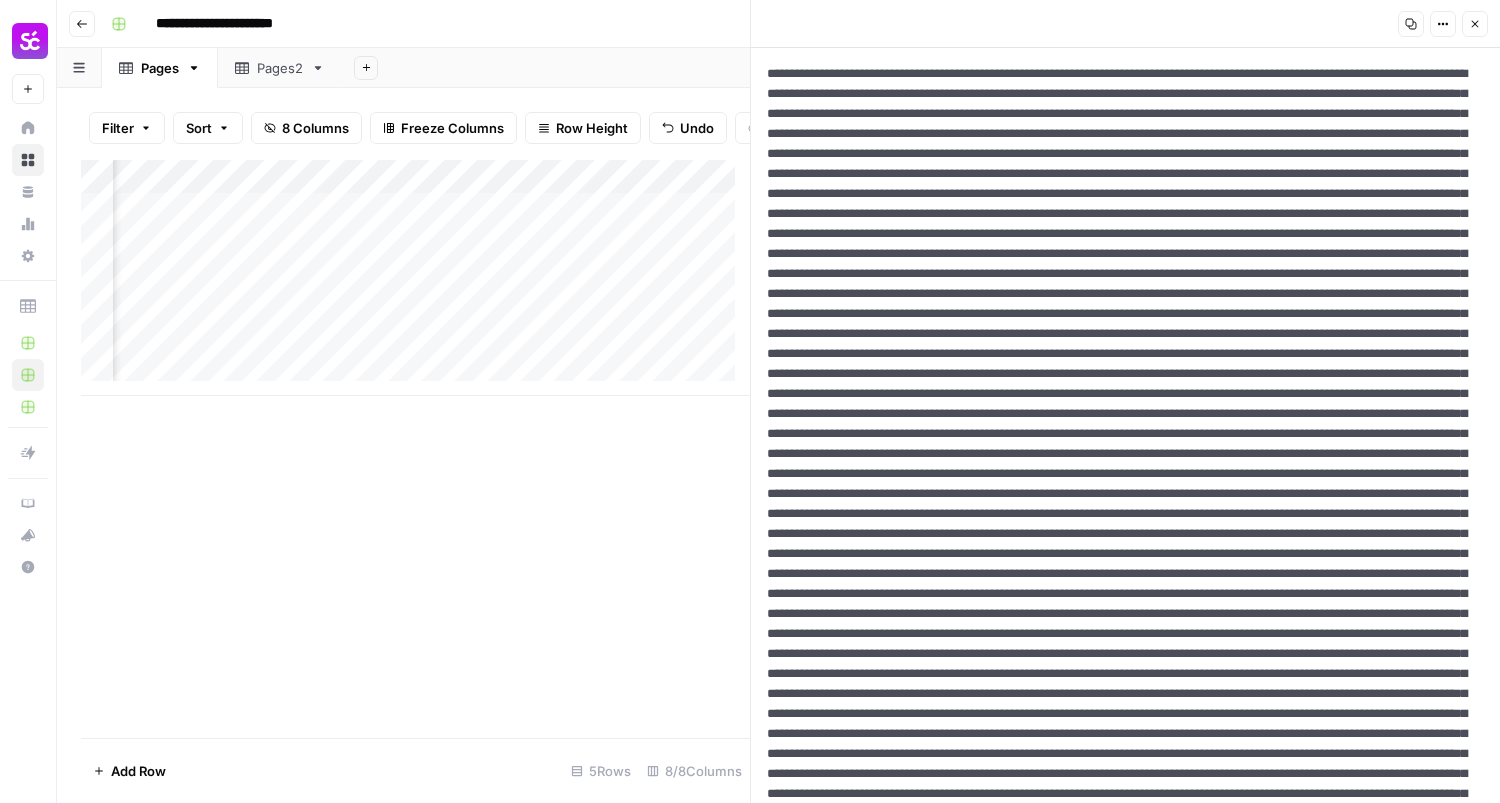 click at bounding box center (1118, 674) 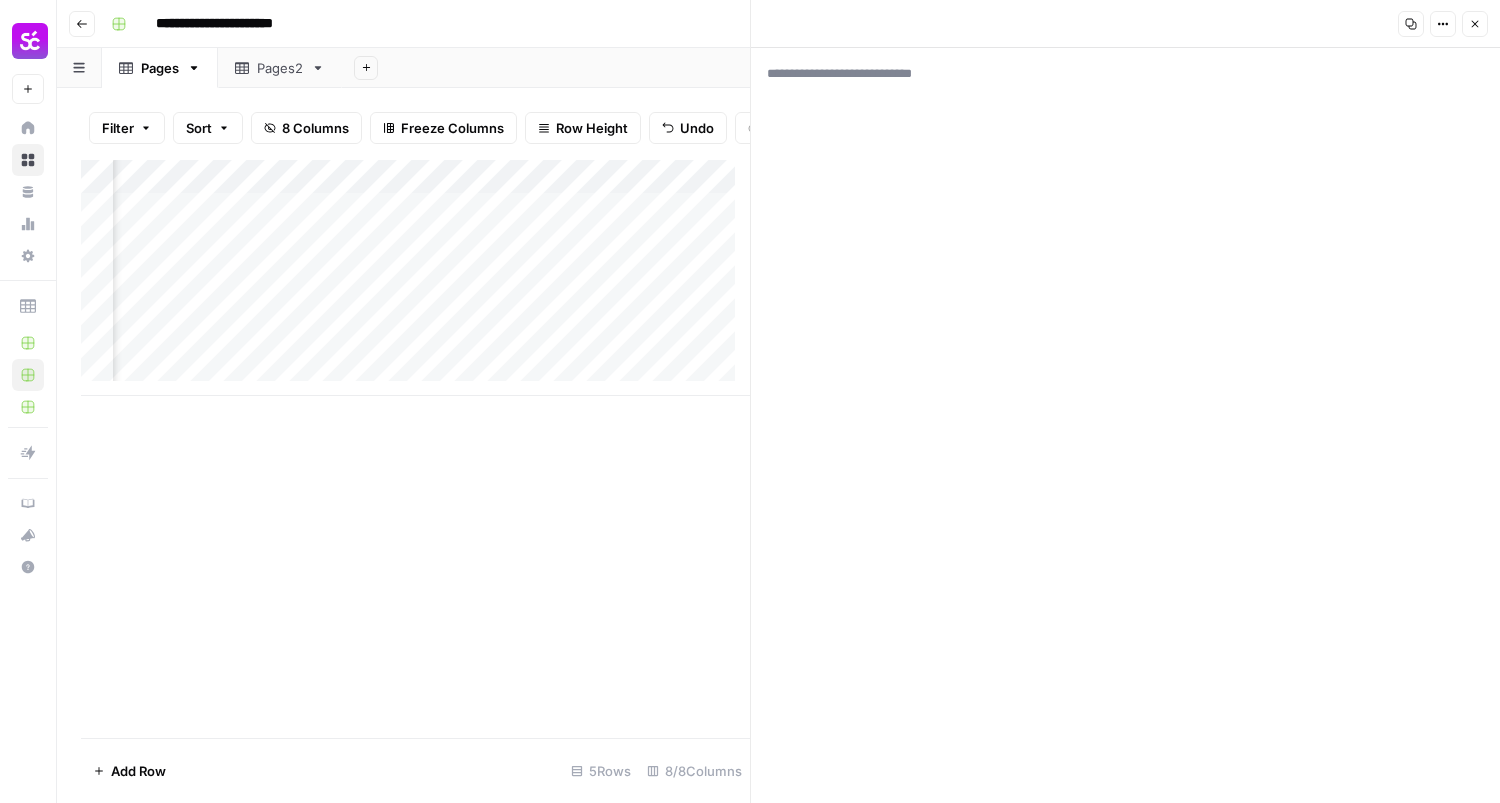 paste on "**********" 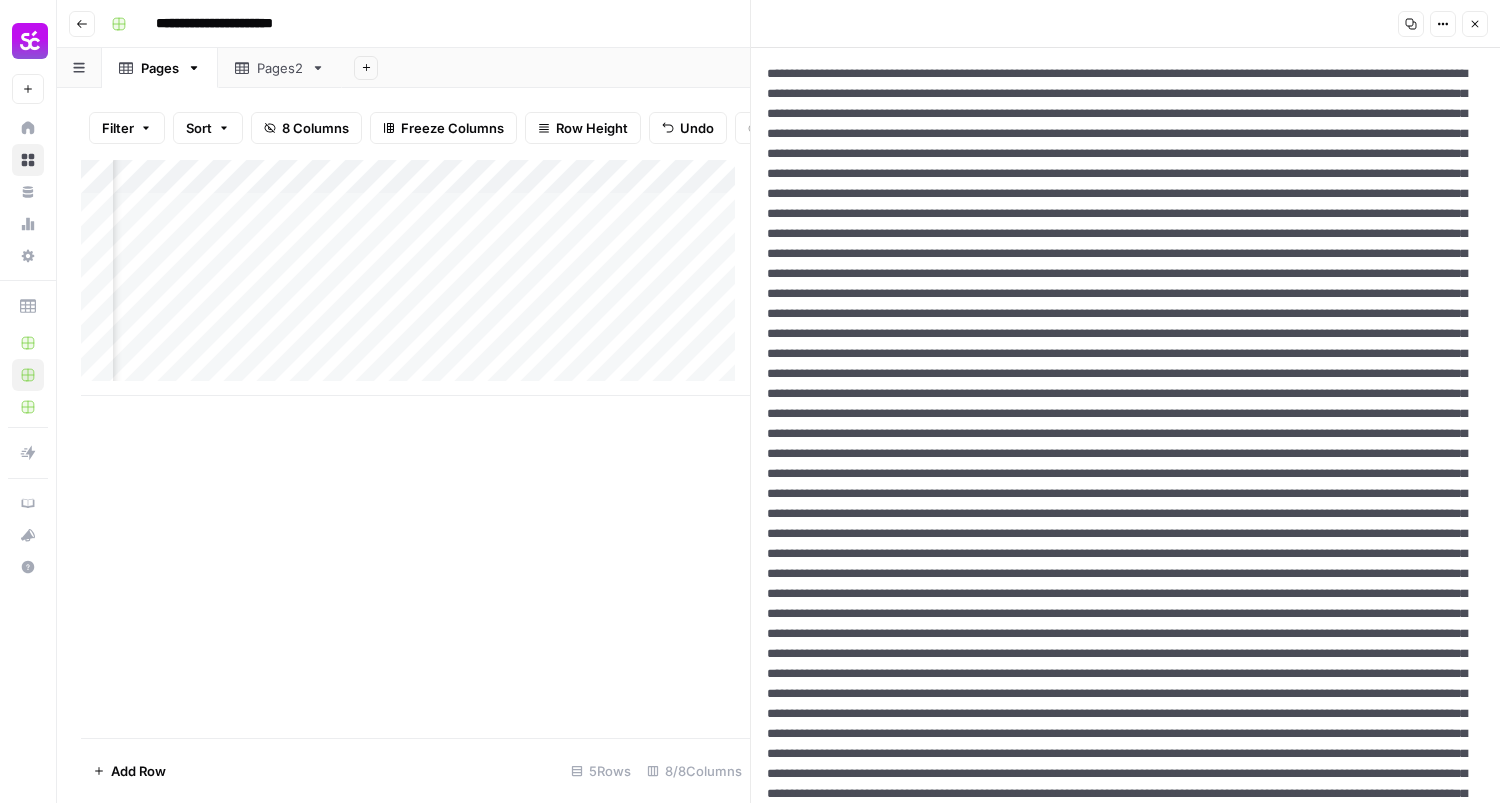 scroll, scrollTop: 1, scrollLeft: 0, axis: vertical 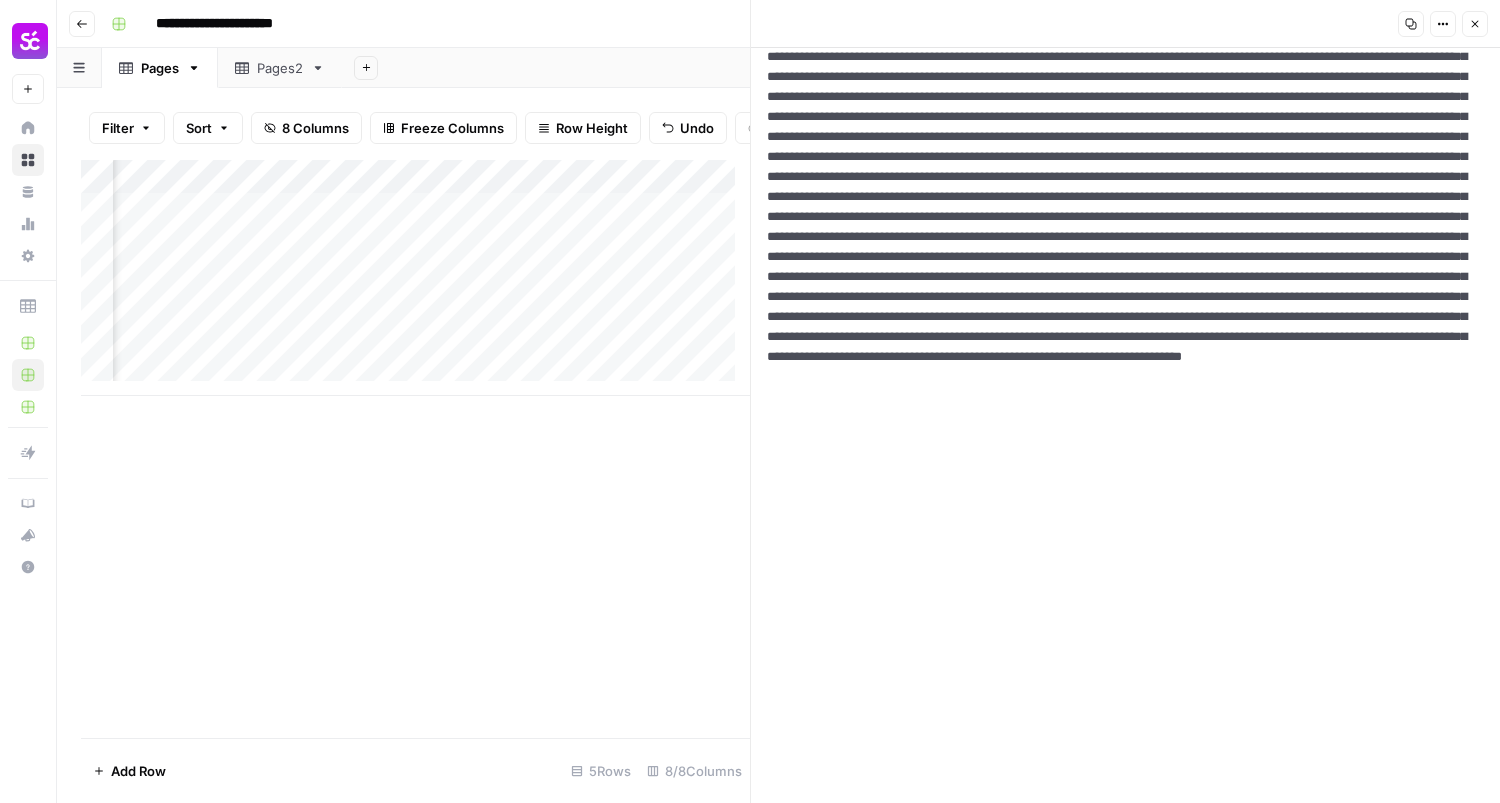 type on "**********" 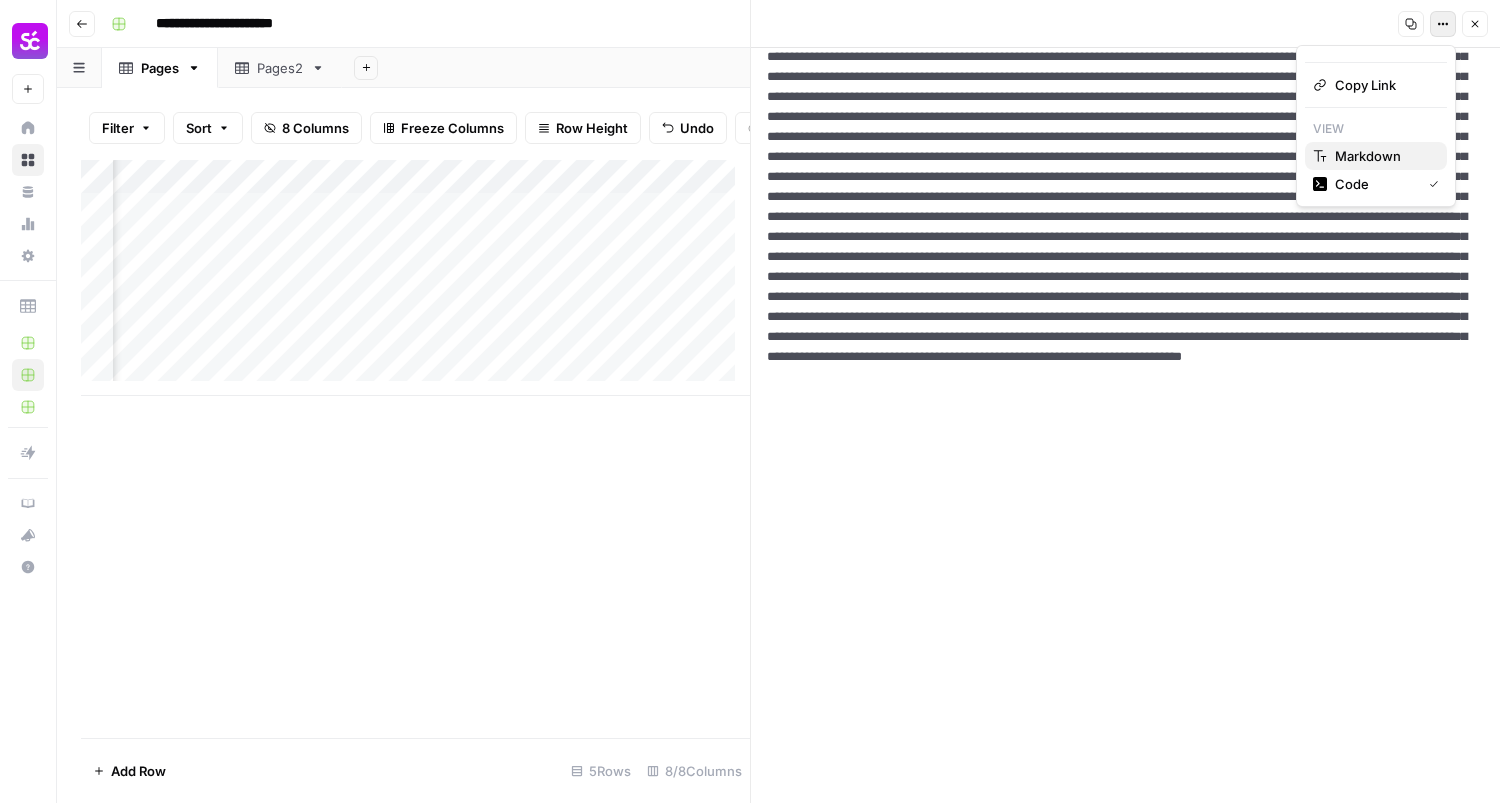 click on "Markdown" at bounding box center (1376, 156) 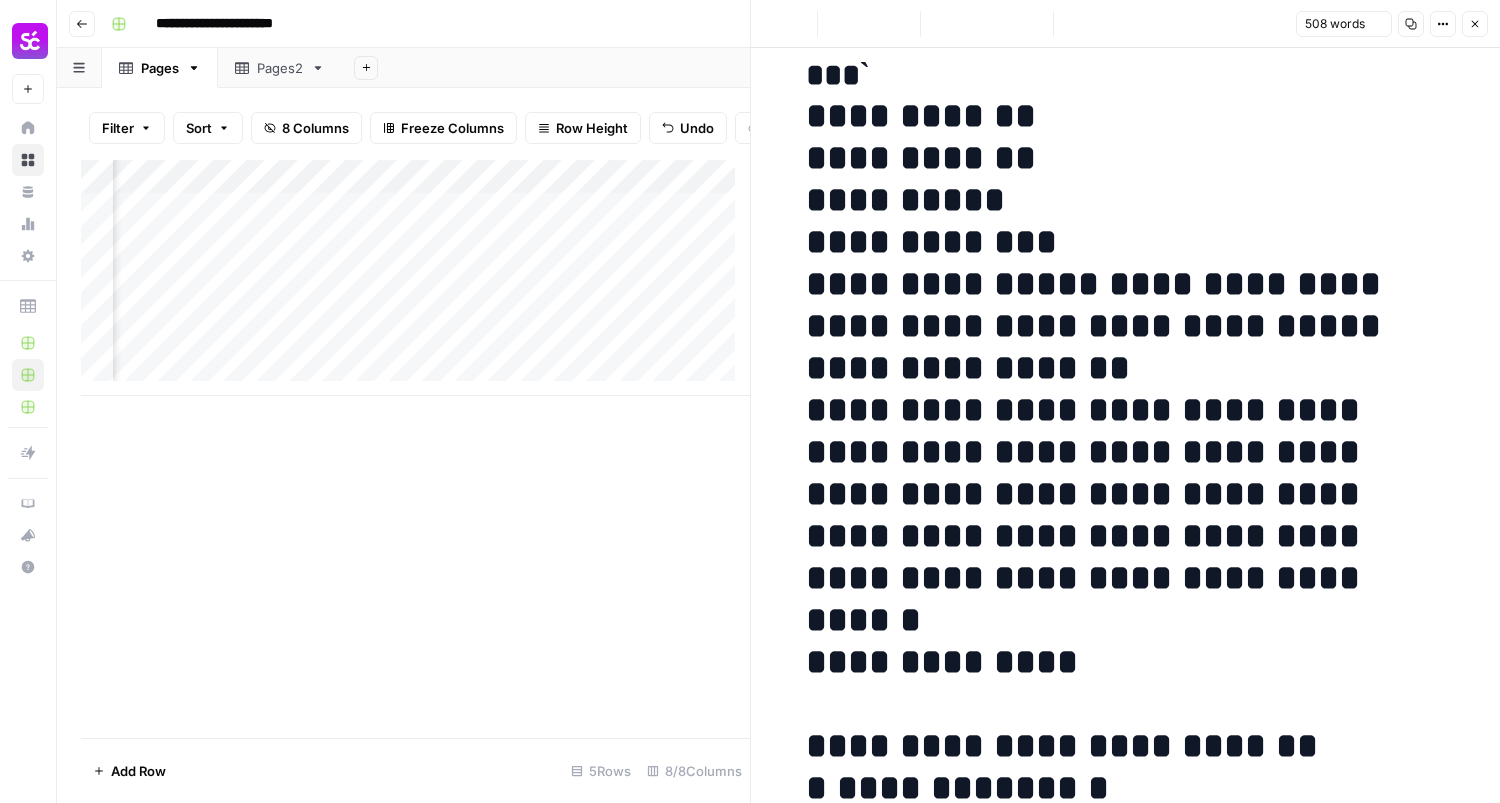 scroll, scrollTop: 0, scrollLeft: 0, axis: both 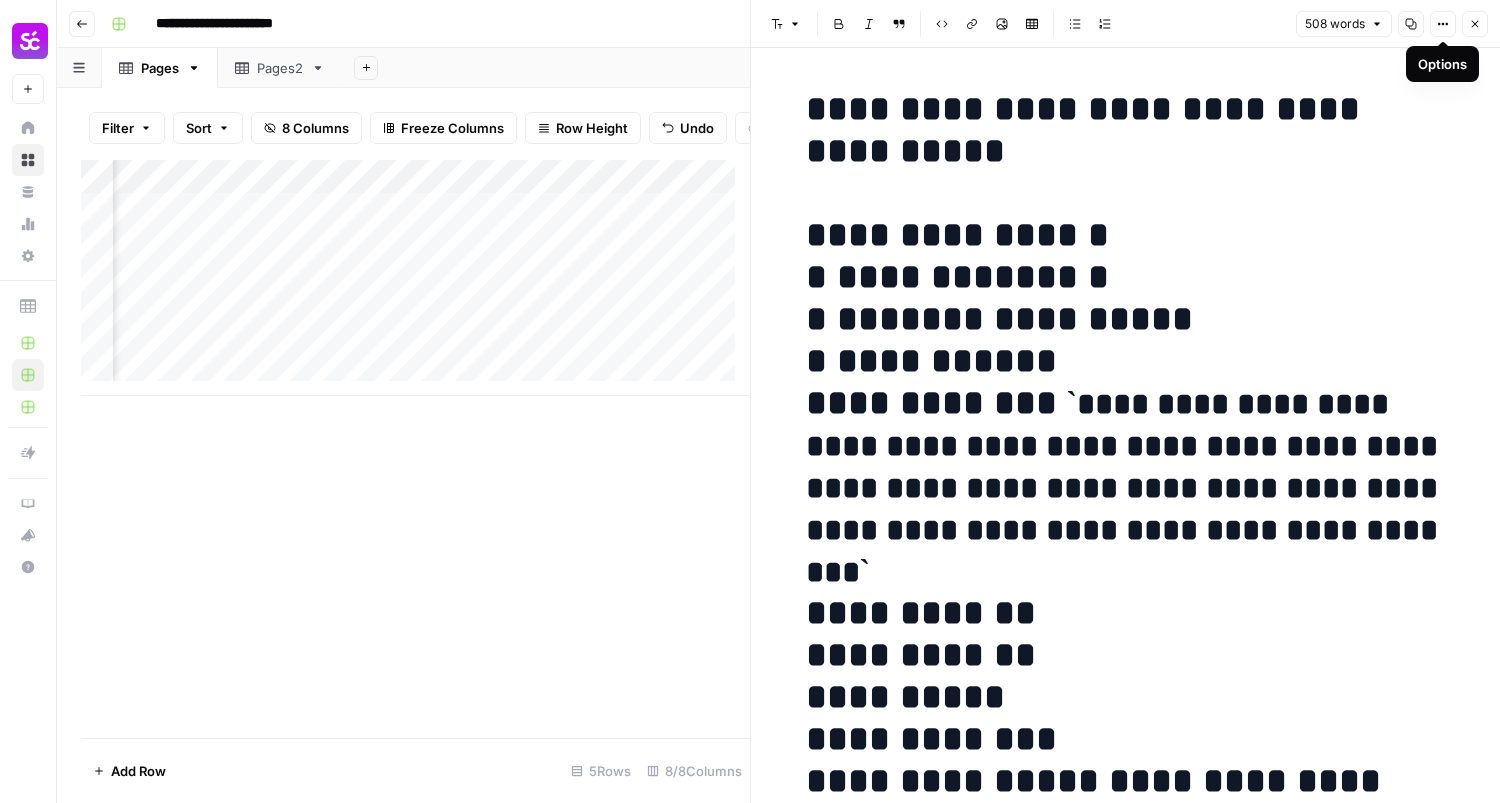 click on "**********" at bounding box center (1126, 760) 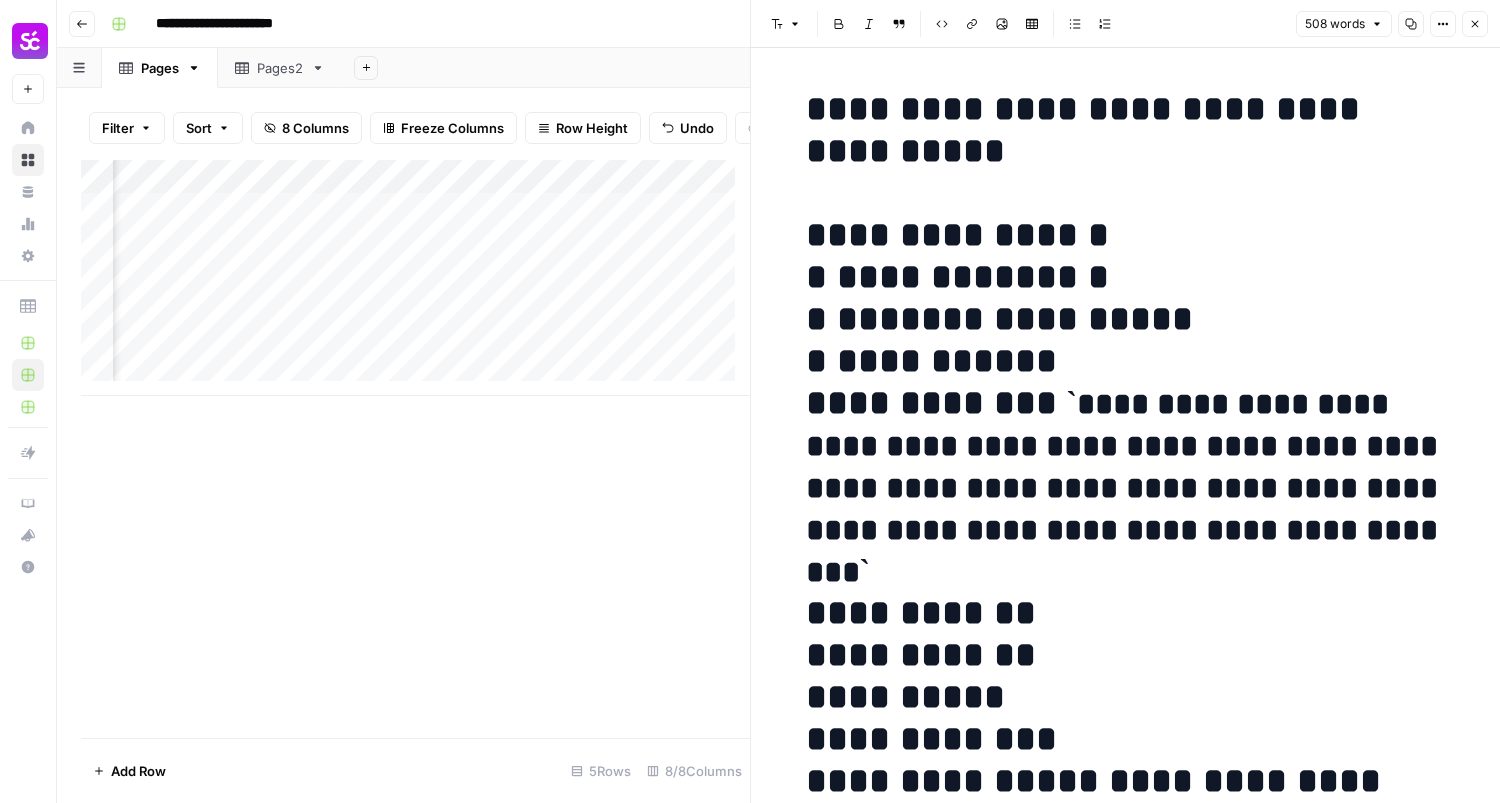 click on "**********" at bounding box center (1126, 760) 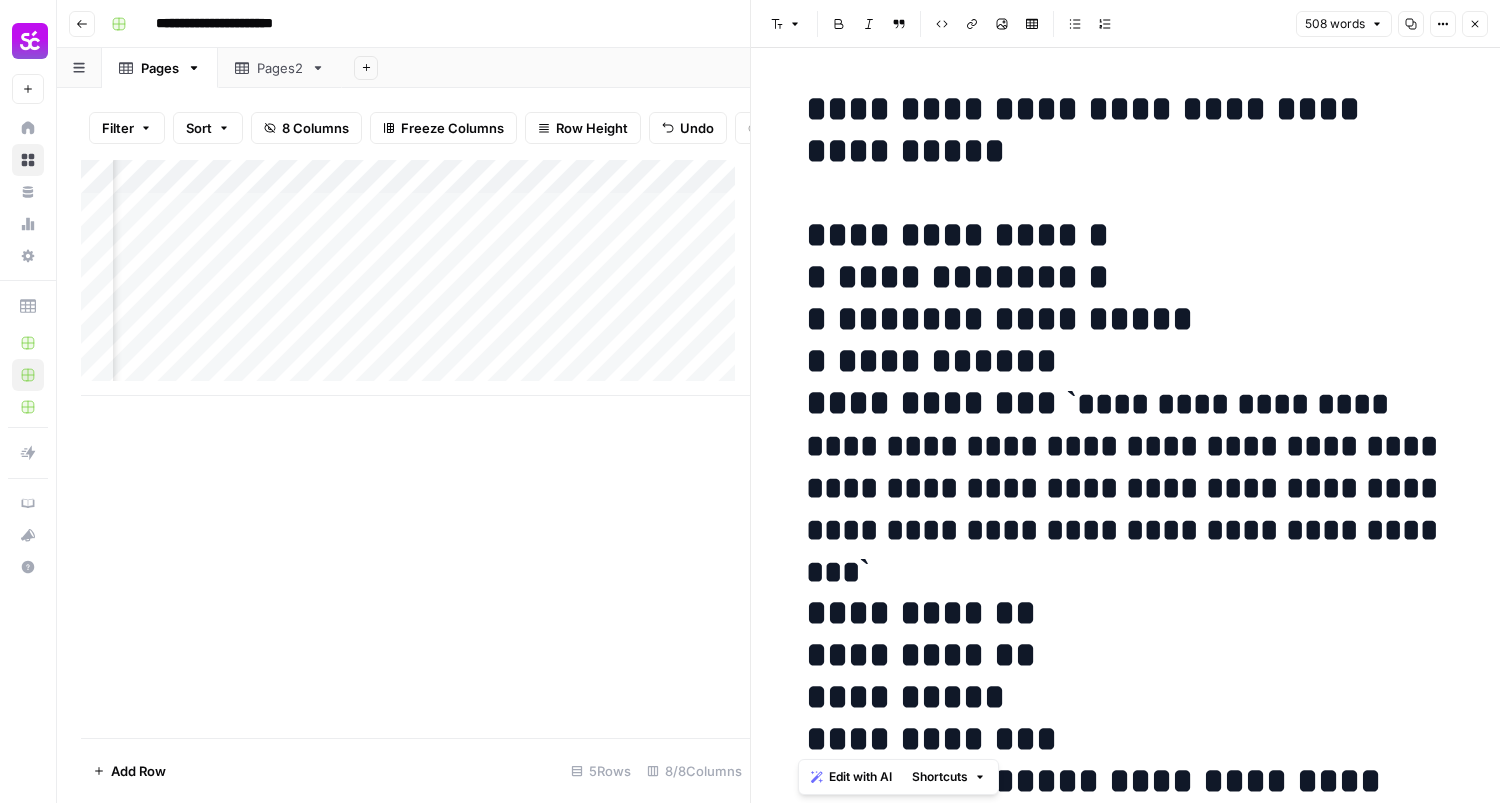 copy on "**********" 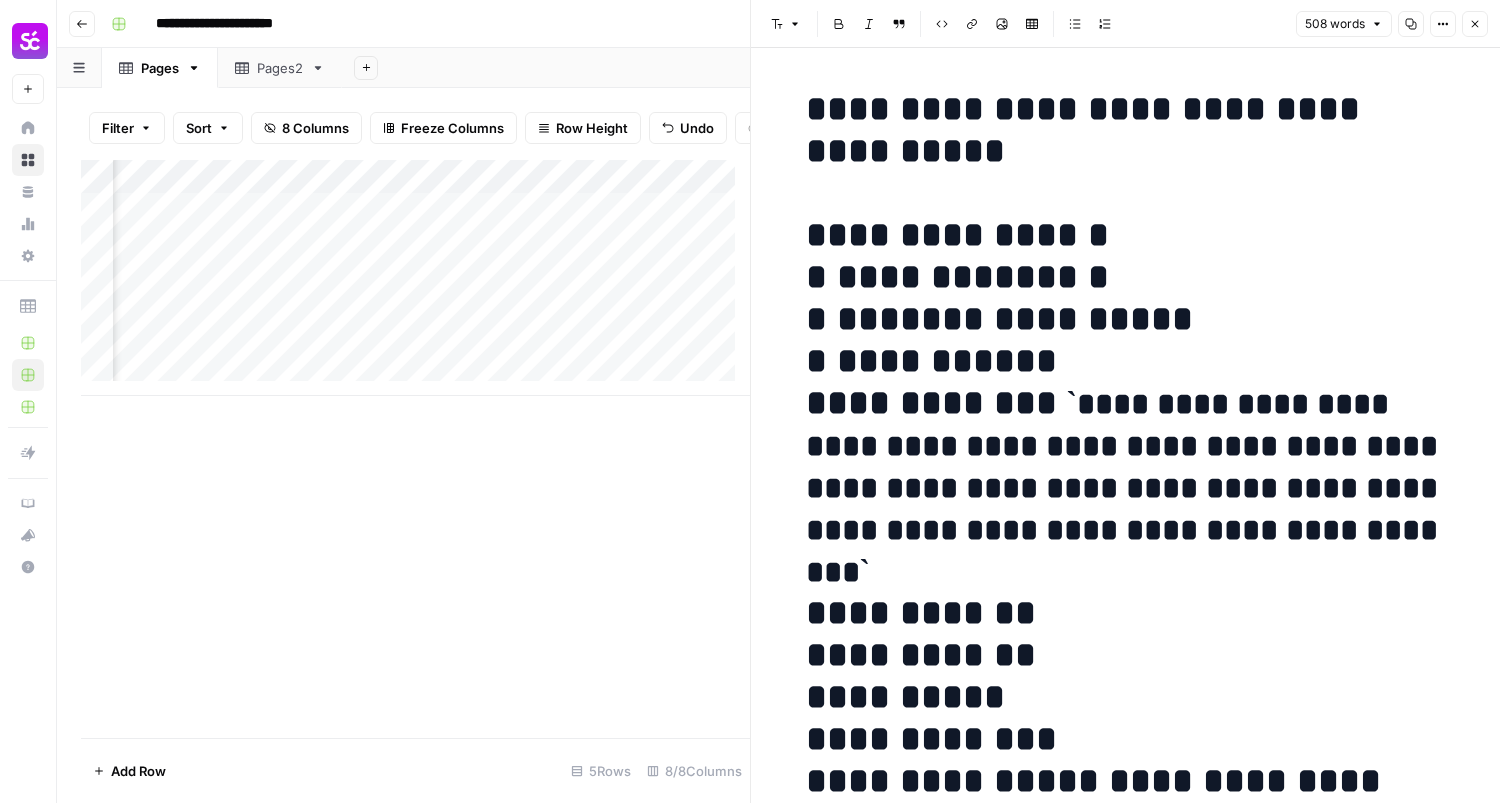 click on "Options" at bounding box center (1443, 24) 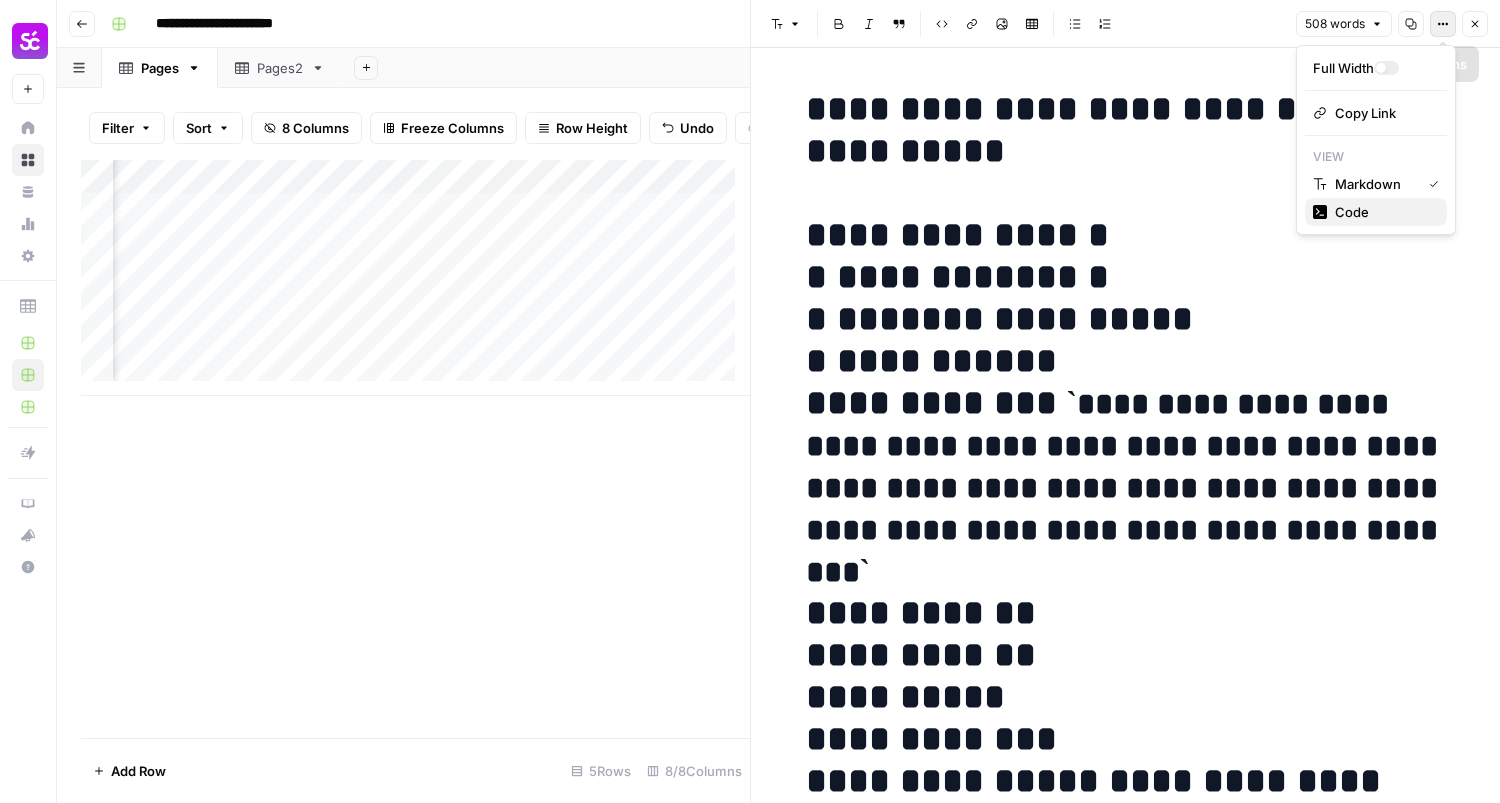 click on "Code" at bounding box center (1352, 212) 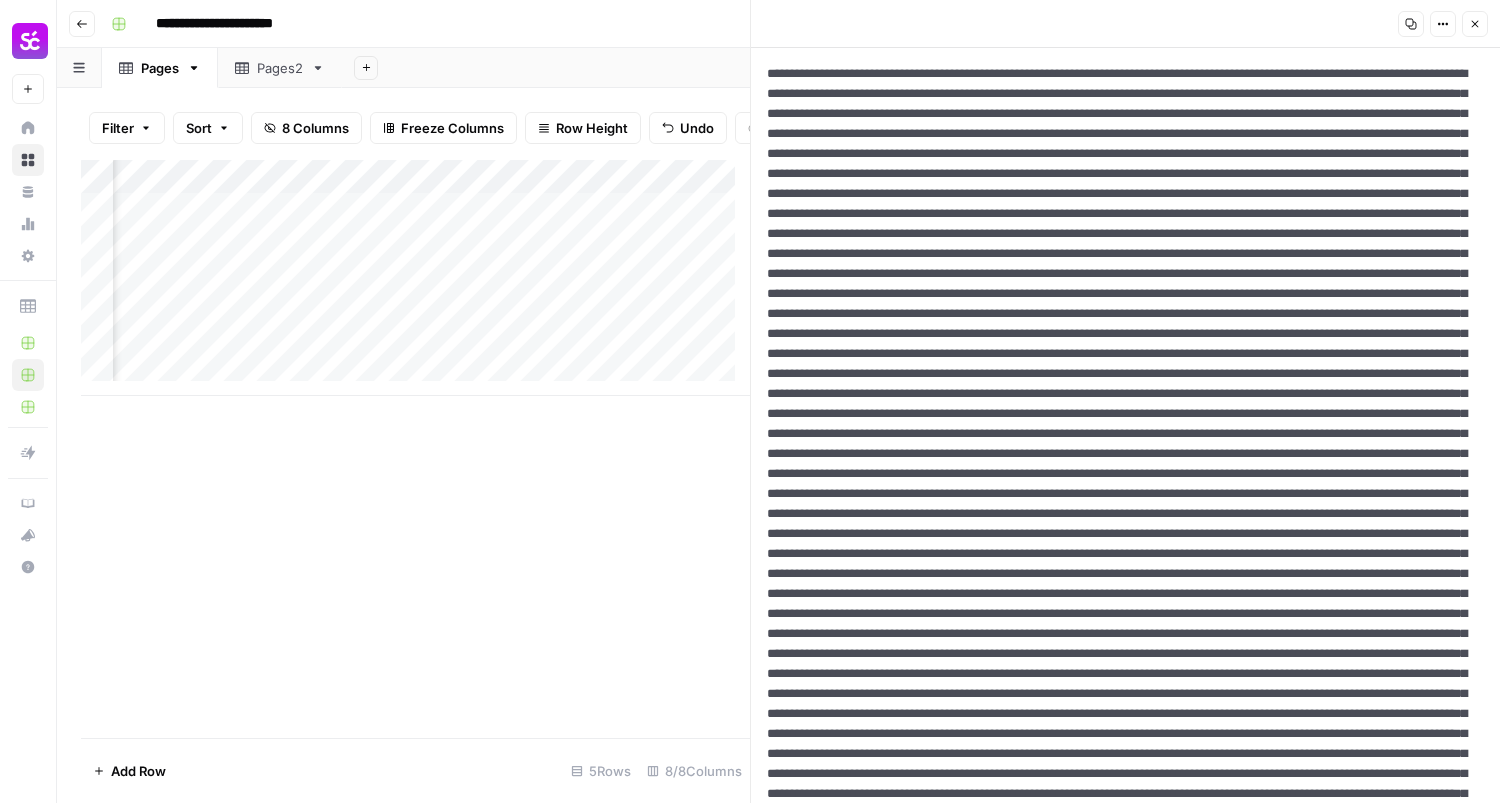 click at bounding box center [1118, 684] 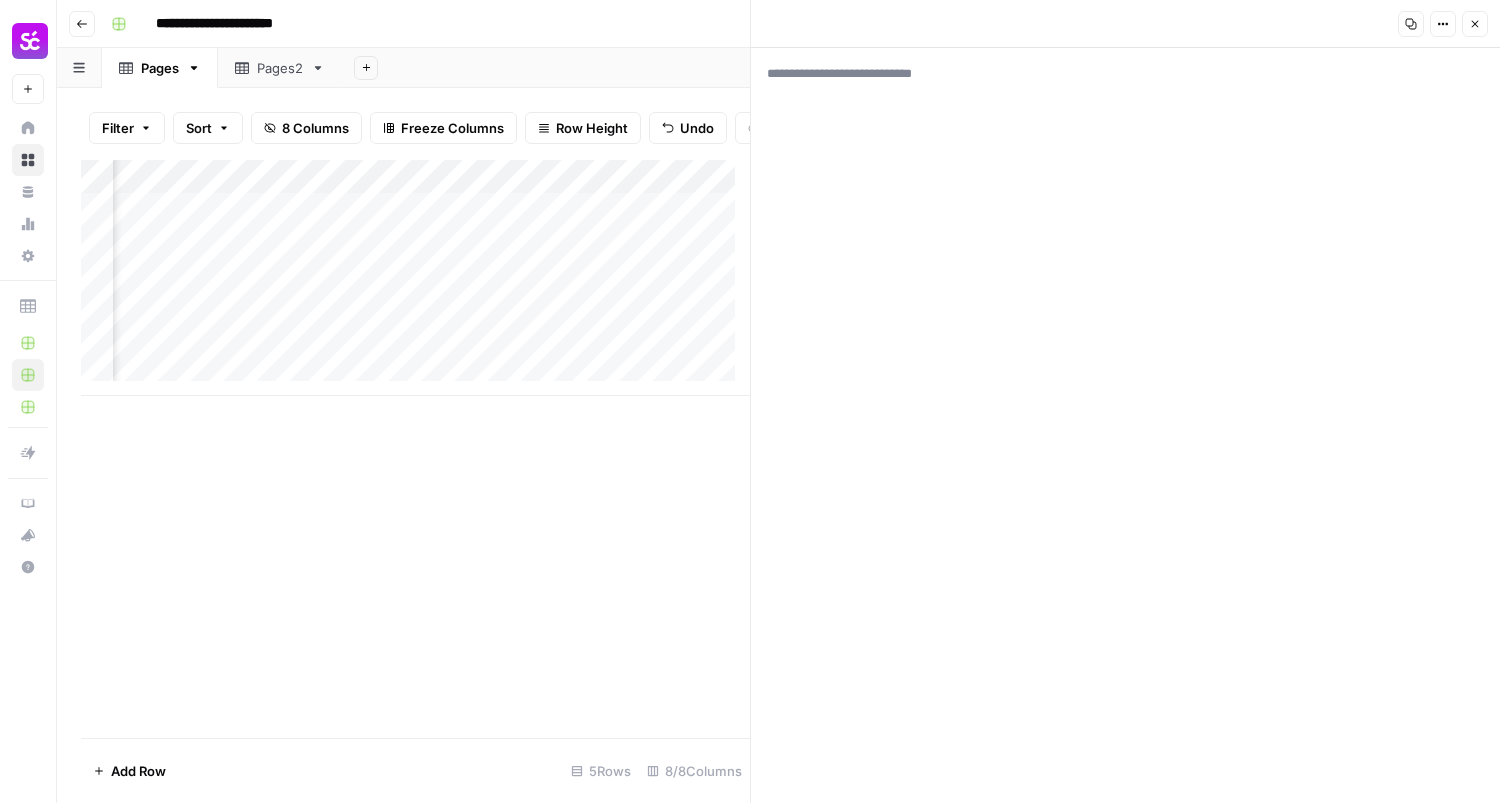 paste on "**********" 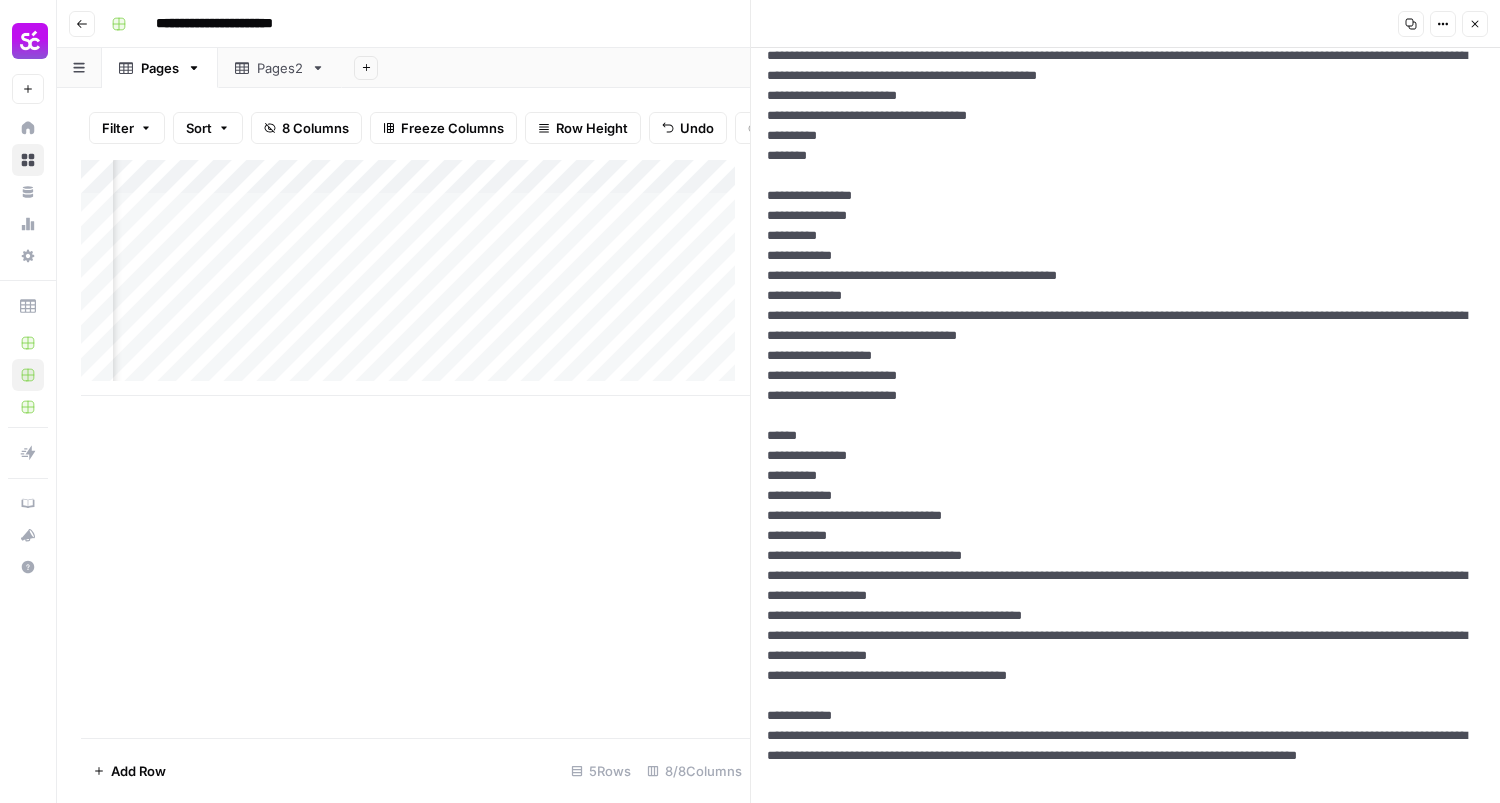 scroll, scrollTop: 1738, scrollLeft: 0, axis: vertical 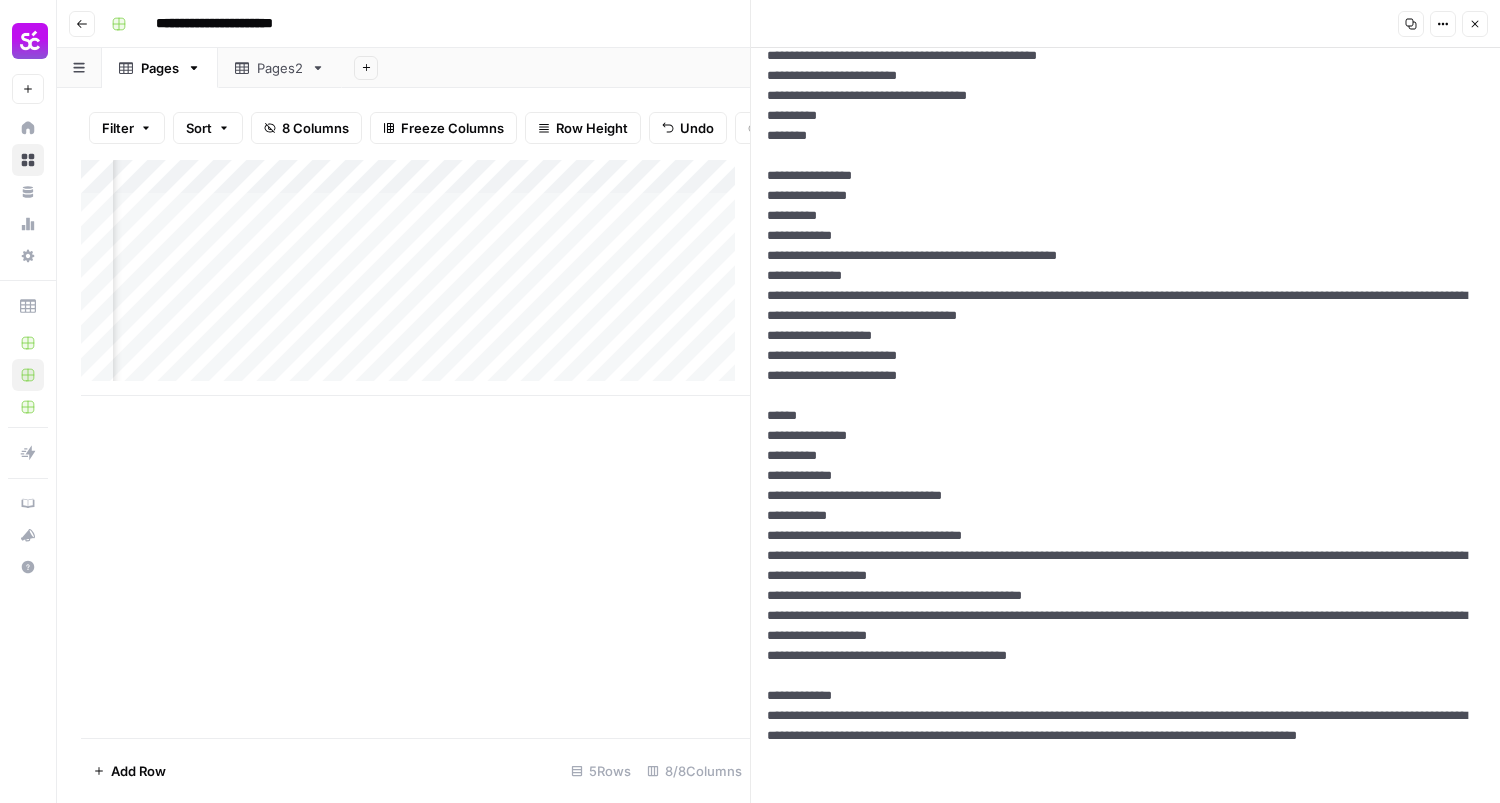 type on "**********" 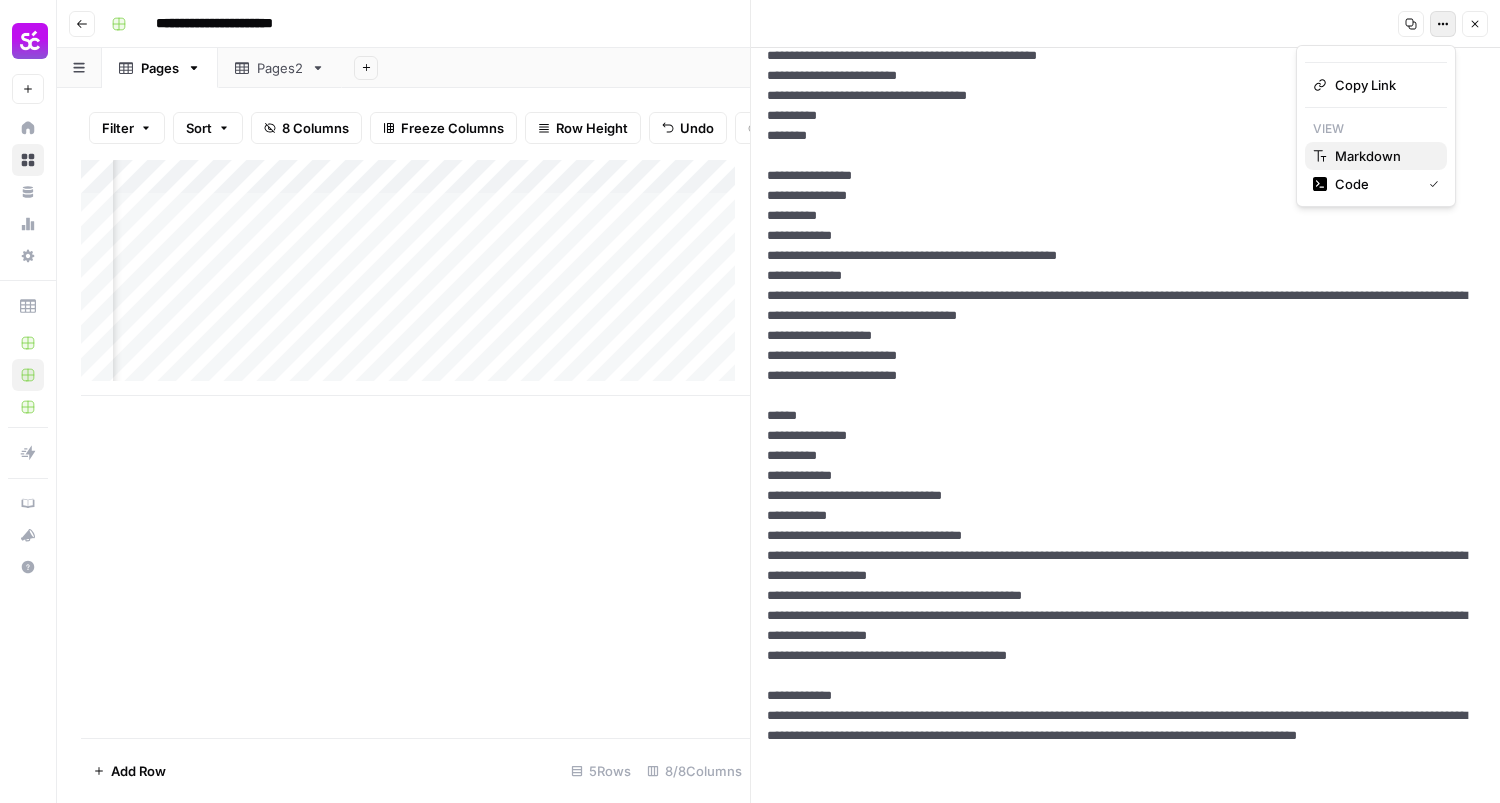 click on "Markdown" at bounding box center (1376, 156) 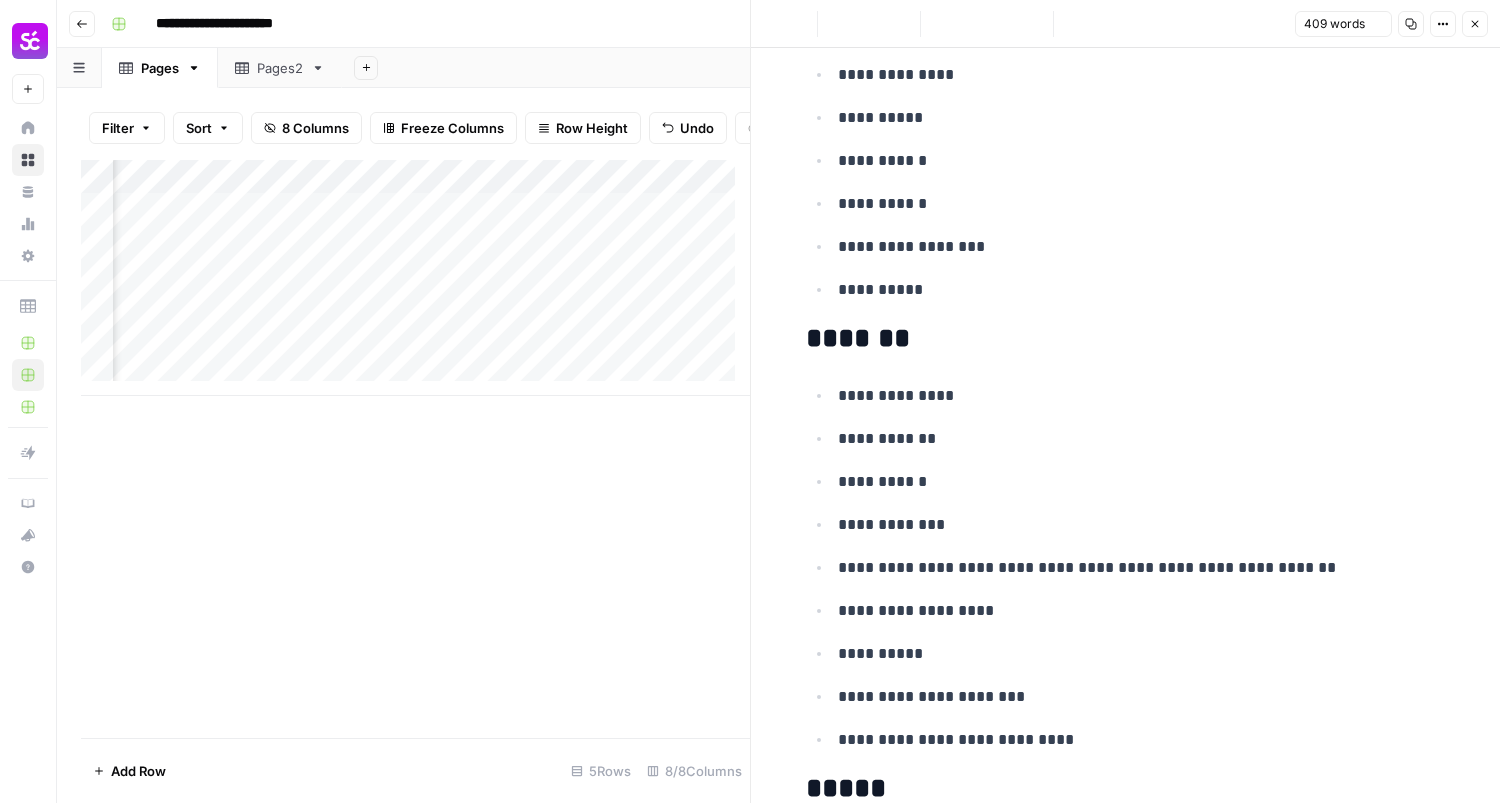 scroll, scrollTop: 0, scrollLeft: 0, axis: both 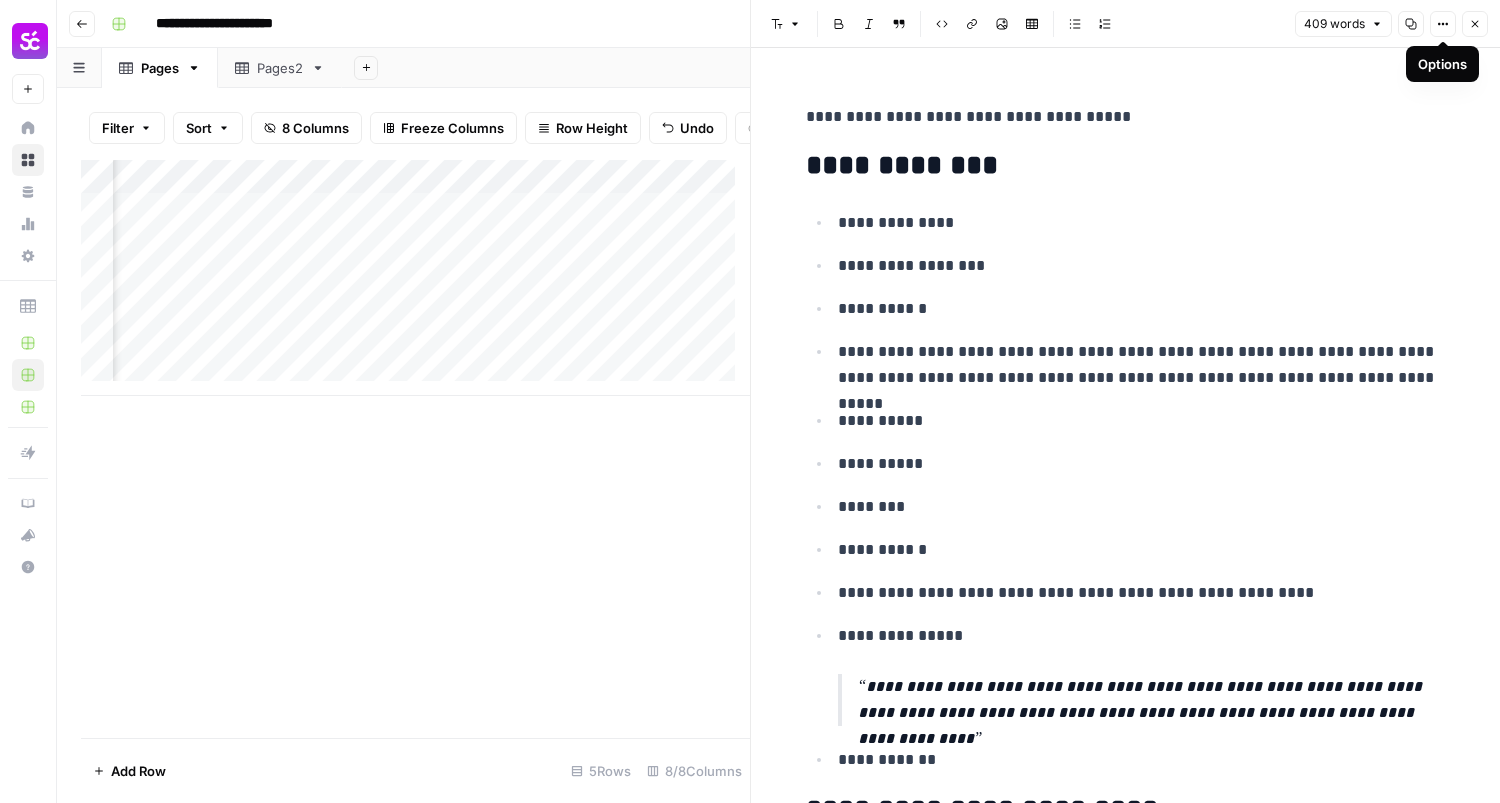 click on "**********" at bounding box center (1126, 166) 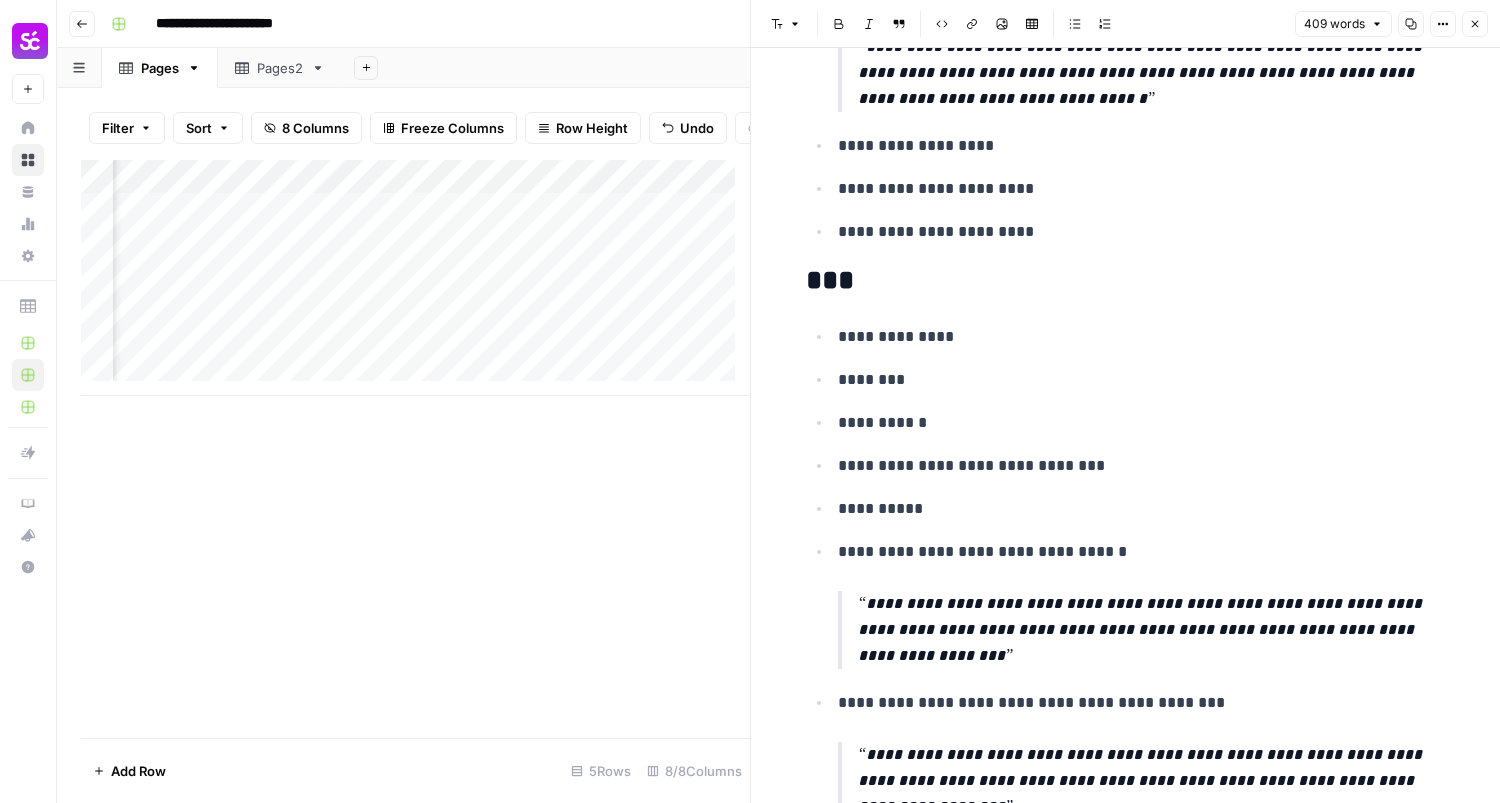scroll, scrollTop: 4321, scrollLeft: 0, axis: vertical 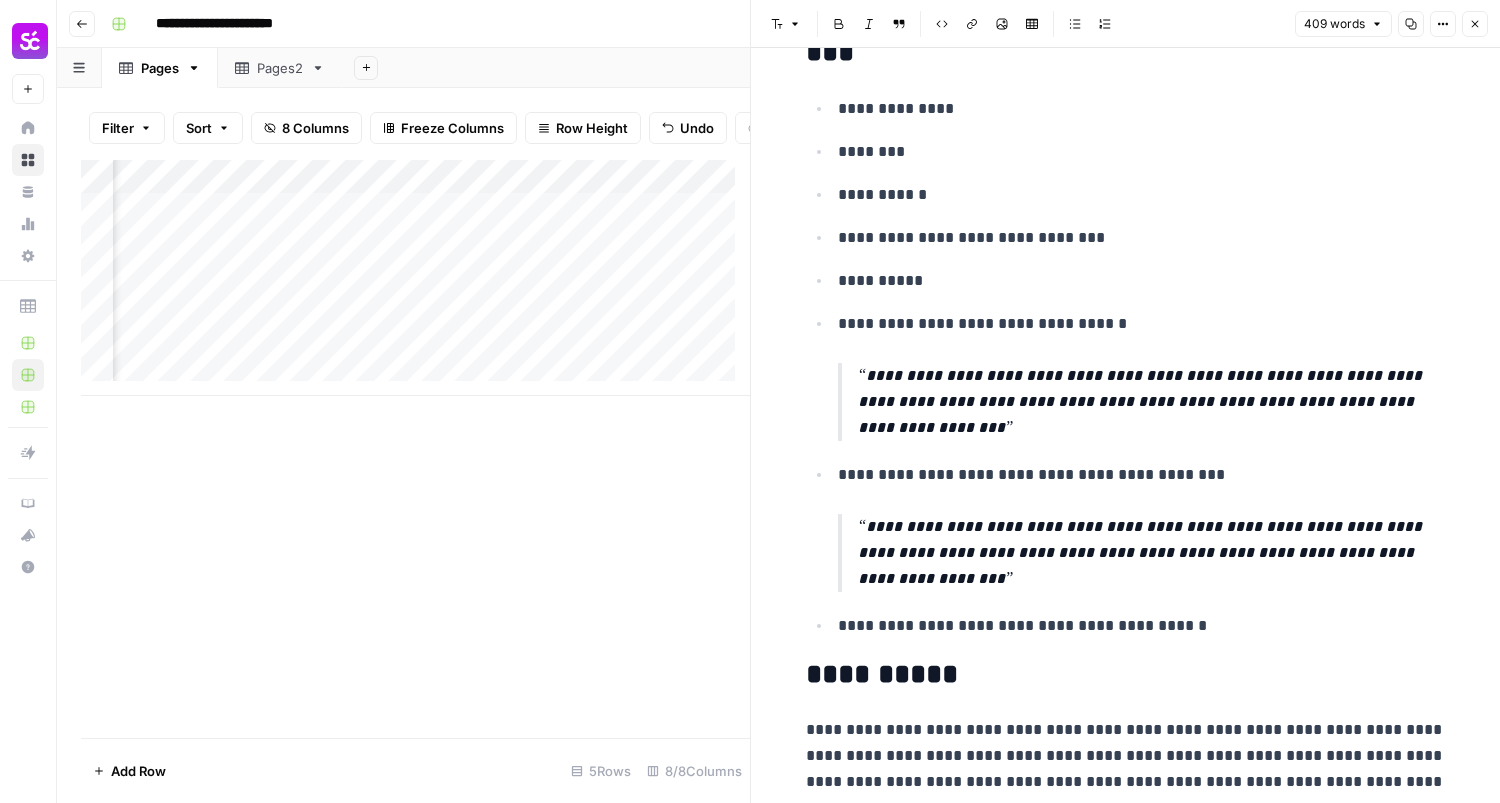 click on "Add Column" at bounding box center [415, 449] 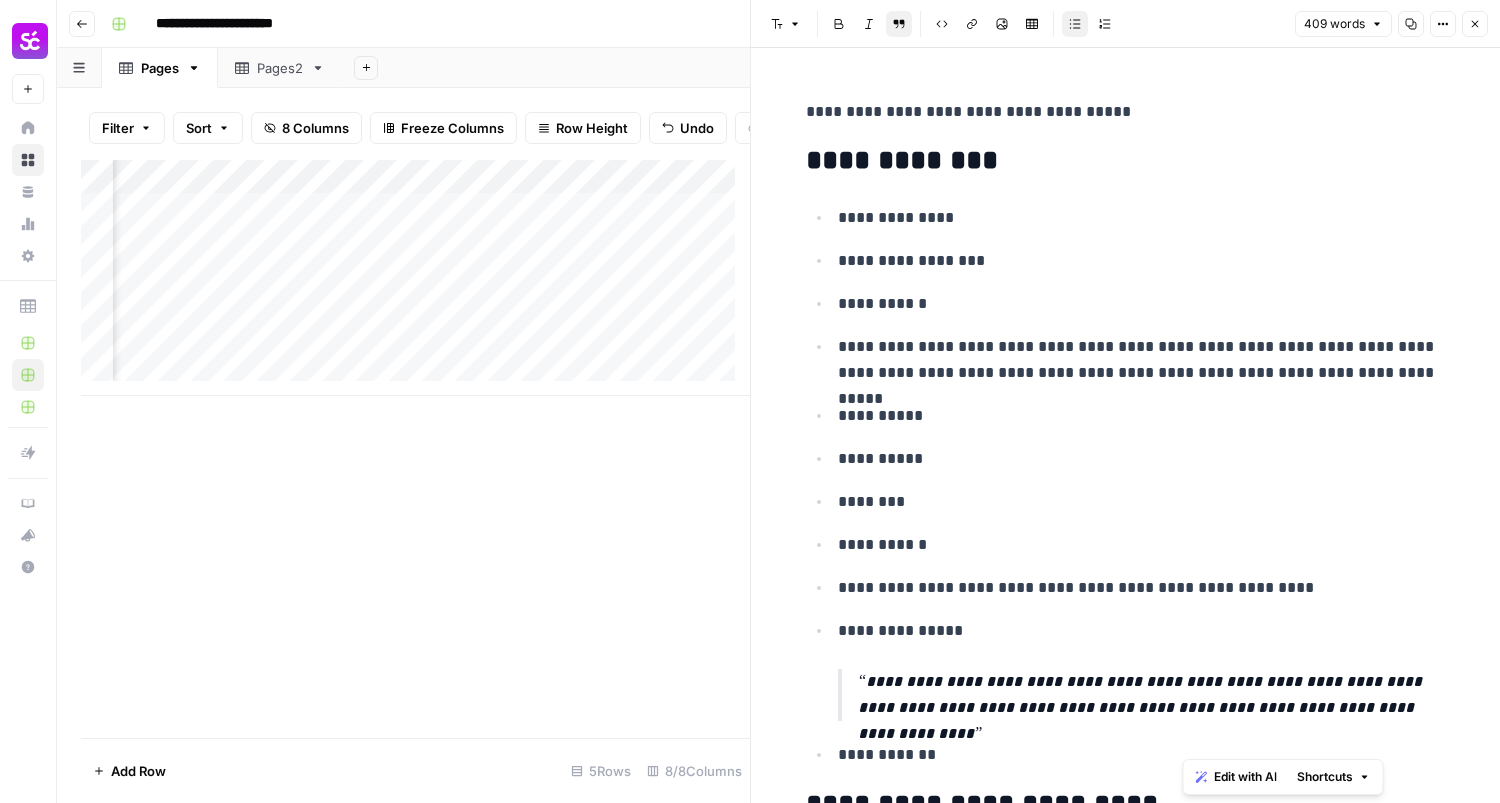 scroll, scrollTop: 0, scrollLeft: 0, axis: both 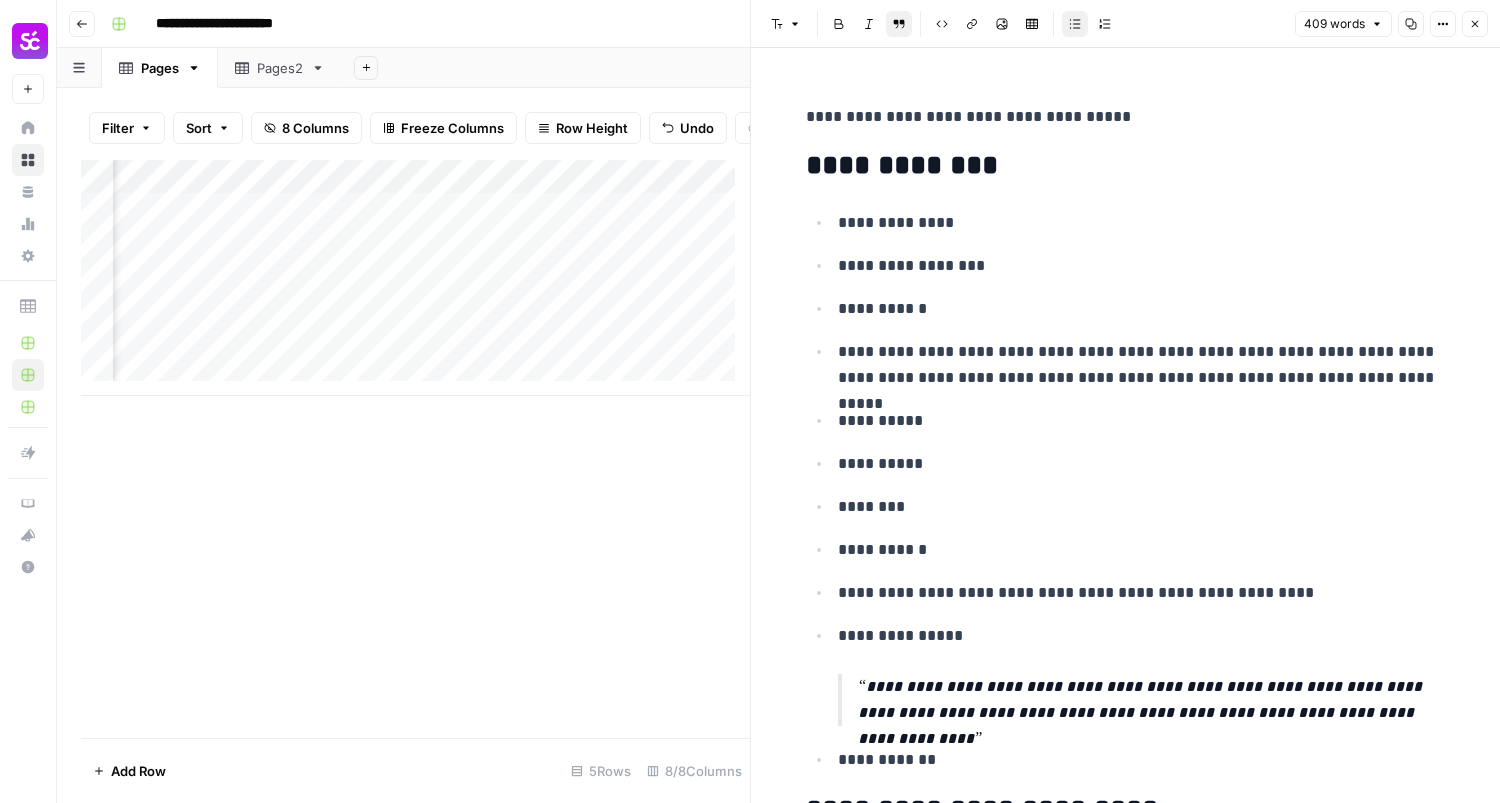 click on "Close" at bounding box center [1475, 24] 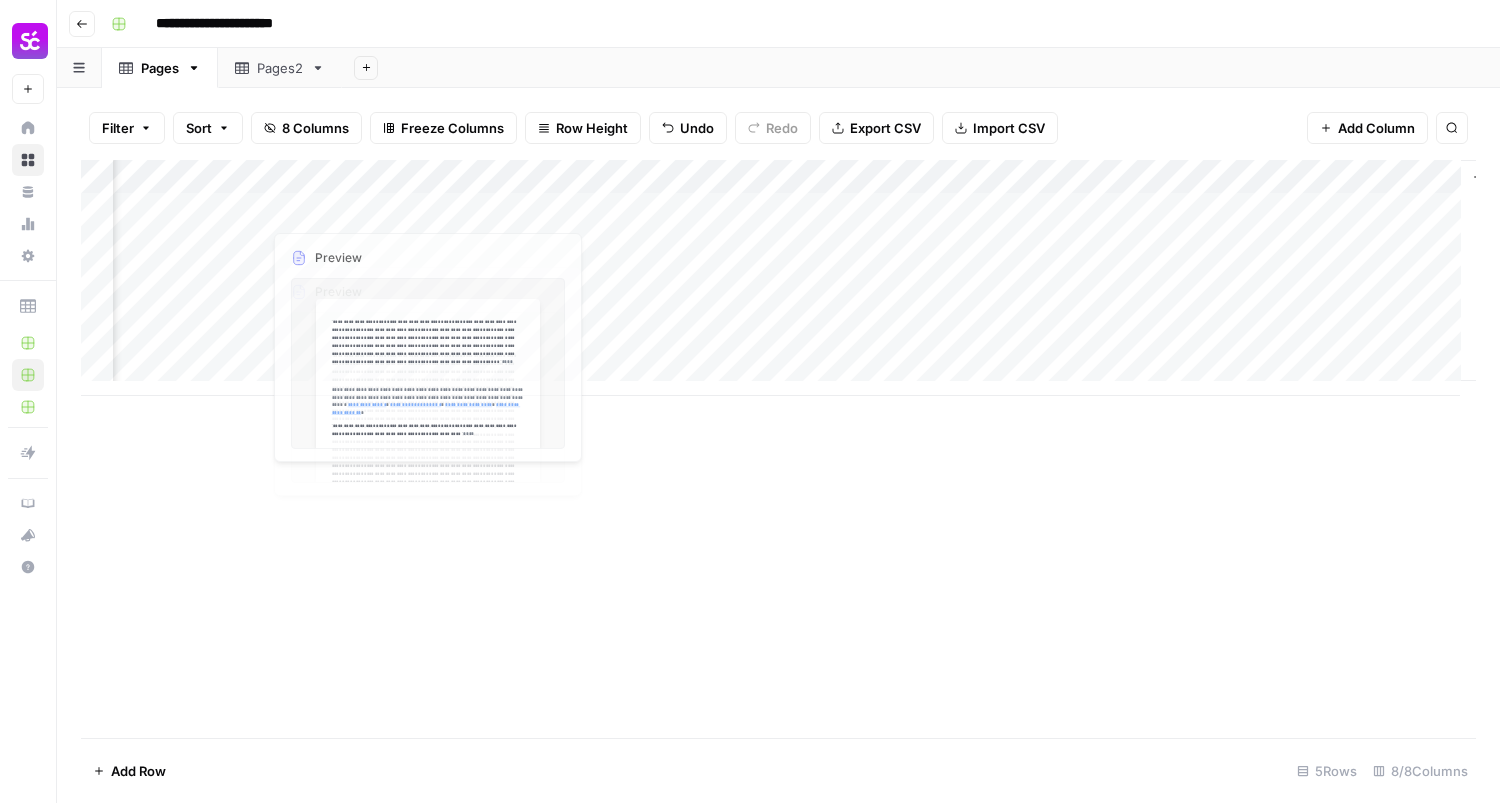 click on "Add Column" at bounding box center [778, 278] 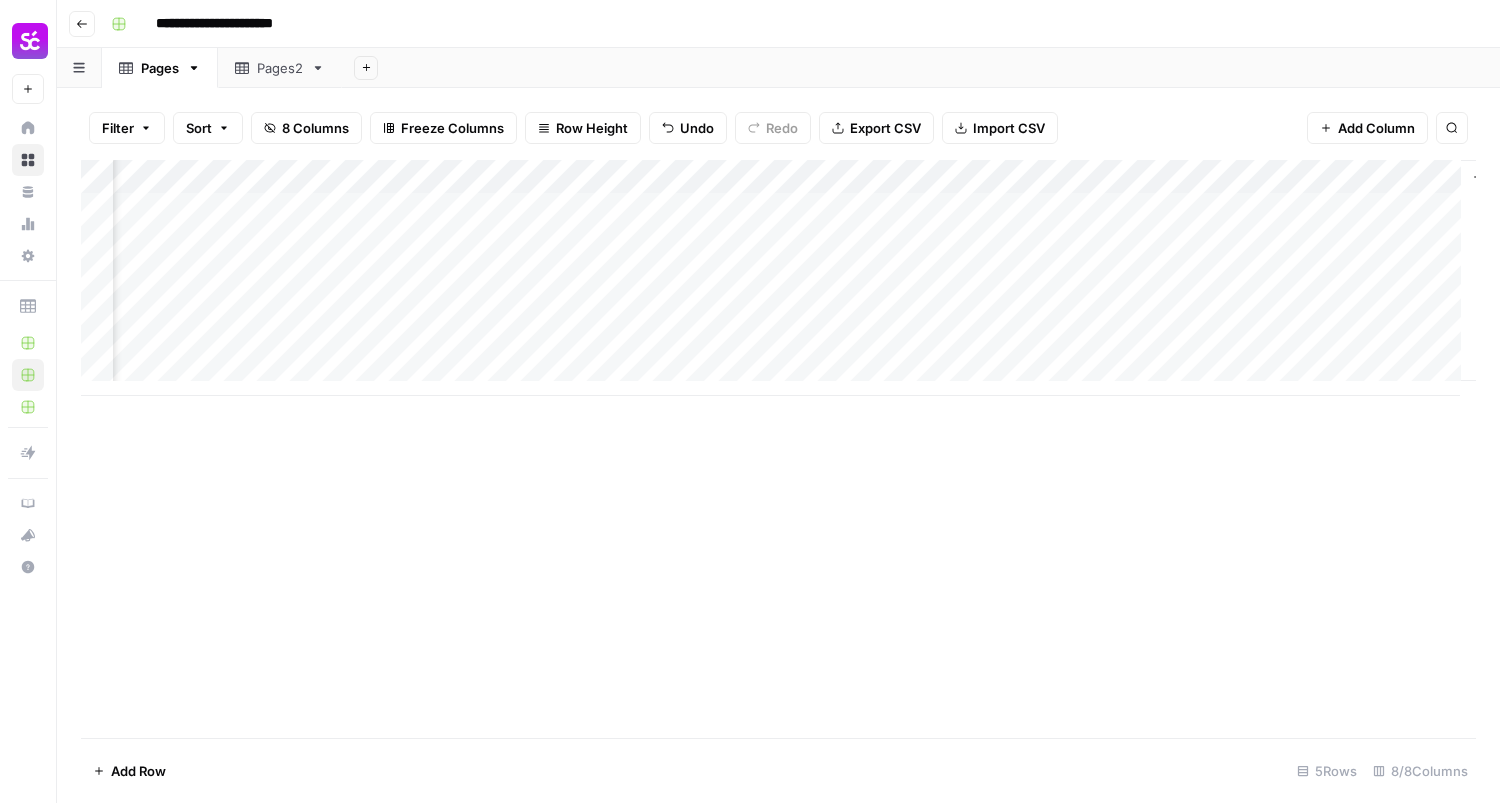 click on "Add Column" at bounding box center [778, 278] 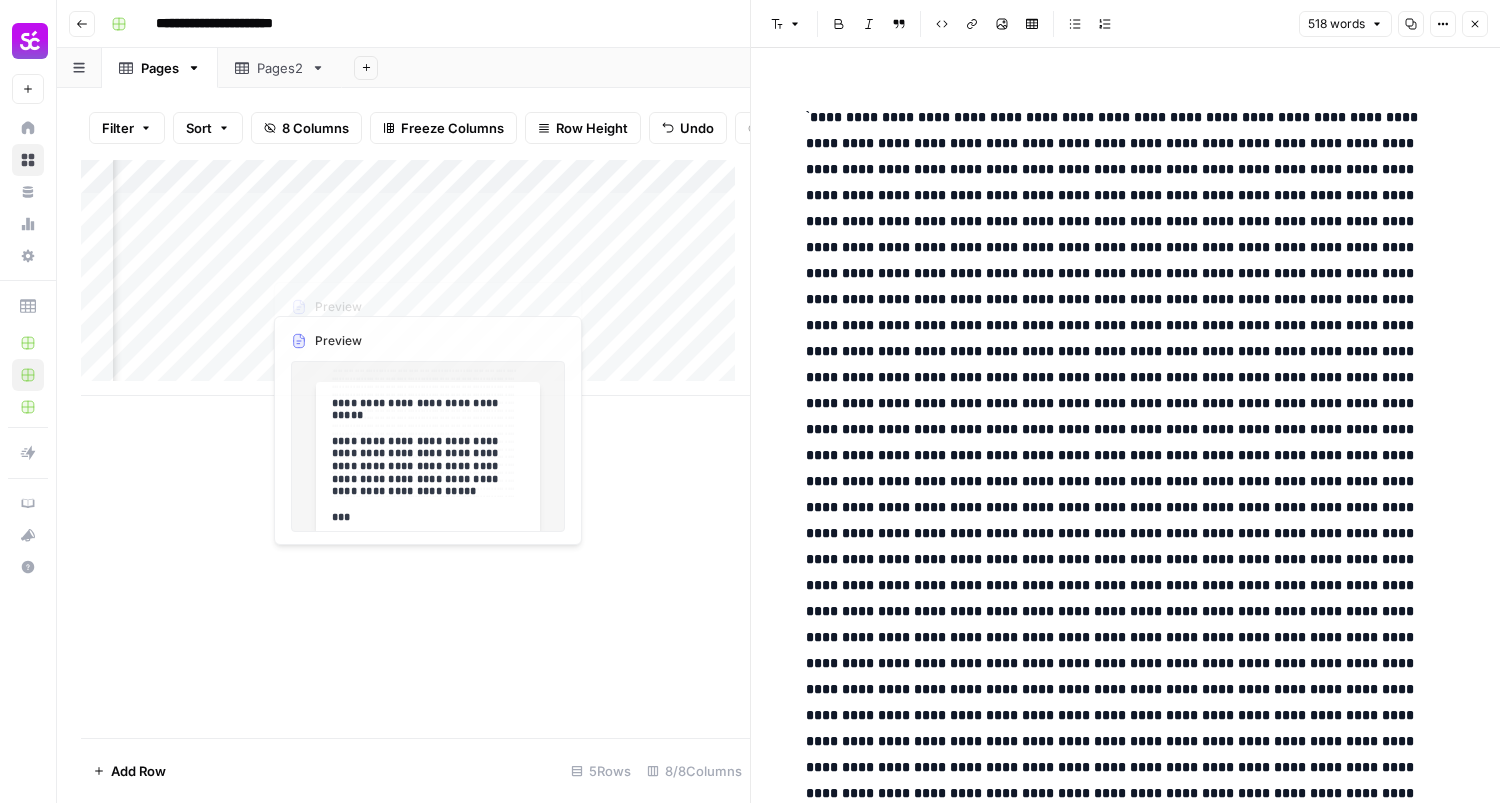 click on "Add Column" at bounding box center (415, 278) 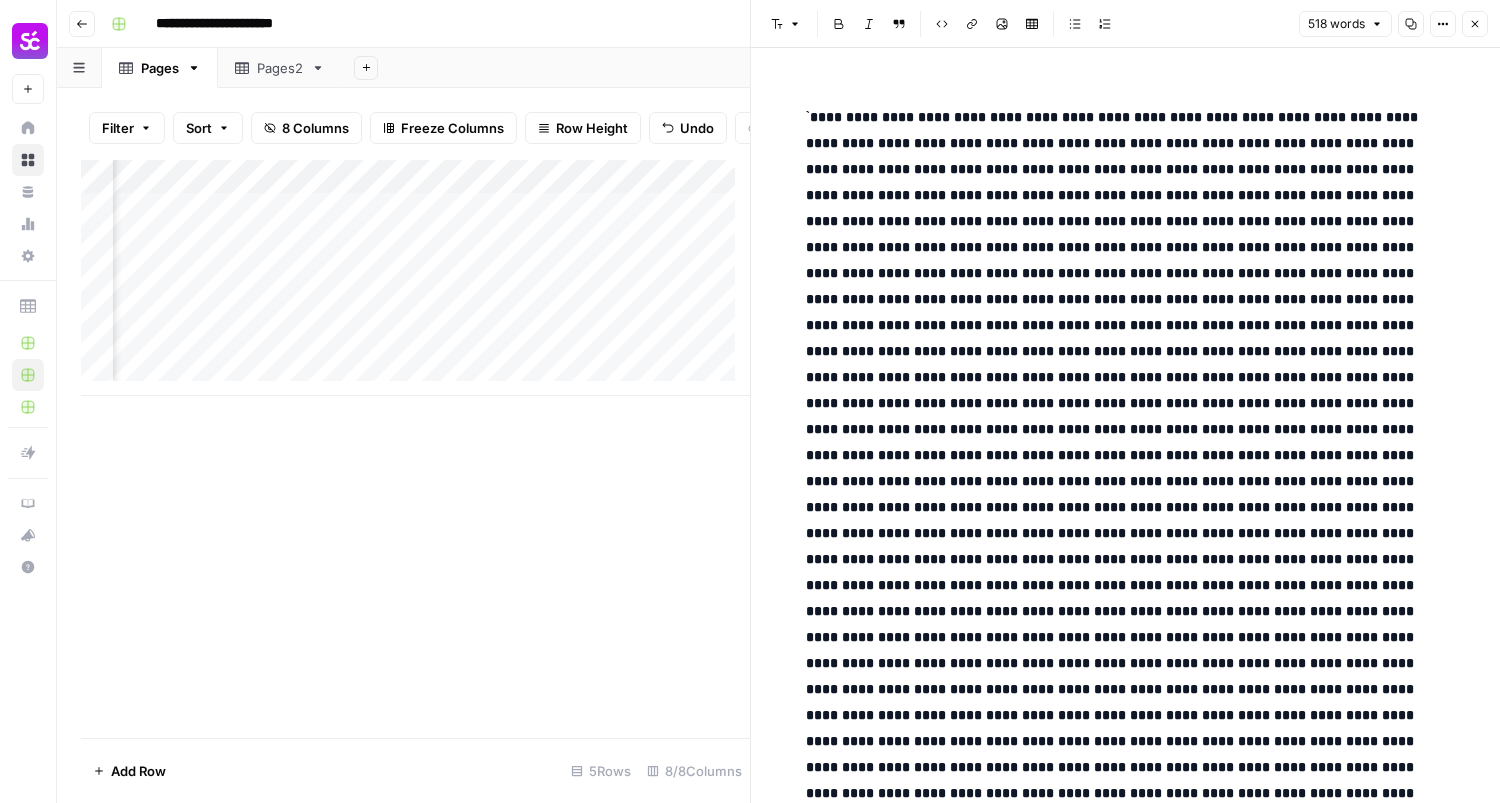 click on "Add Column" at bounding box center (415, 278) 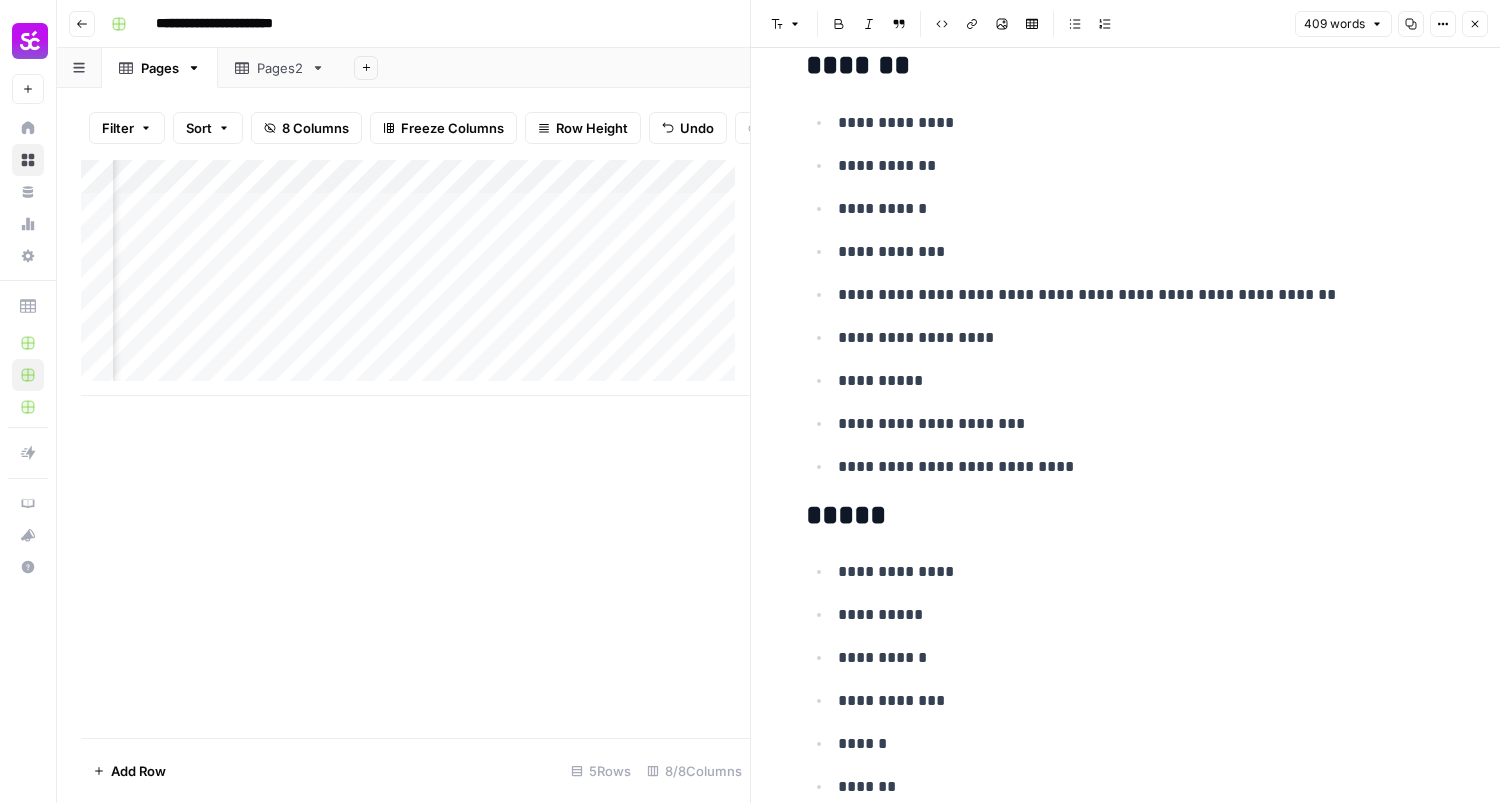 scroll, scrollTop: 1900, scrollLeft: 0, axis: vertical 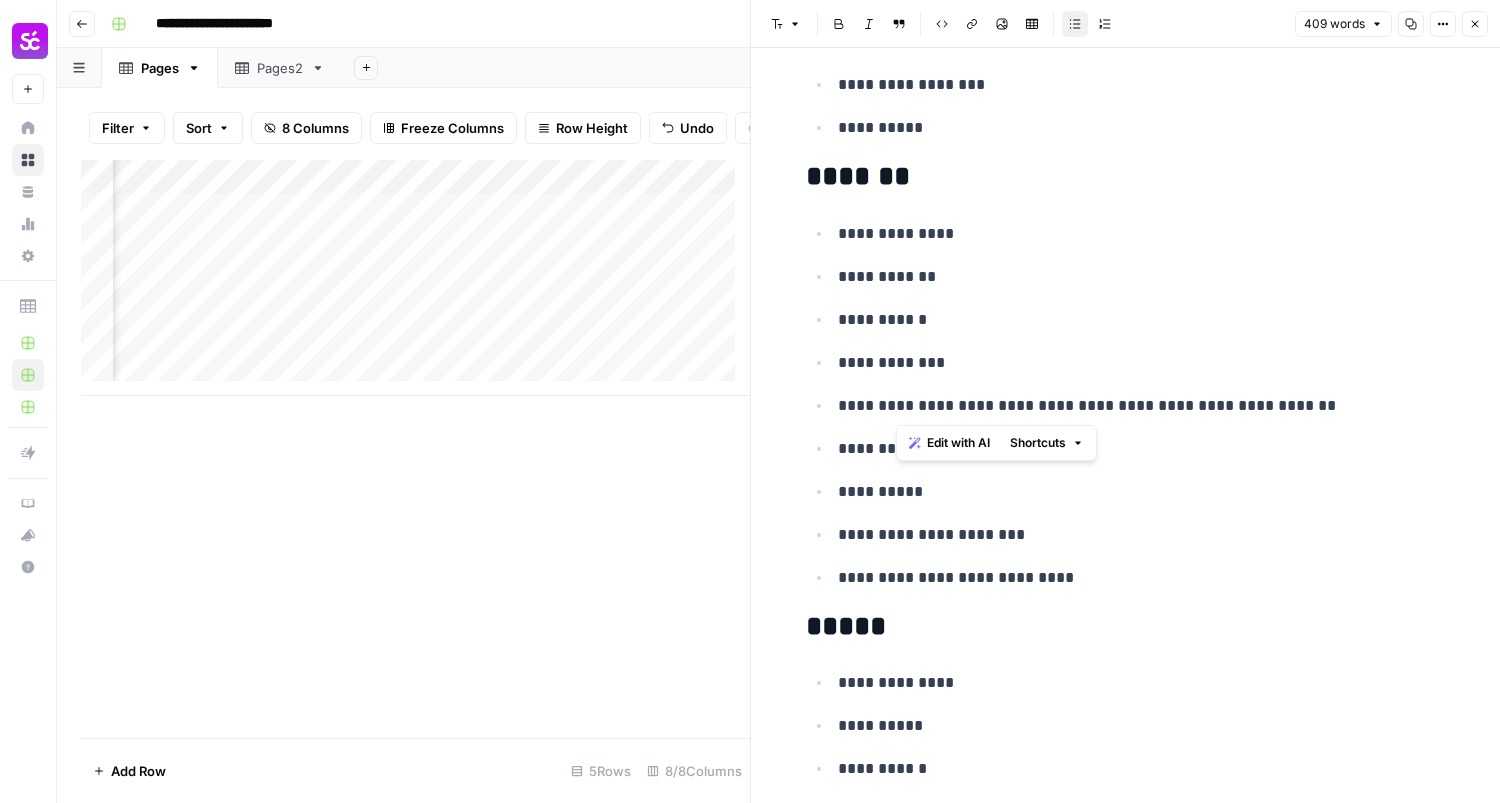 drag, startPoint x: 1326, startPoint y: 416, endPoint x: 887, endPoint y: 413, distance: 439.01025 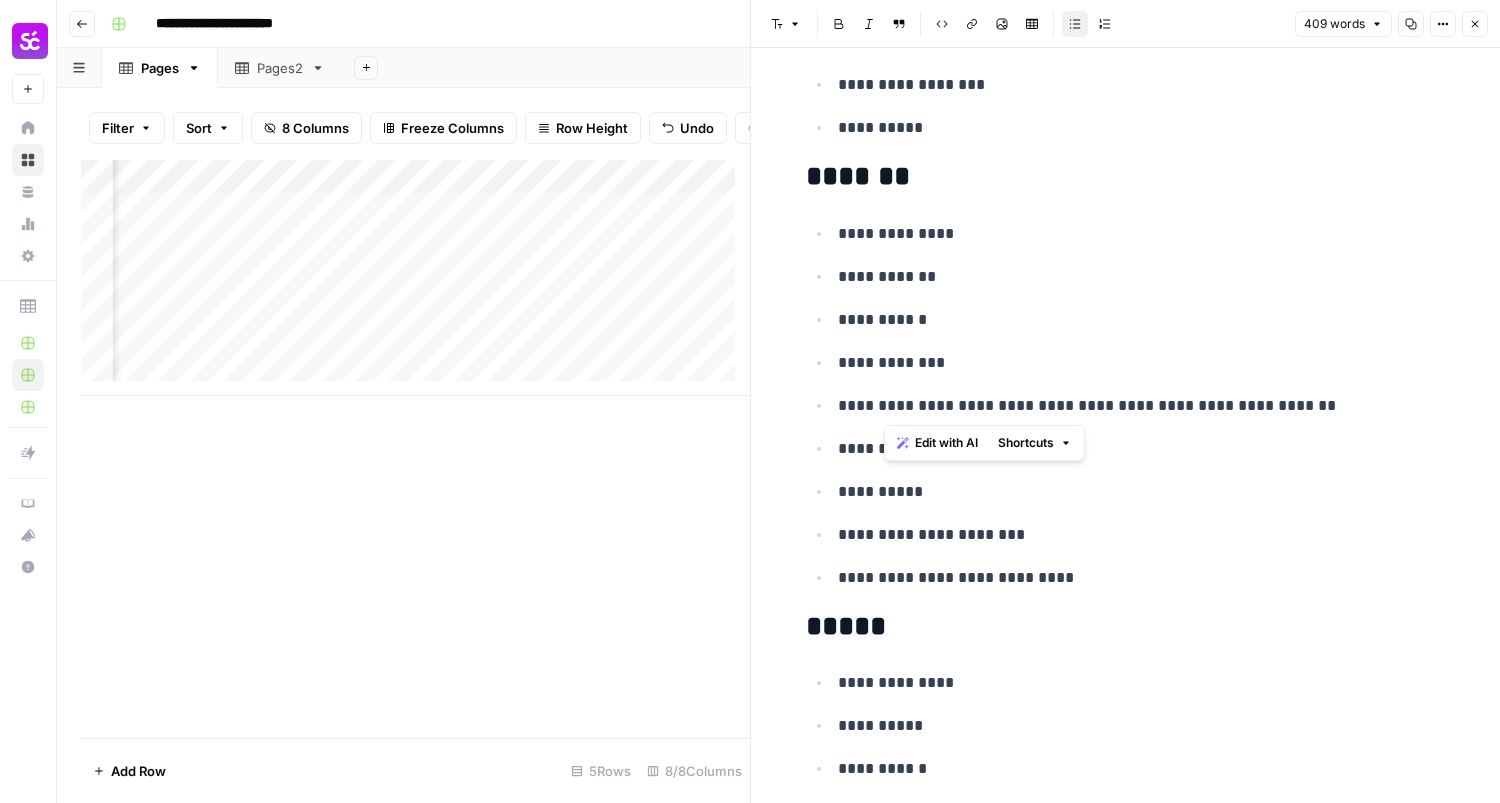 click on "**********" at bounding box center (1142, 406) 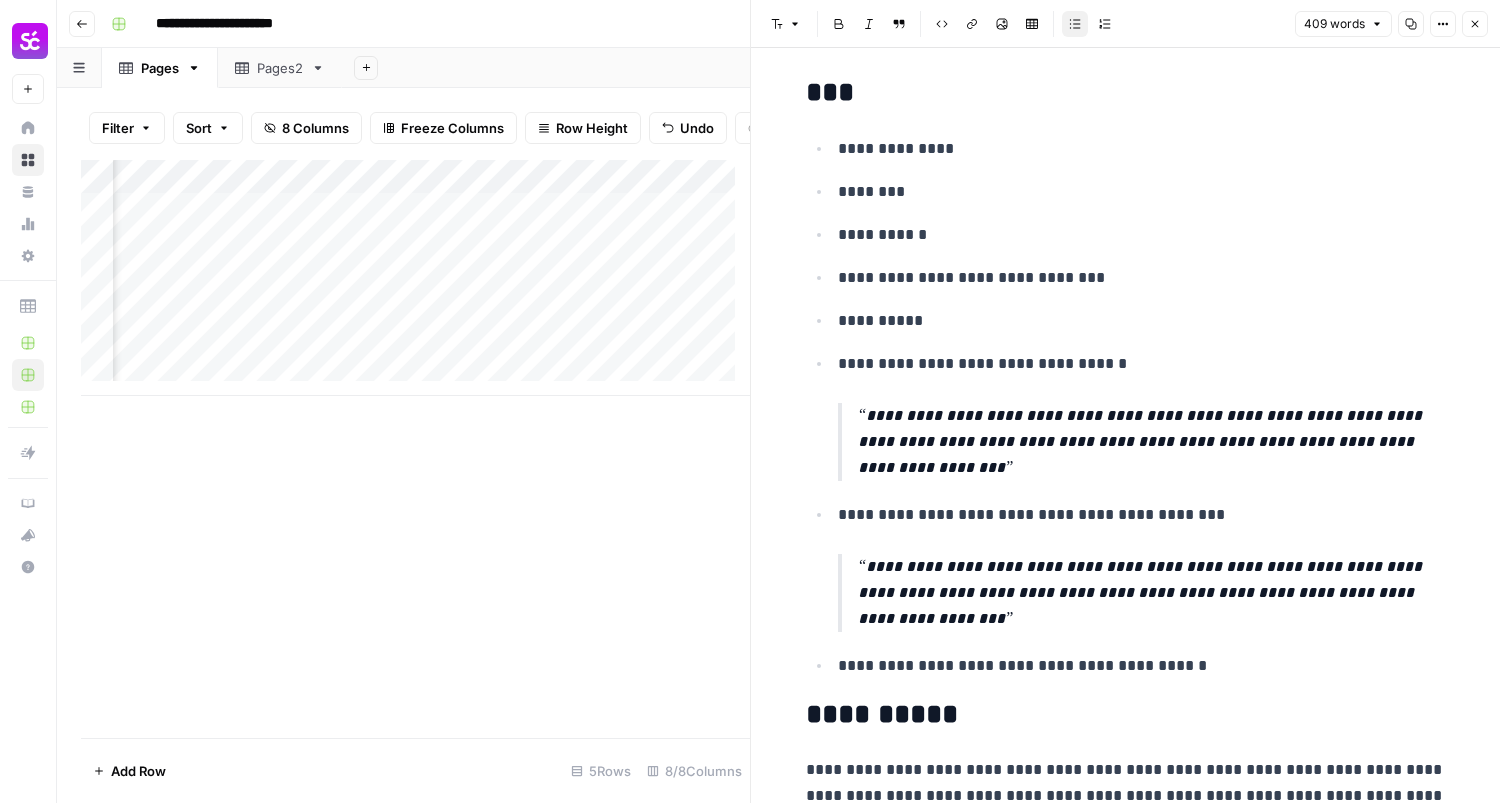 scroll, scrollTop: 4321, scrollLeft: 0, axis: vertical 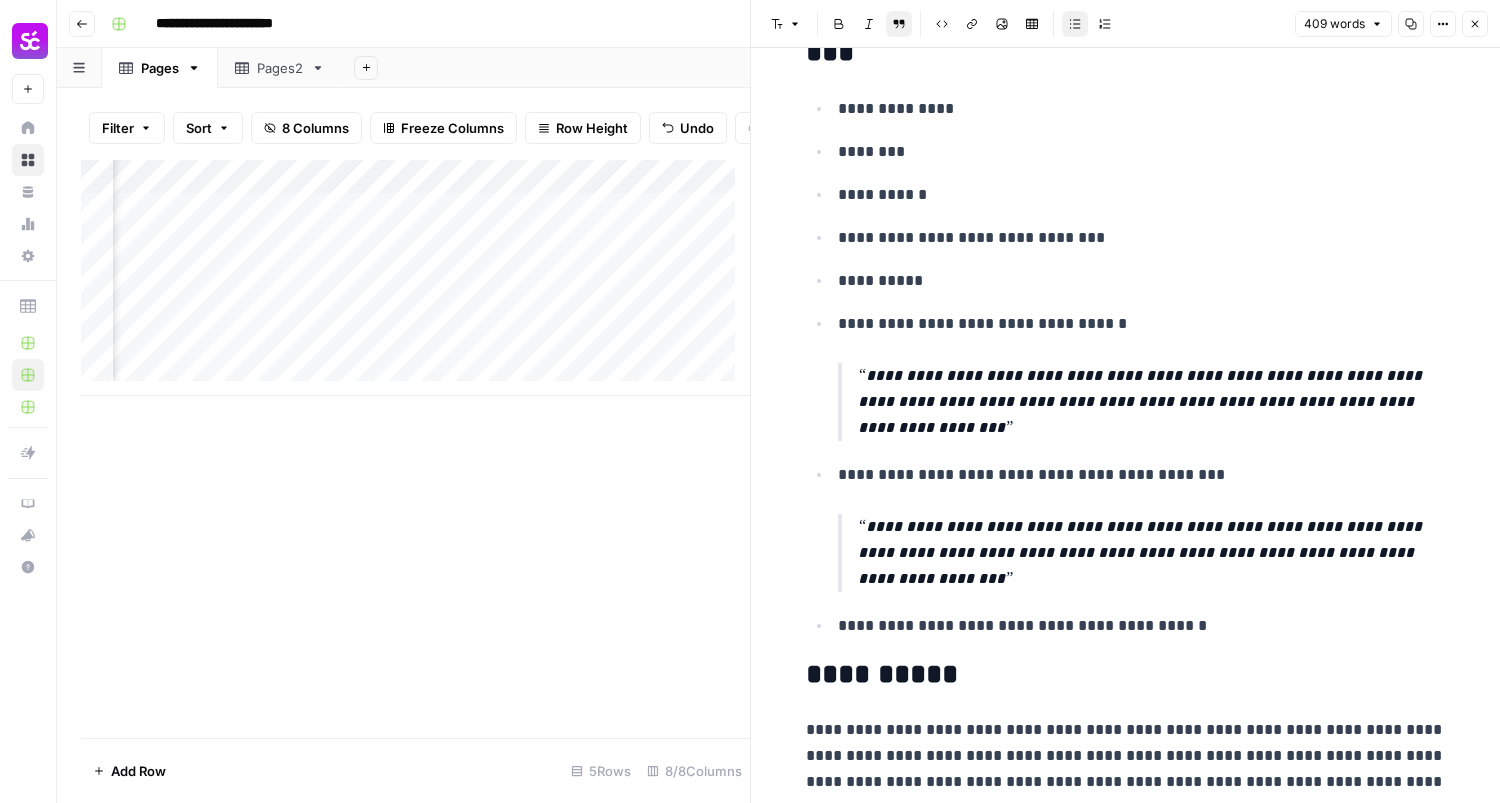 click on "**********" at bounding box center [1139, 375] 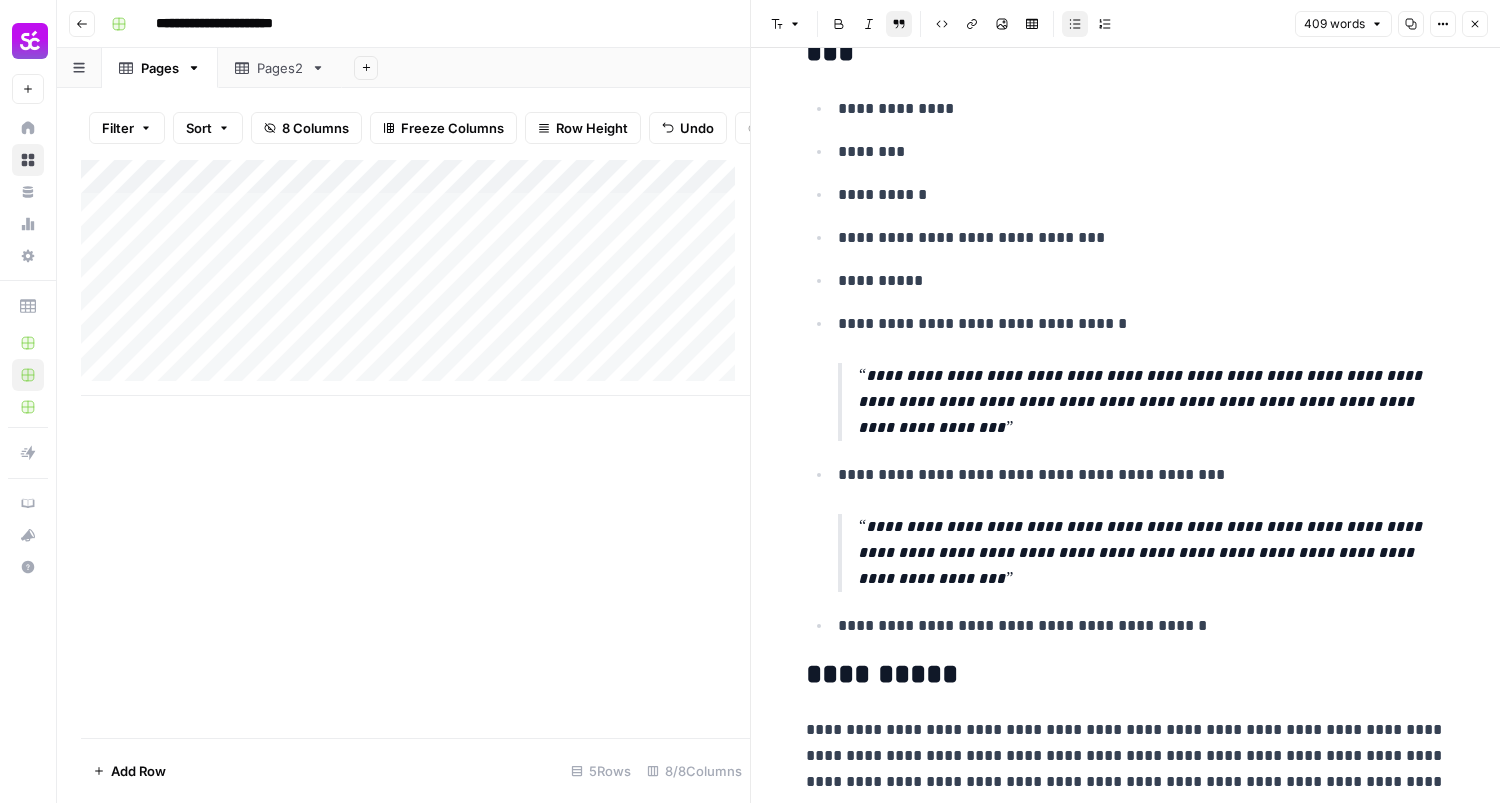 scroll, scrollTop: 0, scrollLeft: 0, axis: both 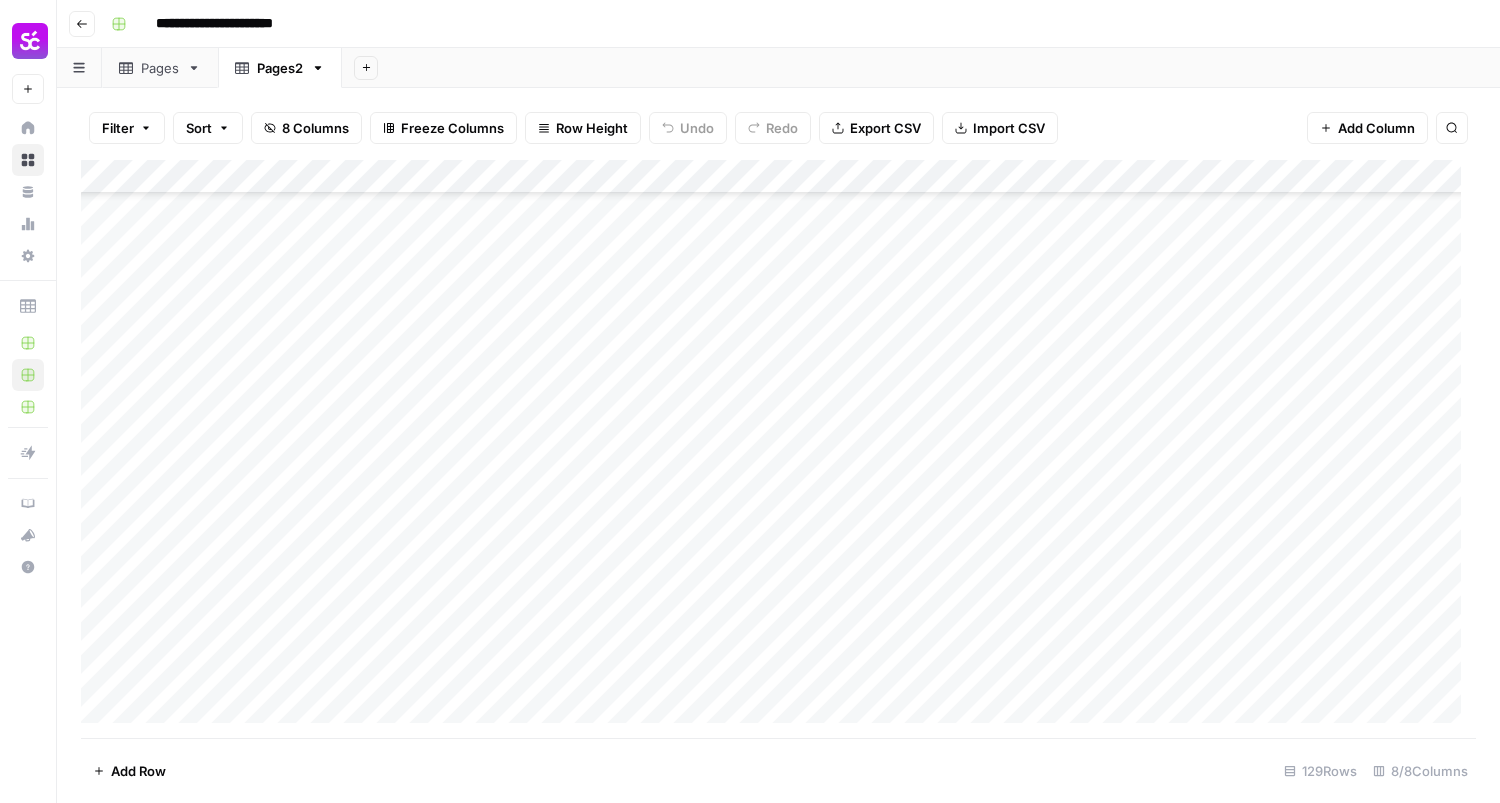 click on "Add Column" at bounding box center (778, 449) 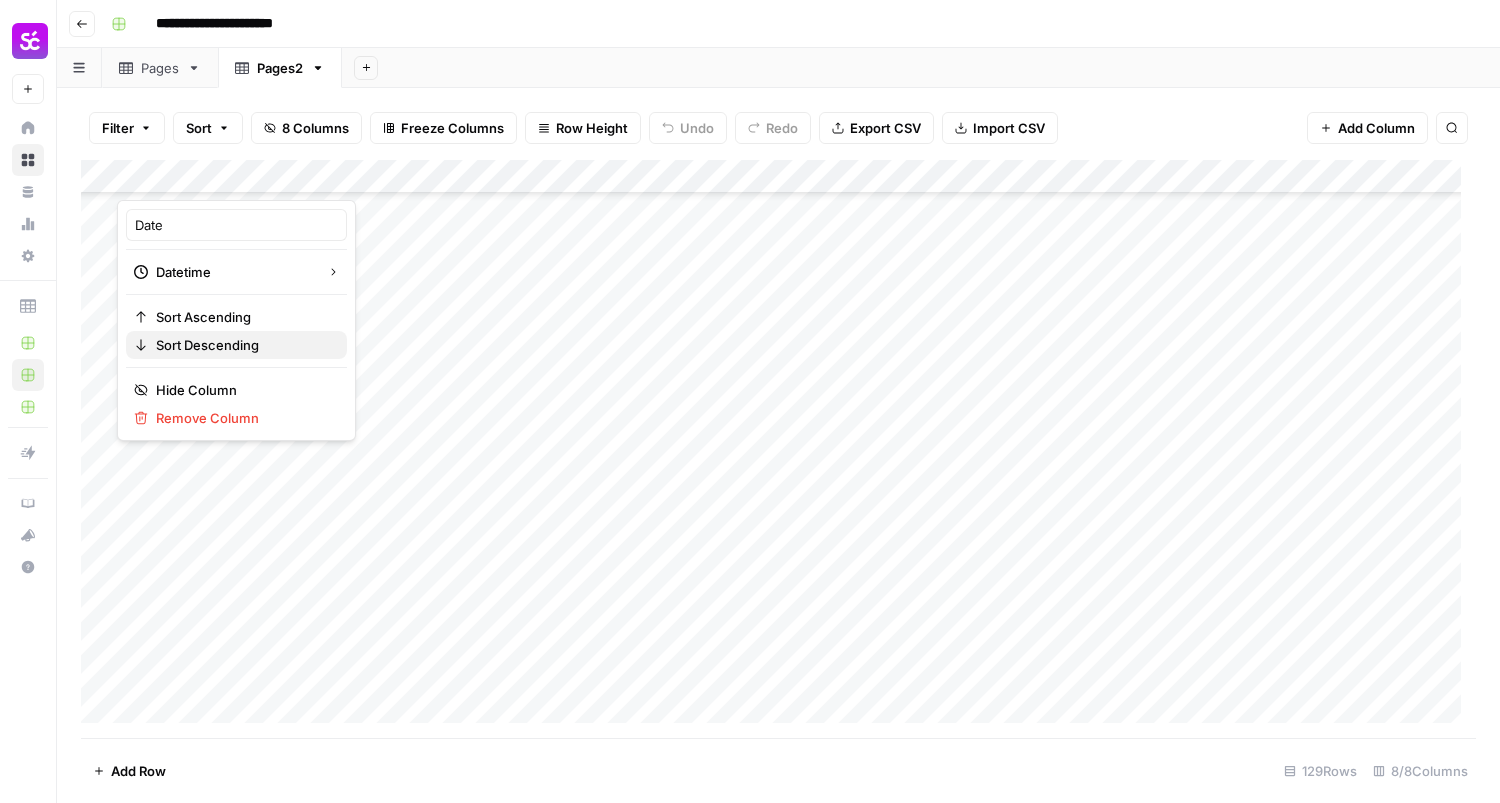 click on "Sort Descending" at bounding box center [207, 345] 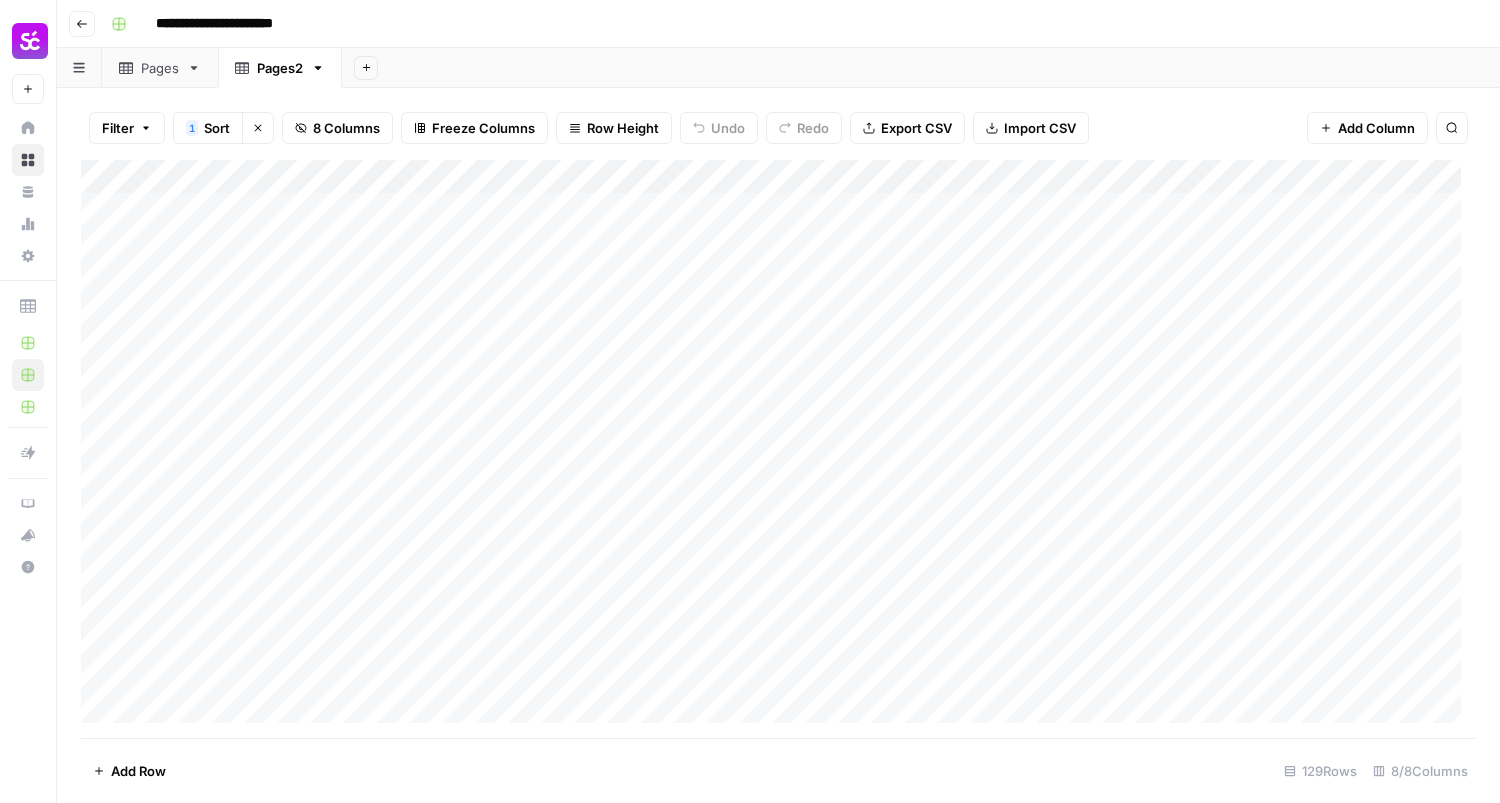 scroll, scrollTop: 0, scrollLeft: 0, axis: both 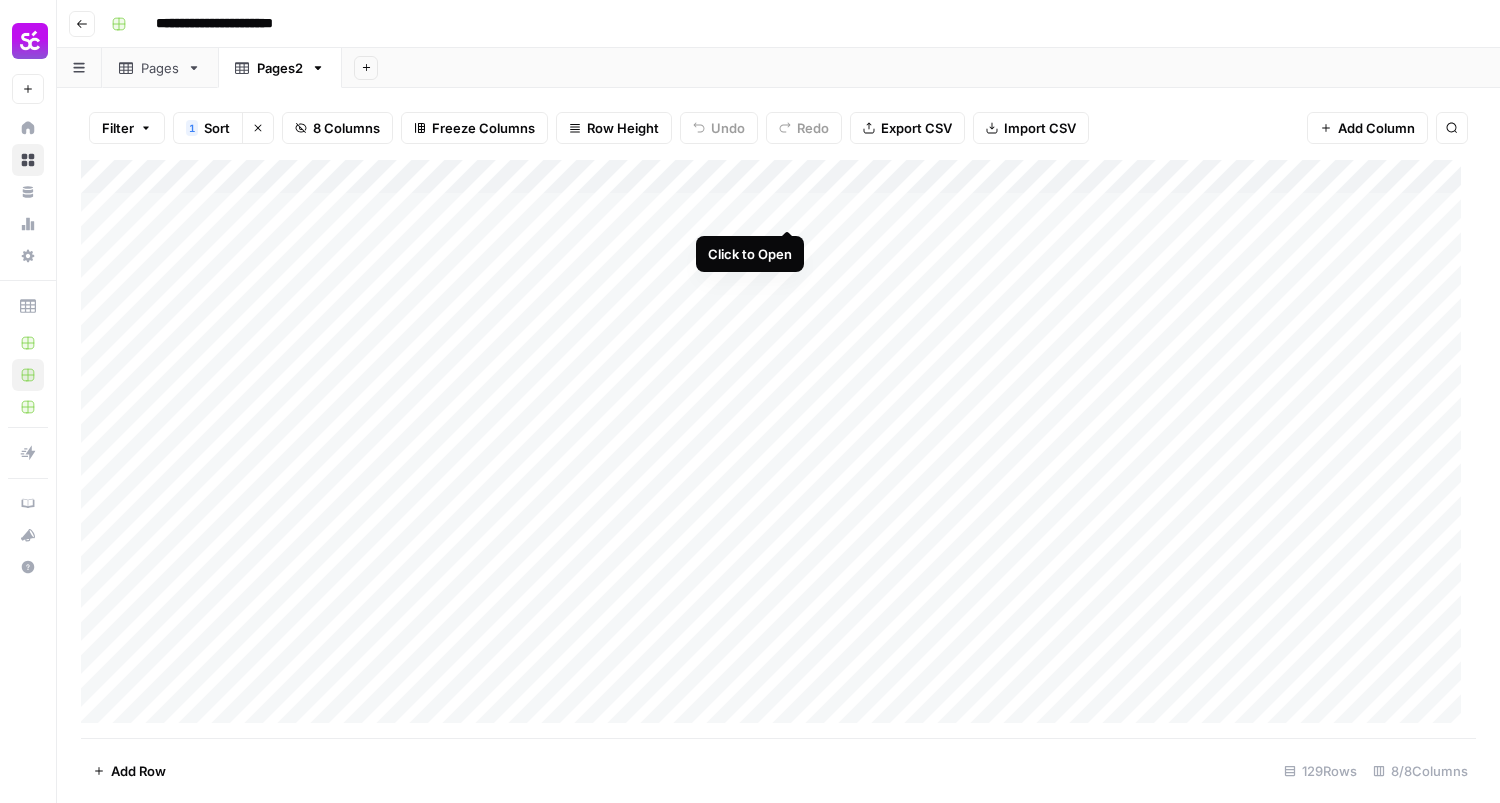 click on "Add Column" at bounding box center (778, 449) 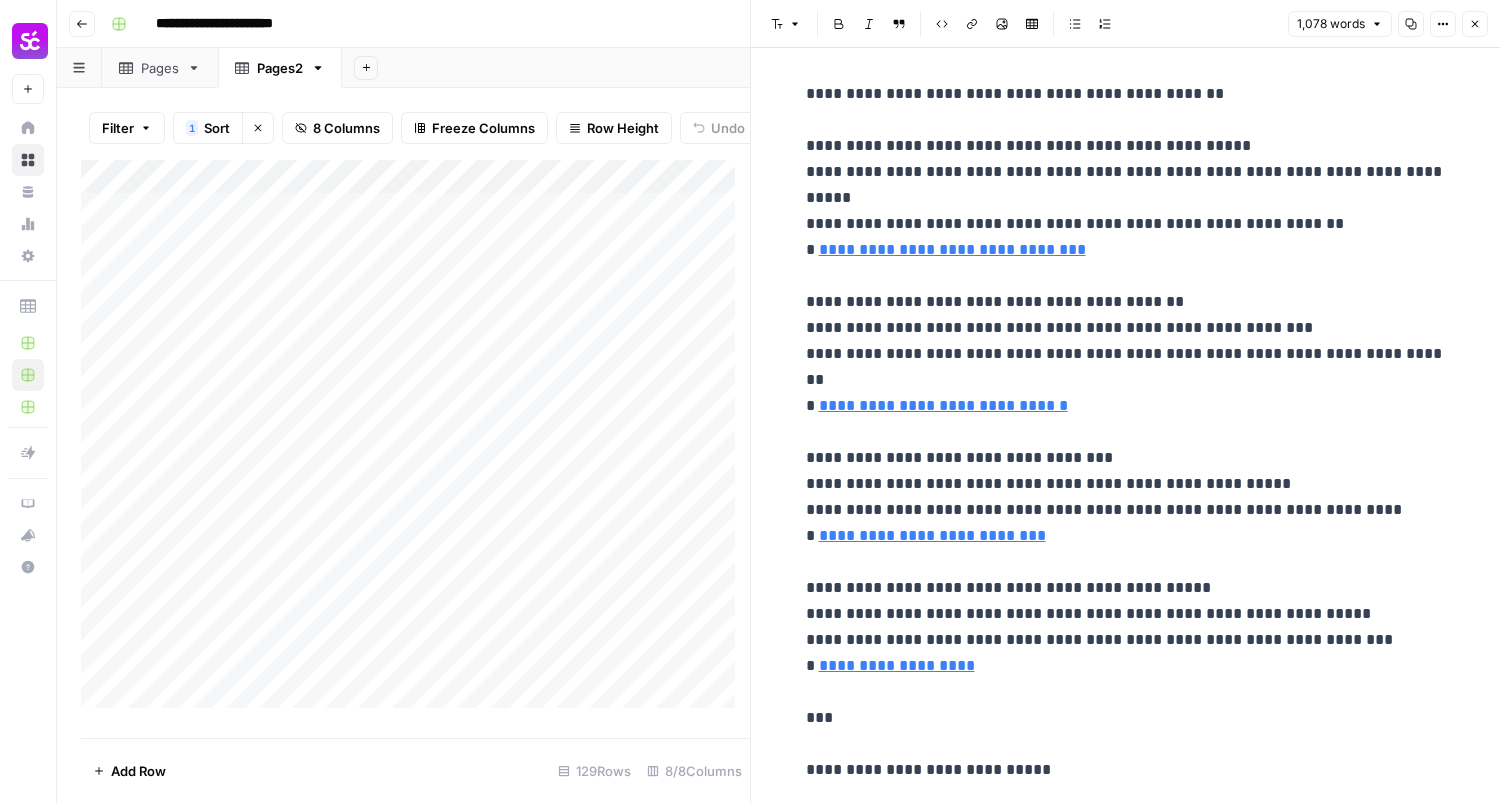 scroll, scrollTop: 2000, scrollLeft: 0, axis: vertical 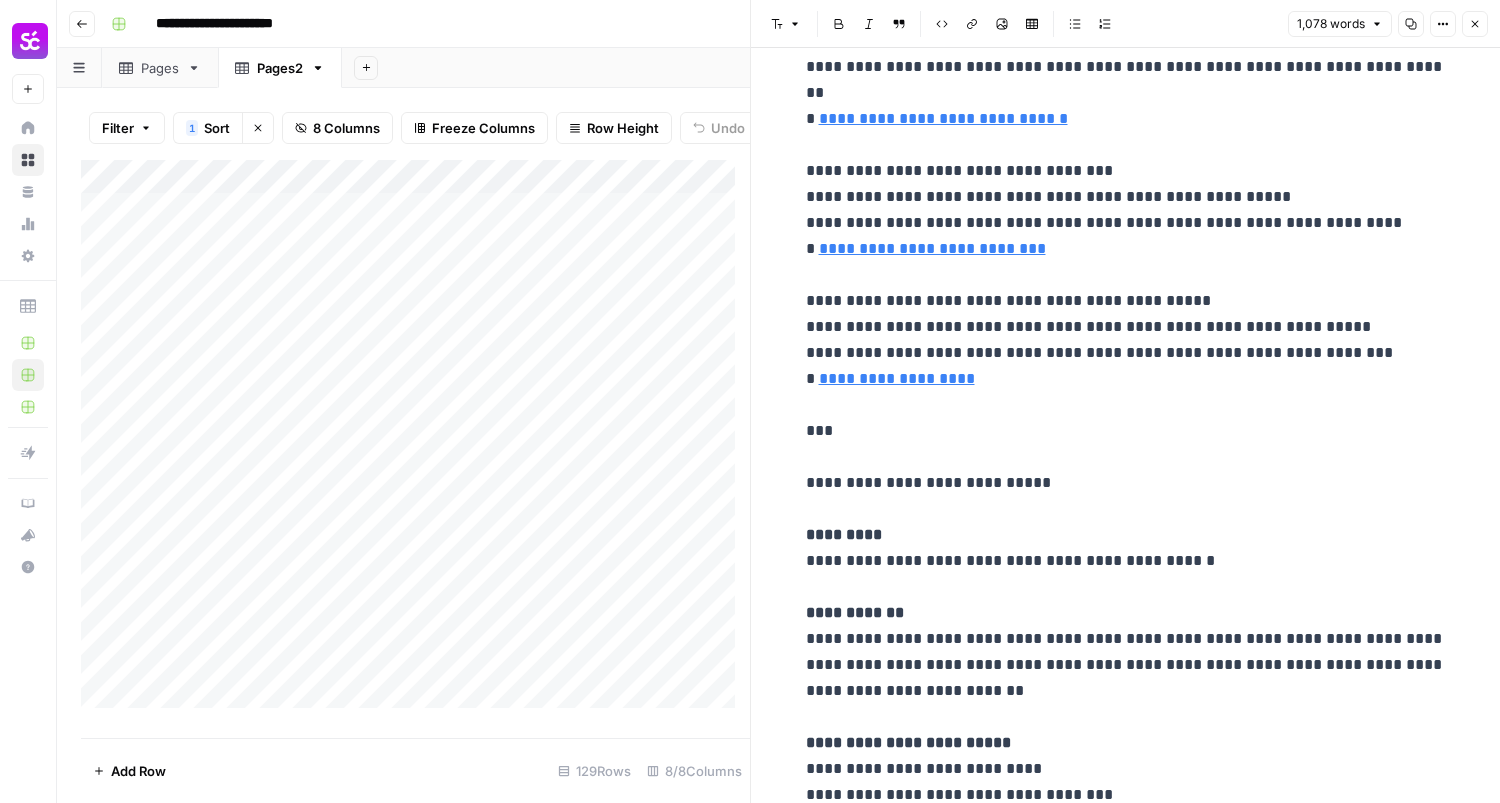 click on "Close" at bounding box center [1475, 24] 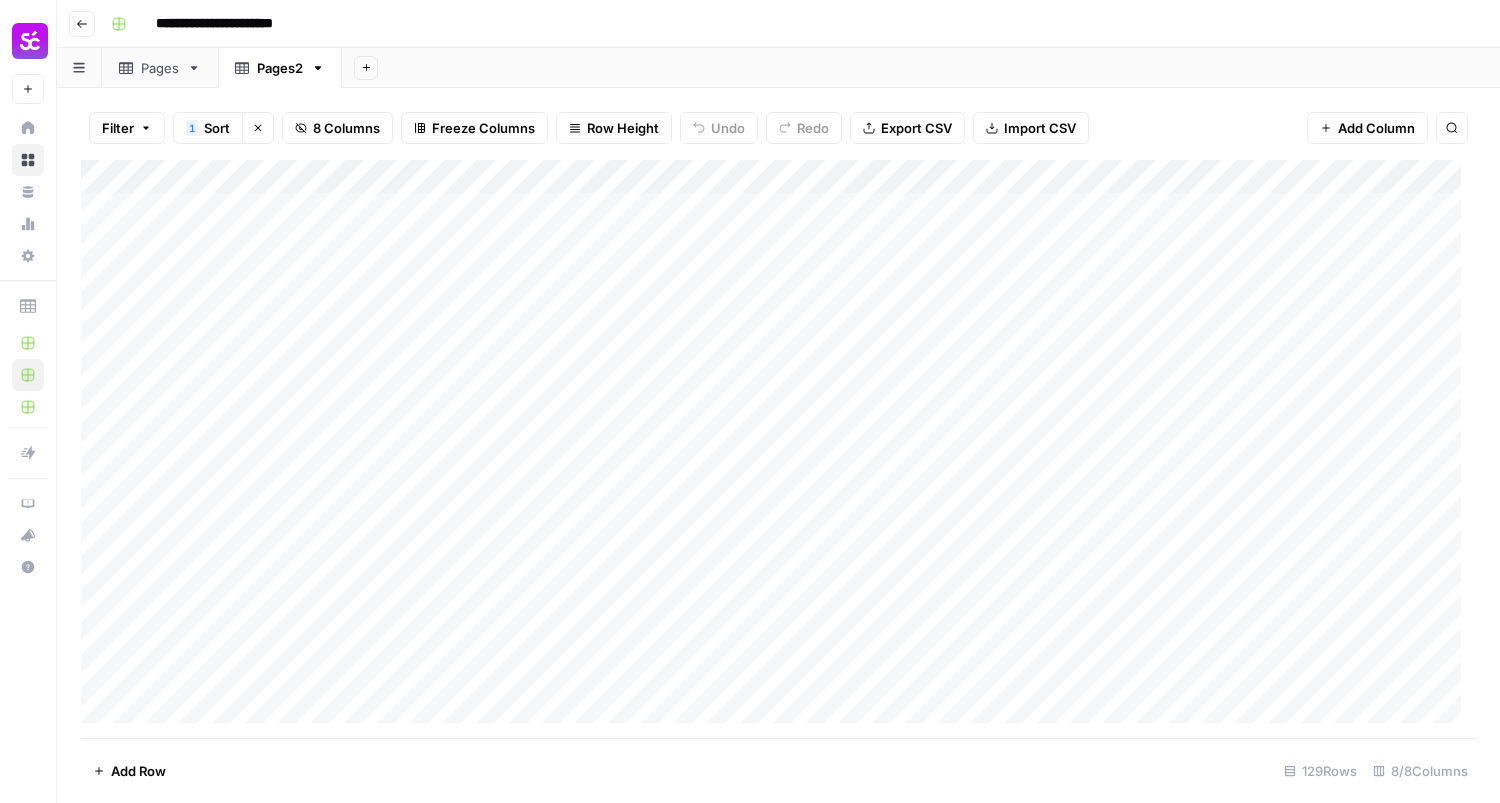 click on "Add Column" at bounding box center (778, 449) 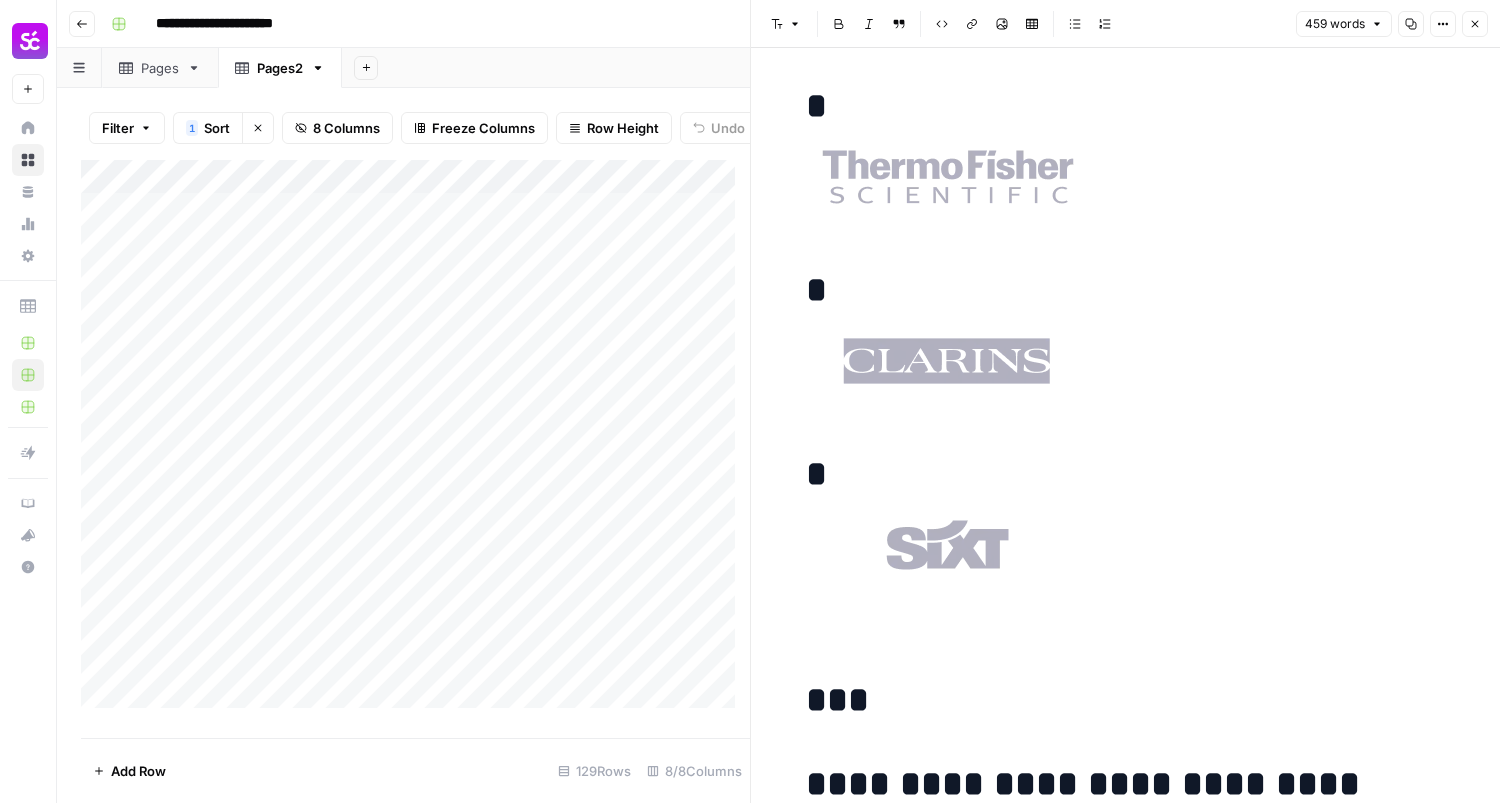 scroll, scrollTop: 2500, scrollLeft: 0, axis: vertical 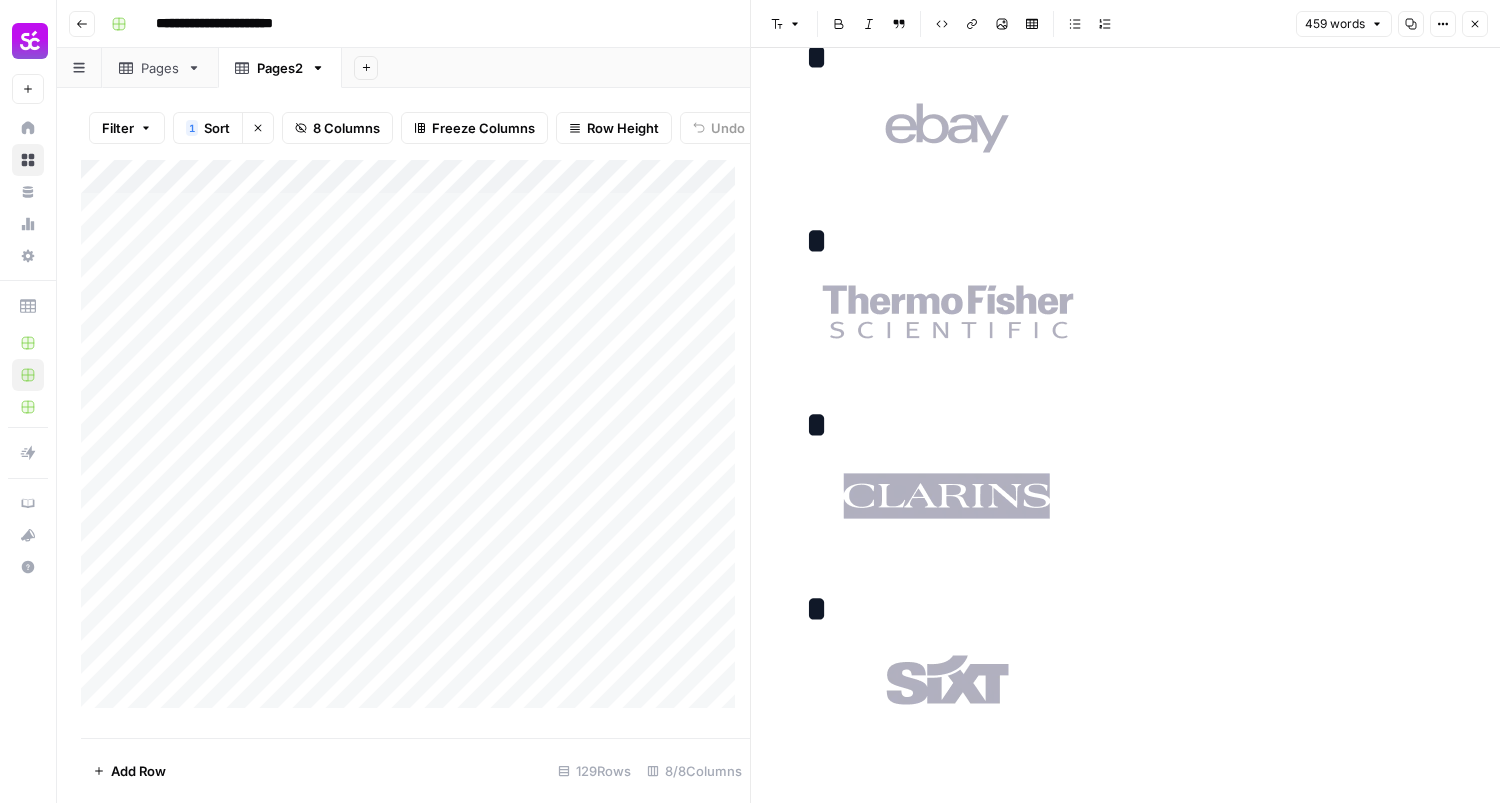 click on "459 words" at bounding box center (1335, 24) 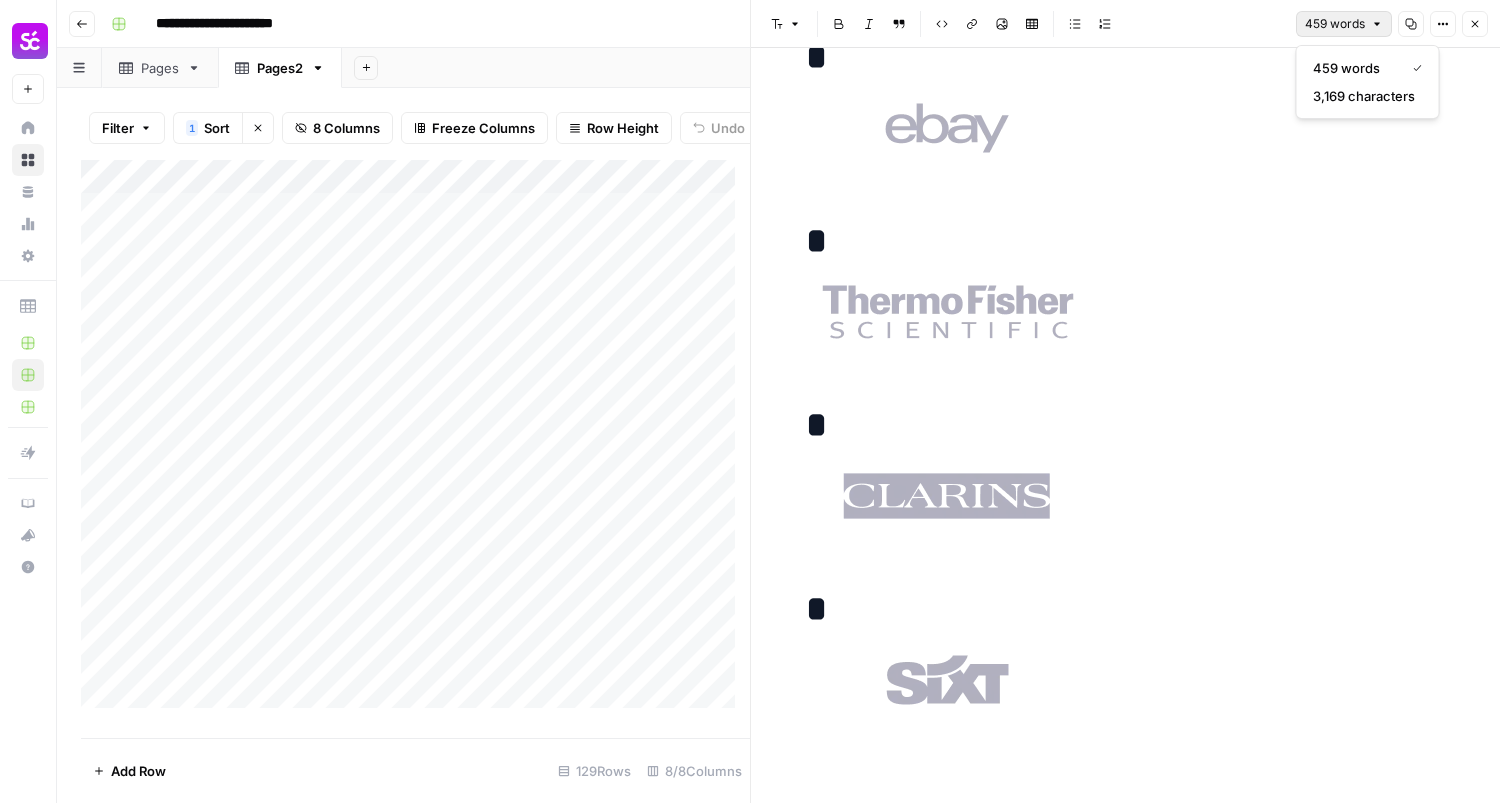click on "459 words" at bounding box center [1335, 24] 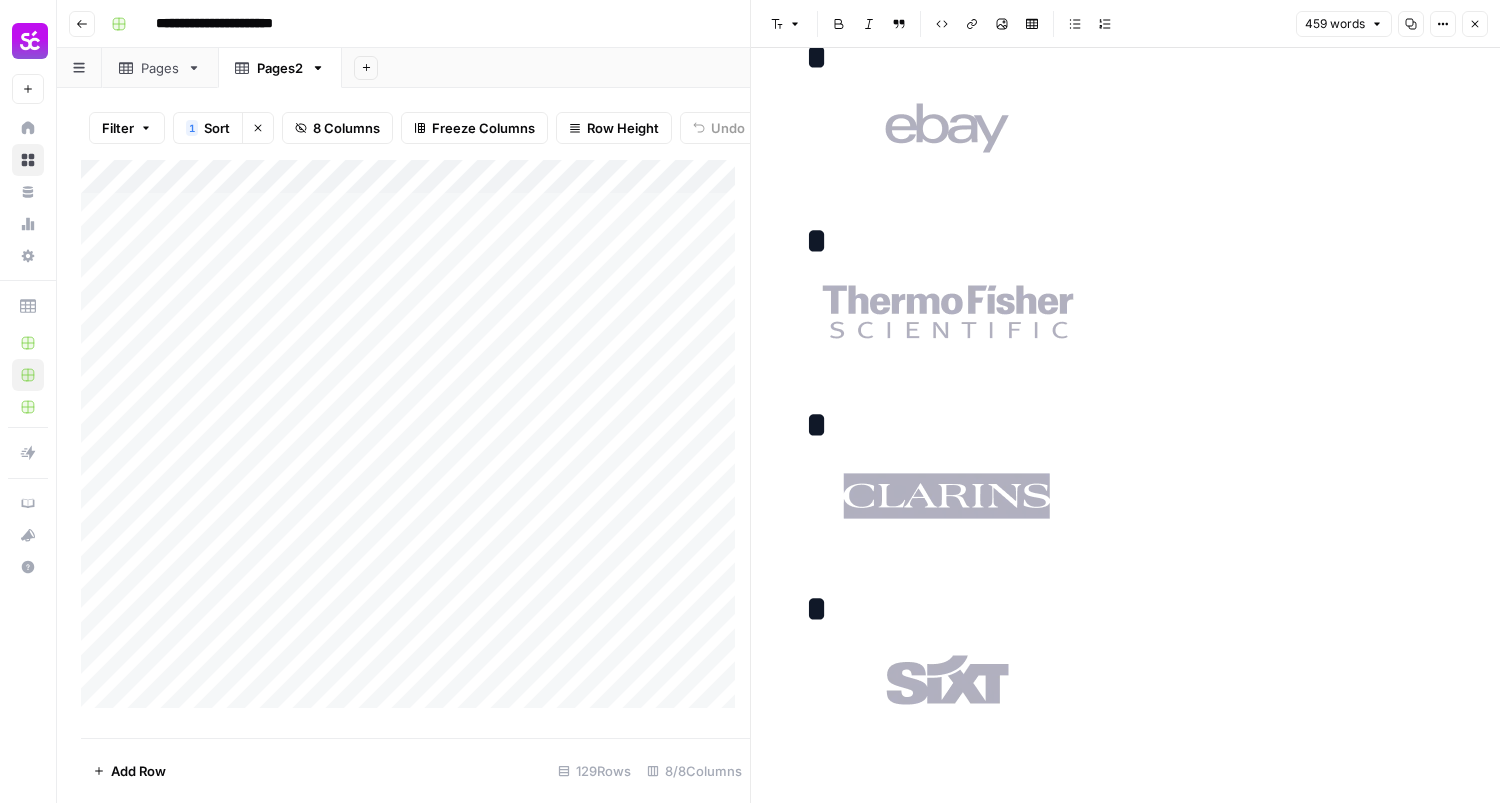 click on "Close" at bounding box center (1475, 24) 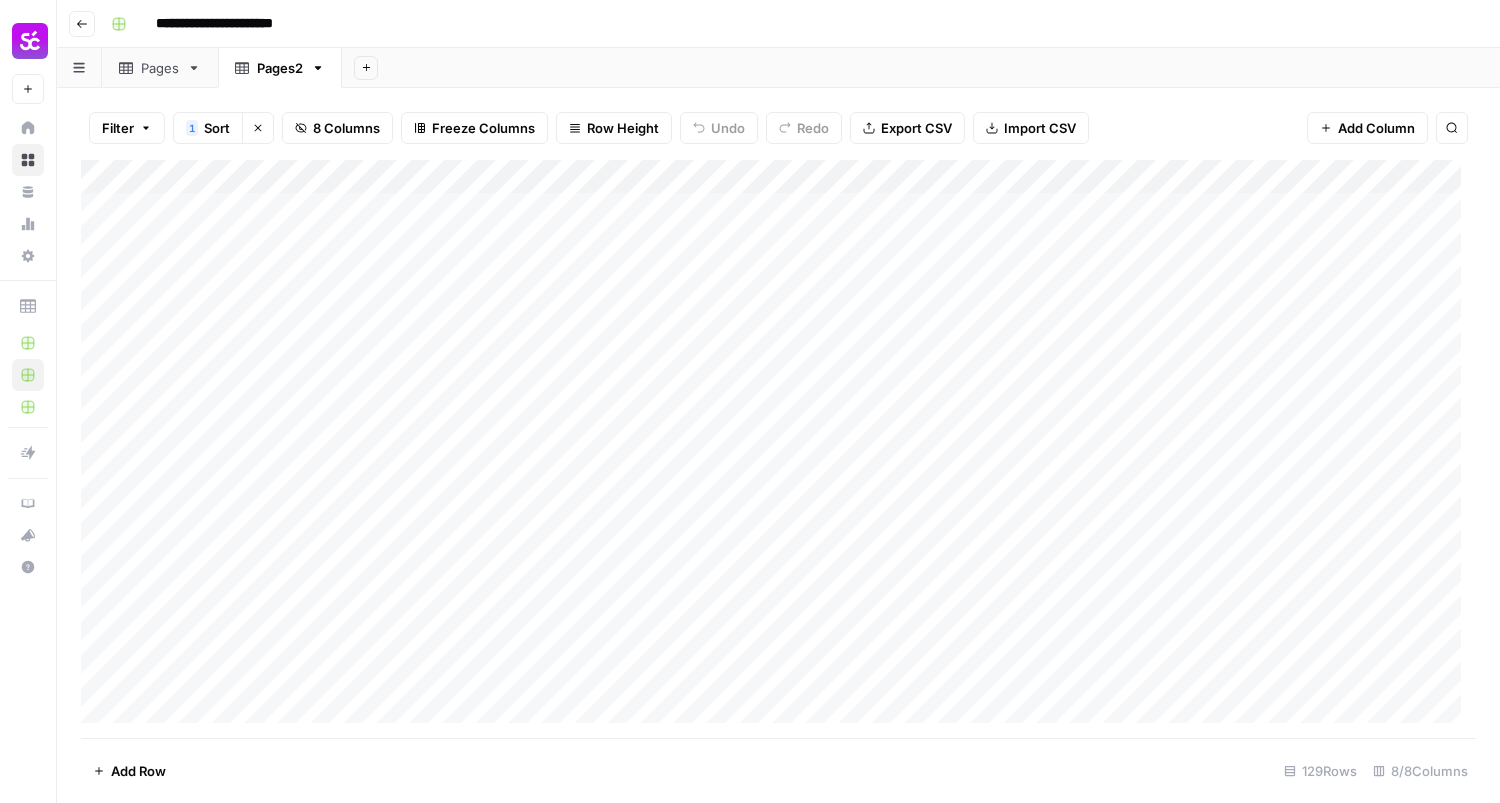 scroll, scrollTop: 0, scrollLeft: 0, axis: both 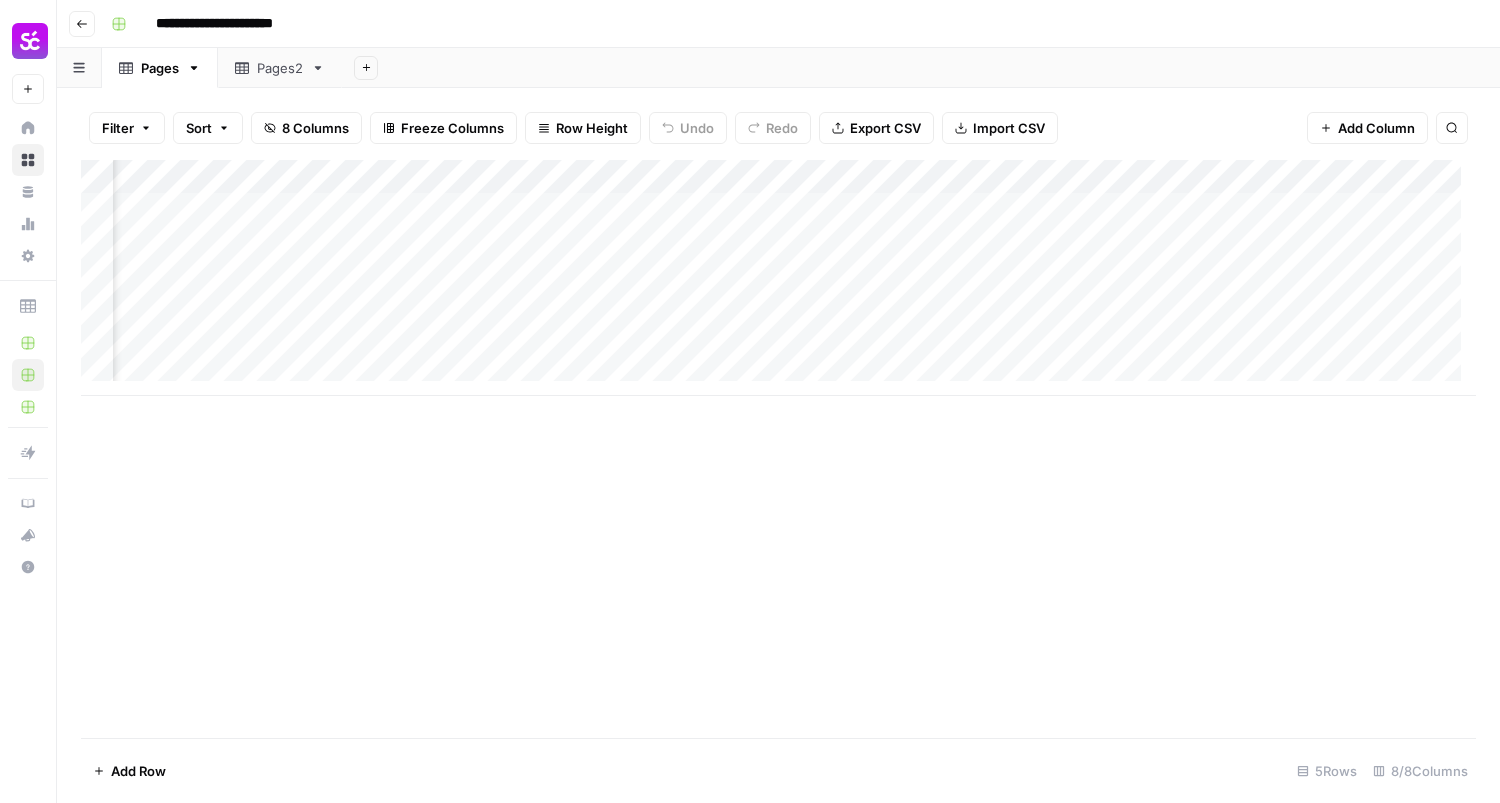 click on "Add Column" at bounding box center (778, 278) 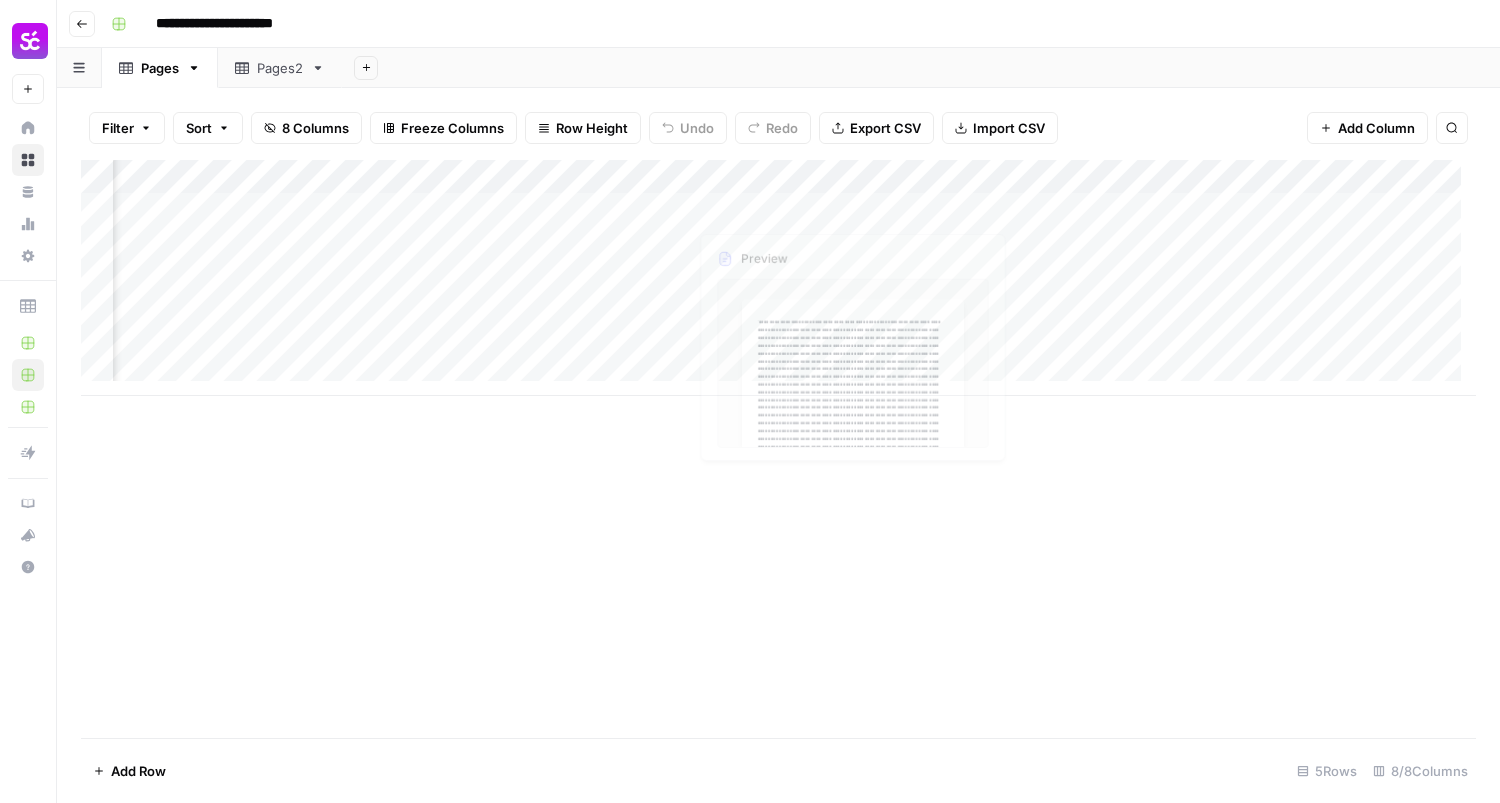 click on "Add Column" at bounding box center (778, 278) 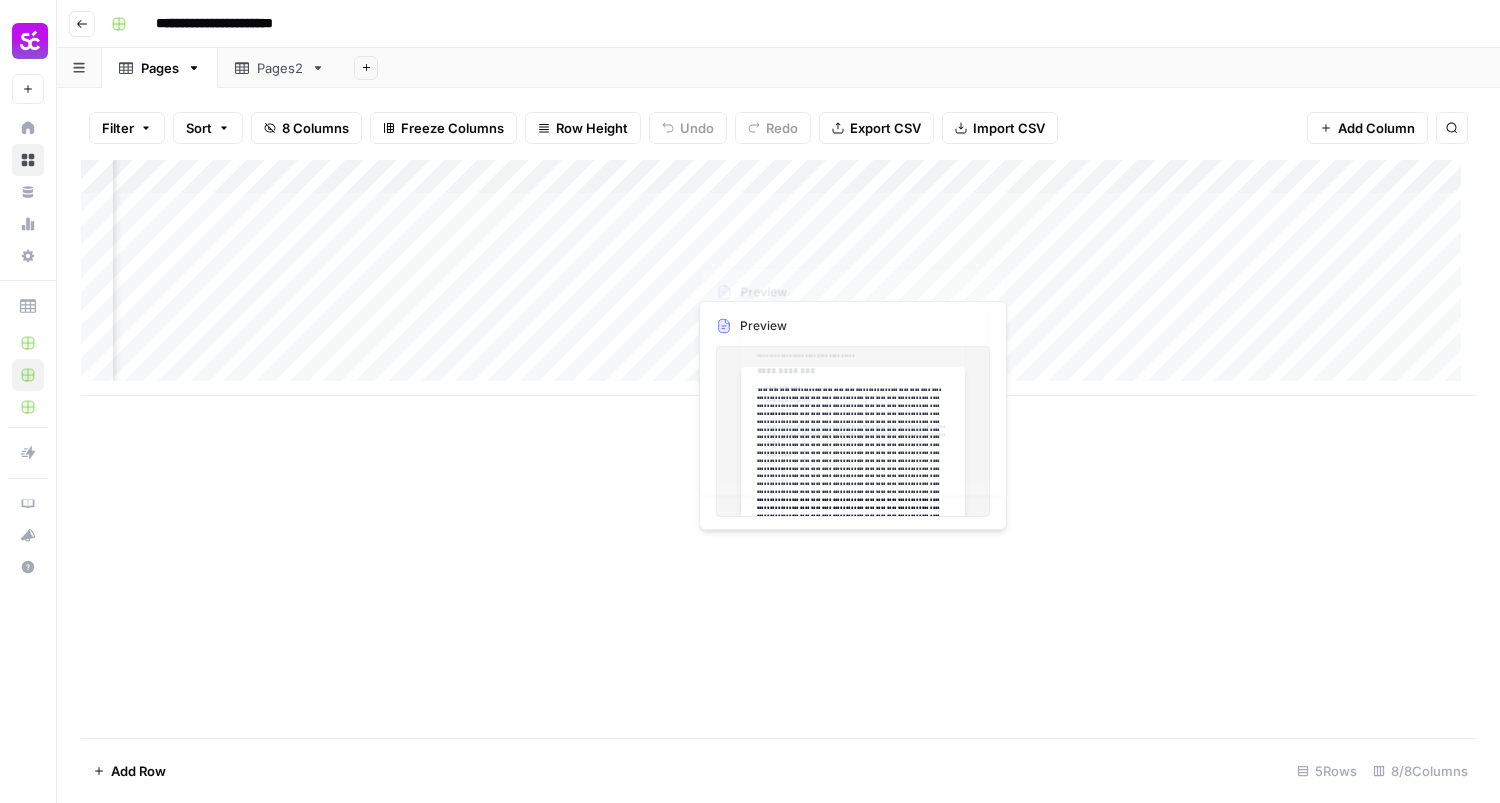 click on "Add Column" at bounding box center (778, 278) 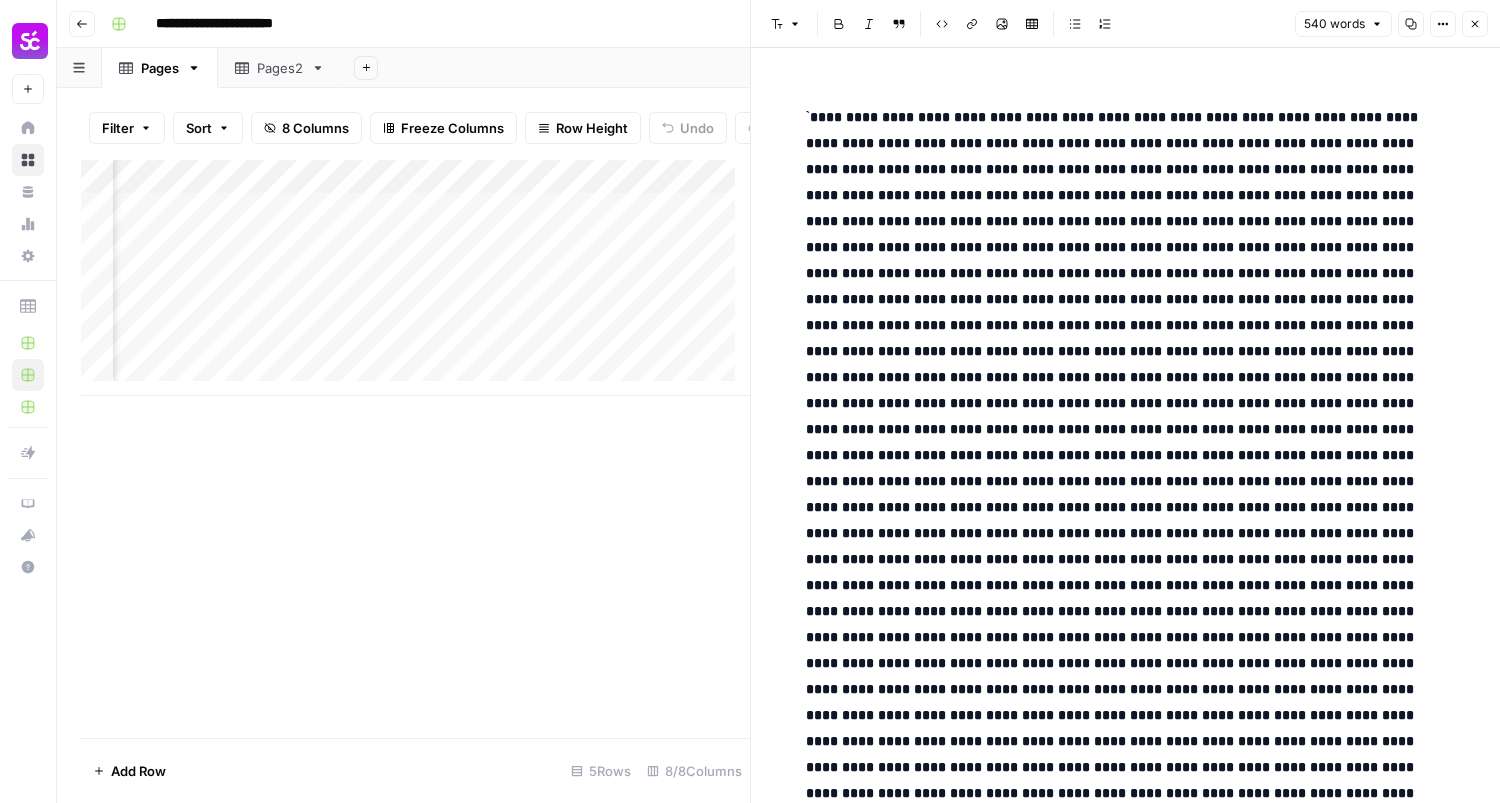 drag, startPoint x: 1475, startPoint y: 22, endPoint x: 1463, endPoint y: 31, distance: 15 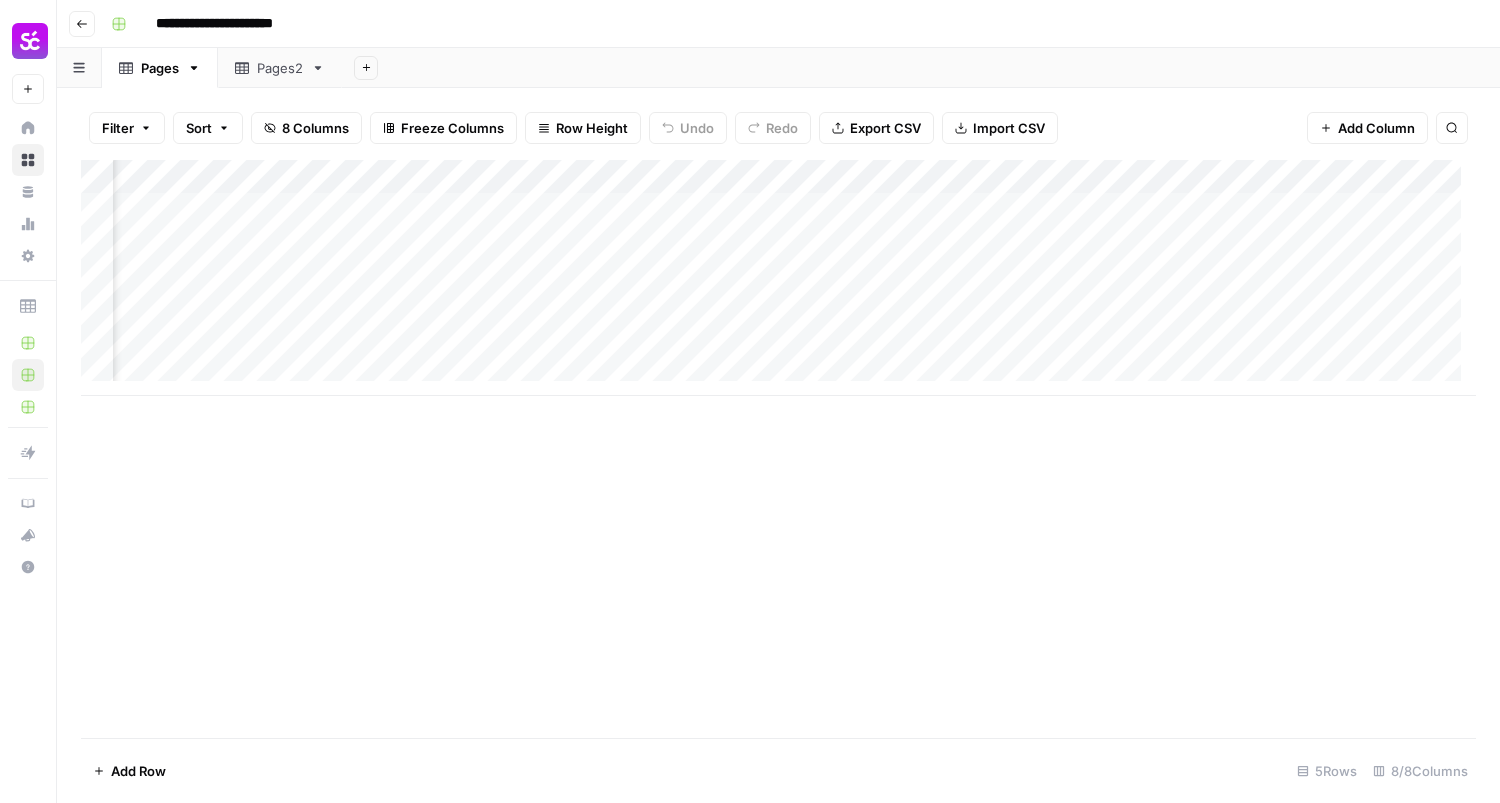 click on "Add Column" at bounding box center (778, 278) 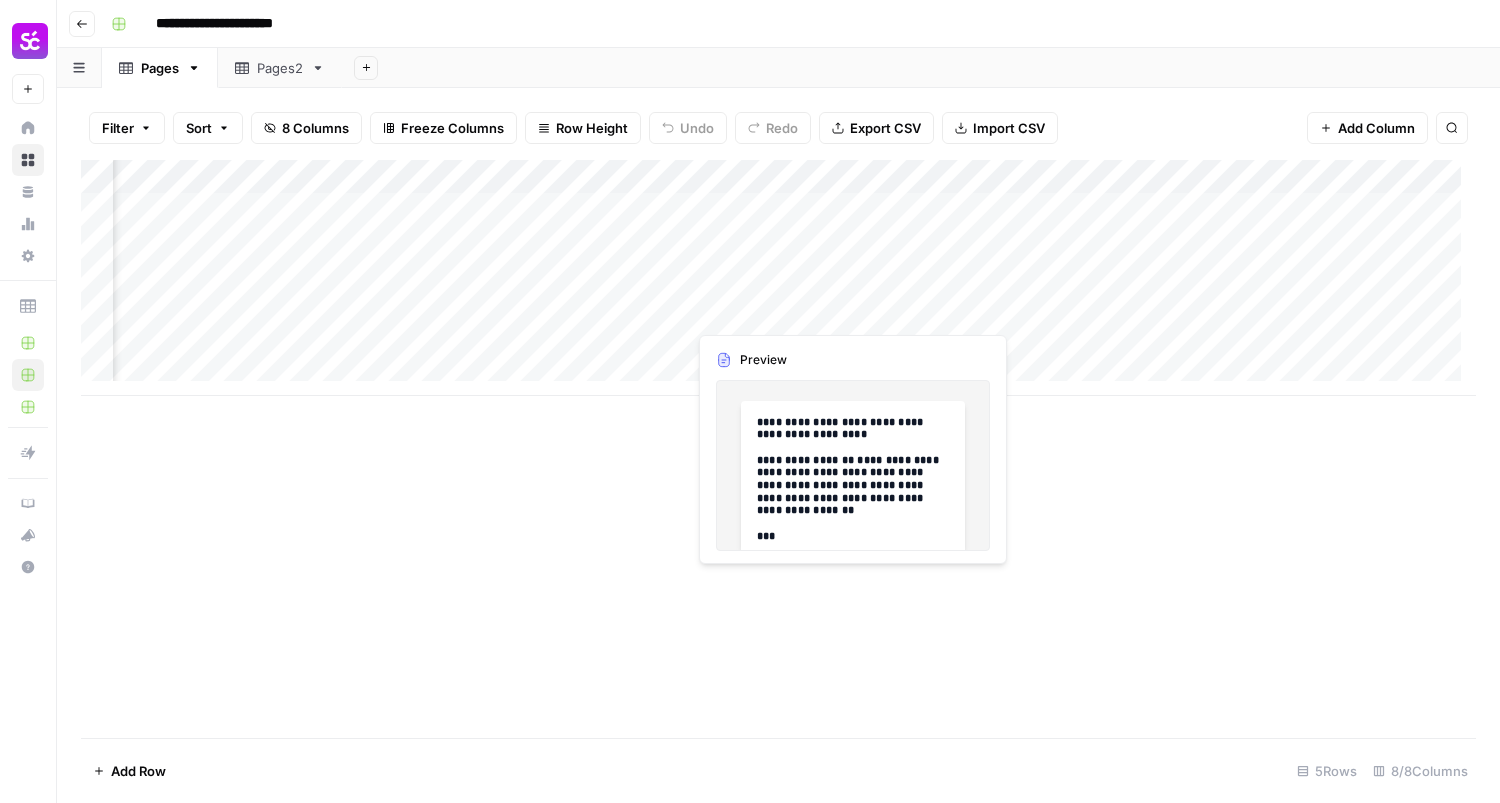 click on "Add Column" at bounding box center (778, 278) 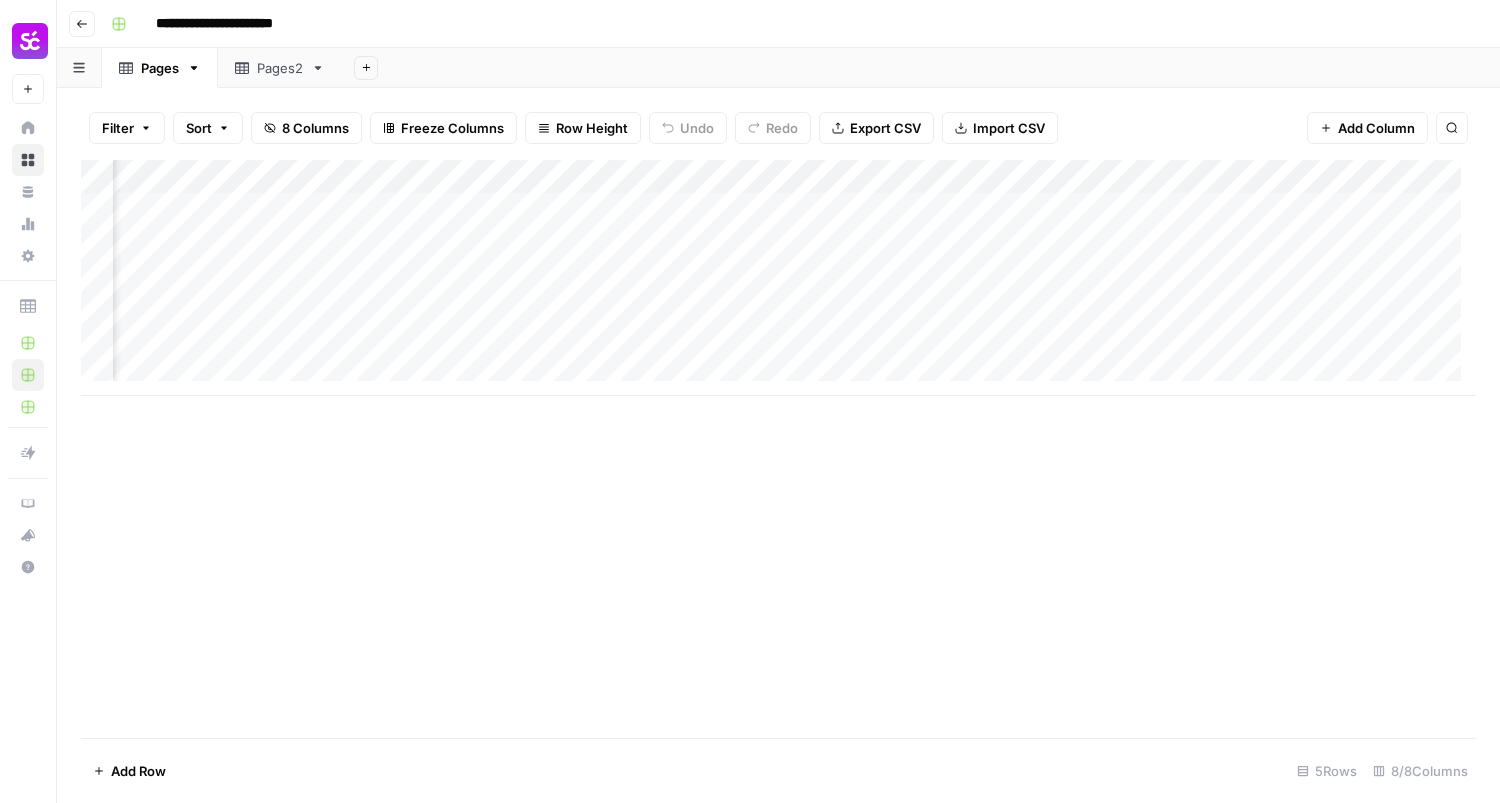 click on "Add Column" at bounding box center (778, 278) 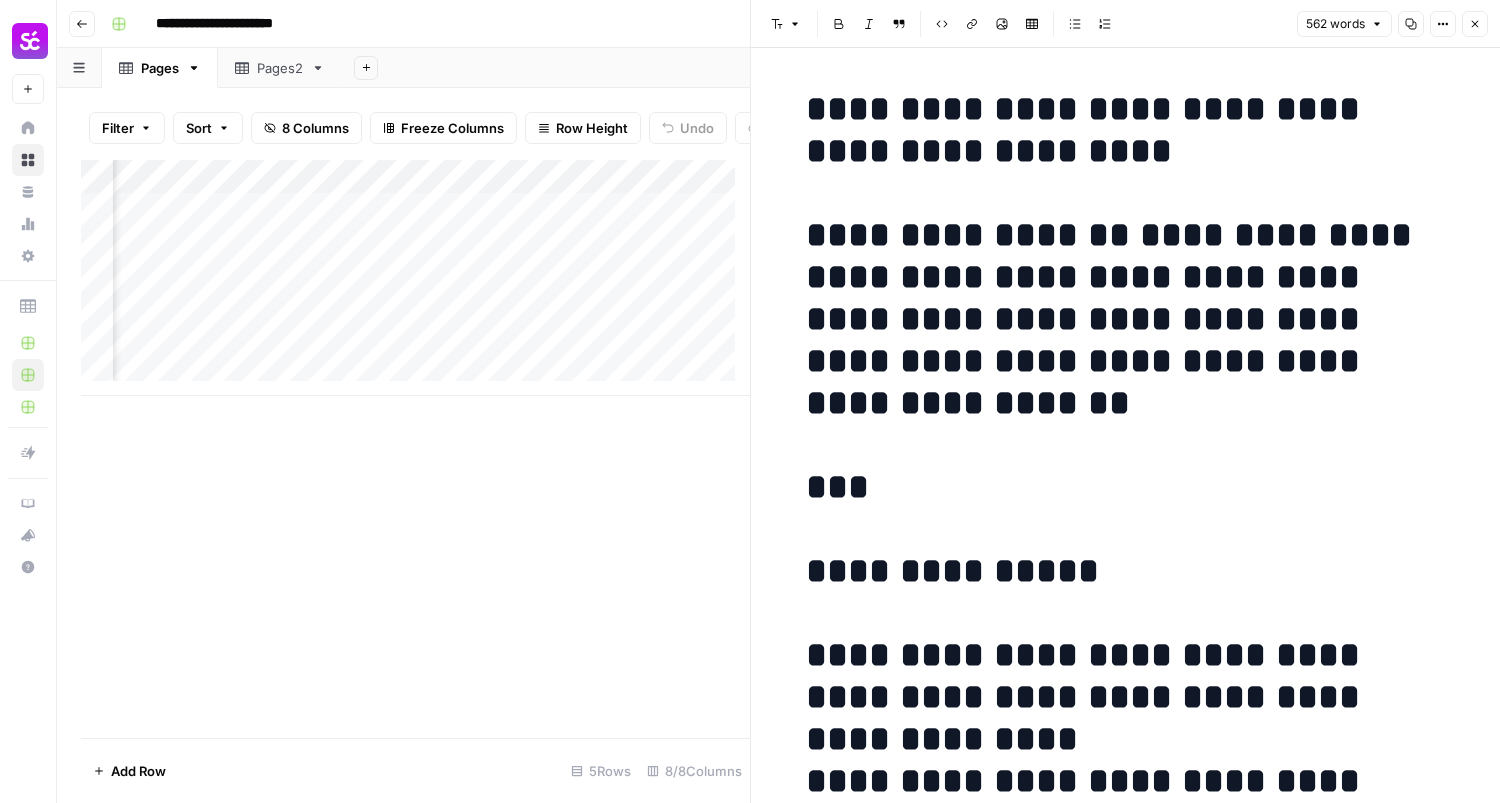 click on "**********" at bounding box center [1126, 4391] 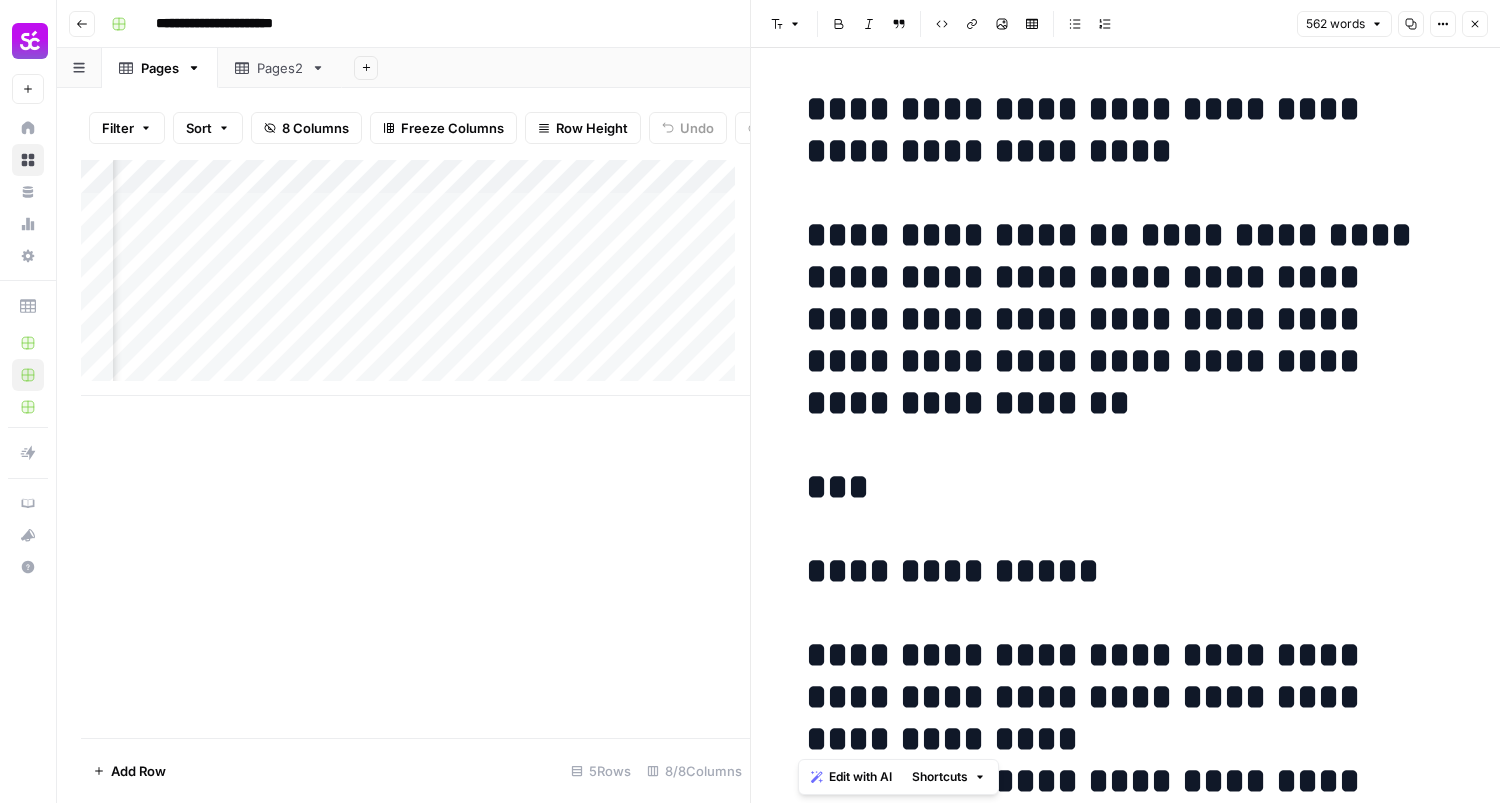 click 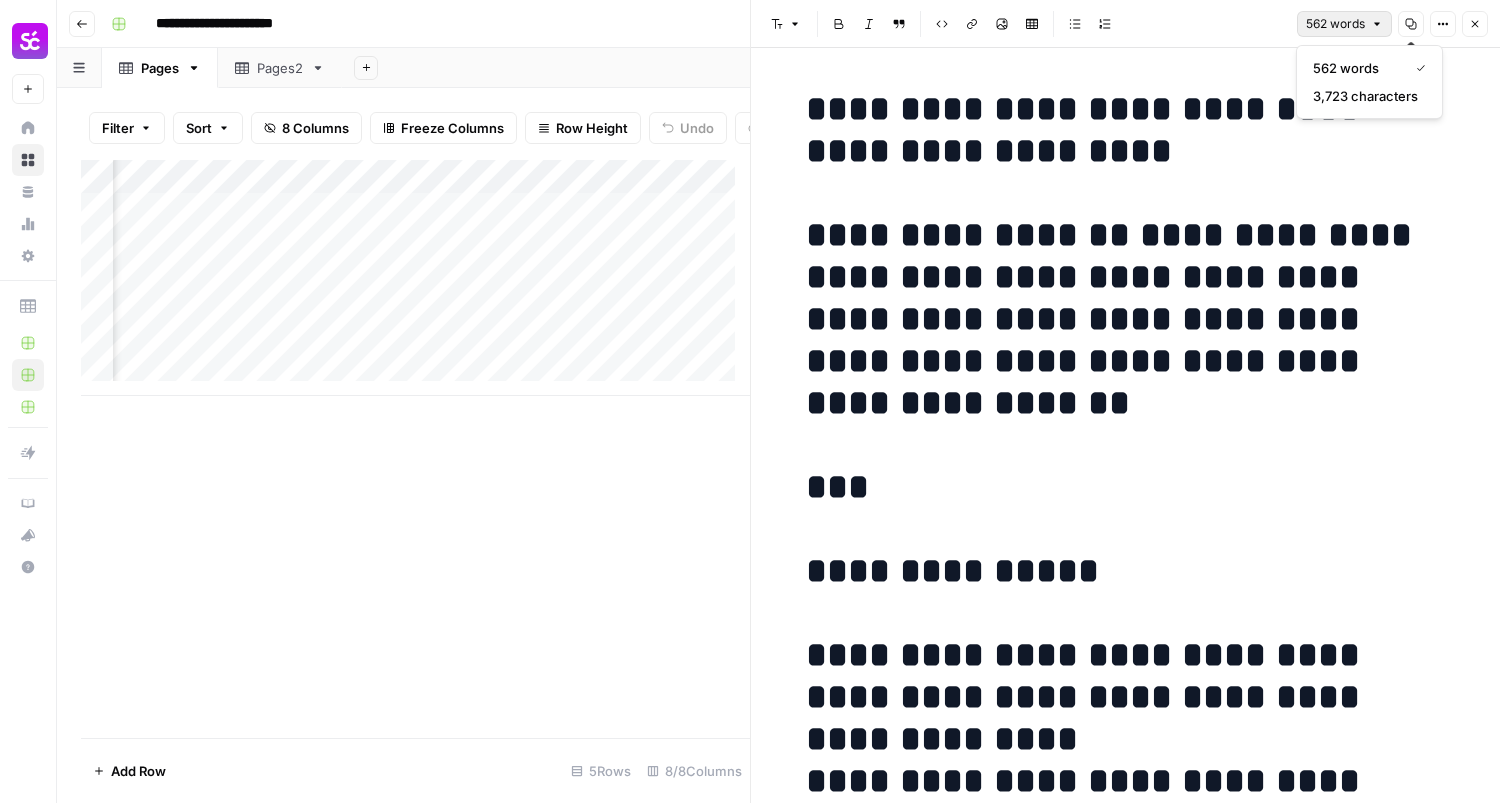 click on "Options" at bounding box center (1443, 24) 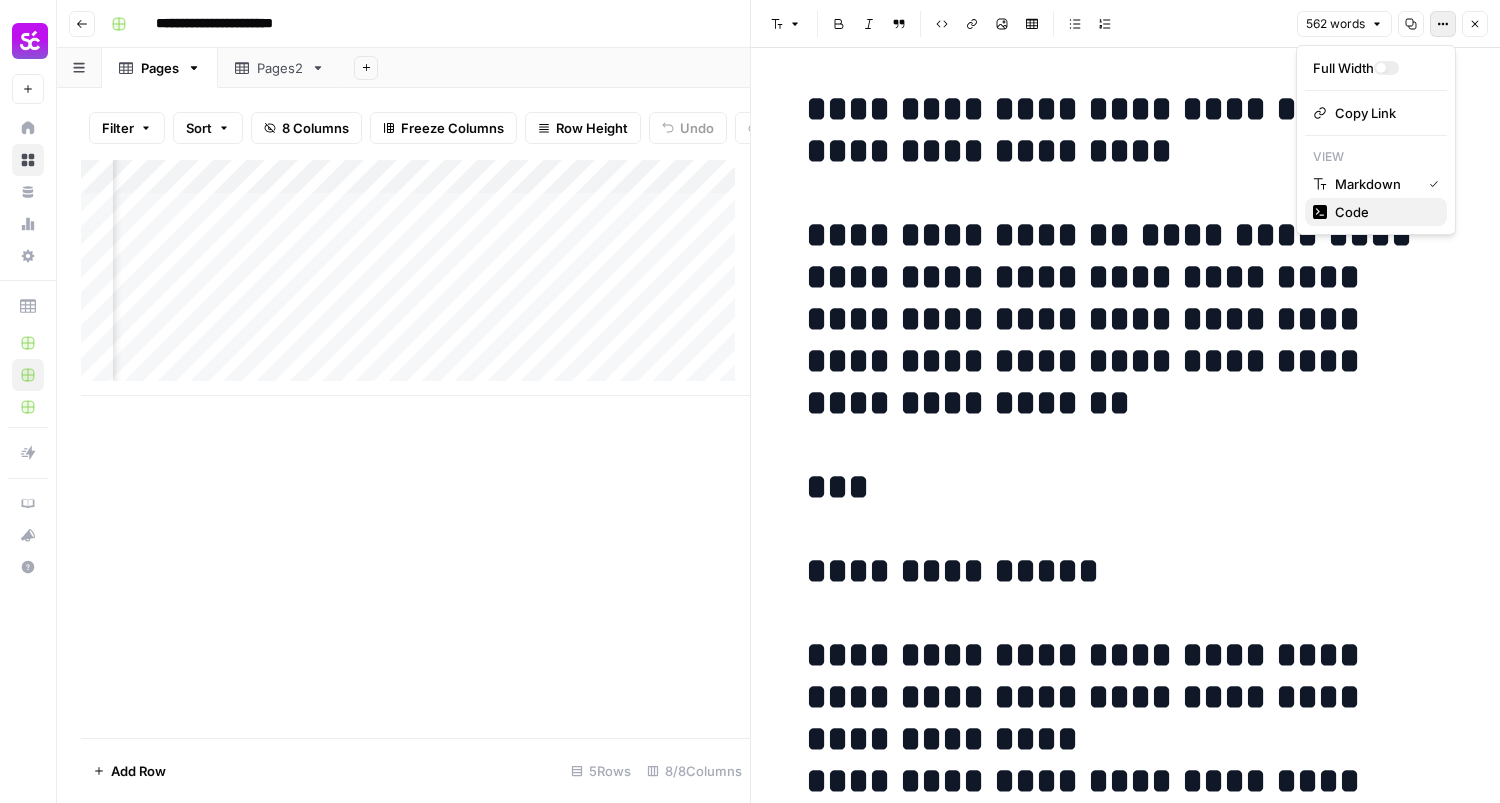 click on "Code" at bounding box center (1352, 212) 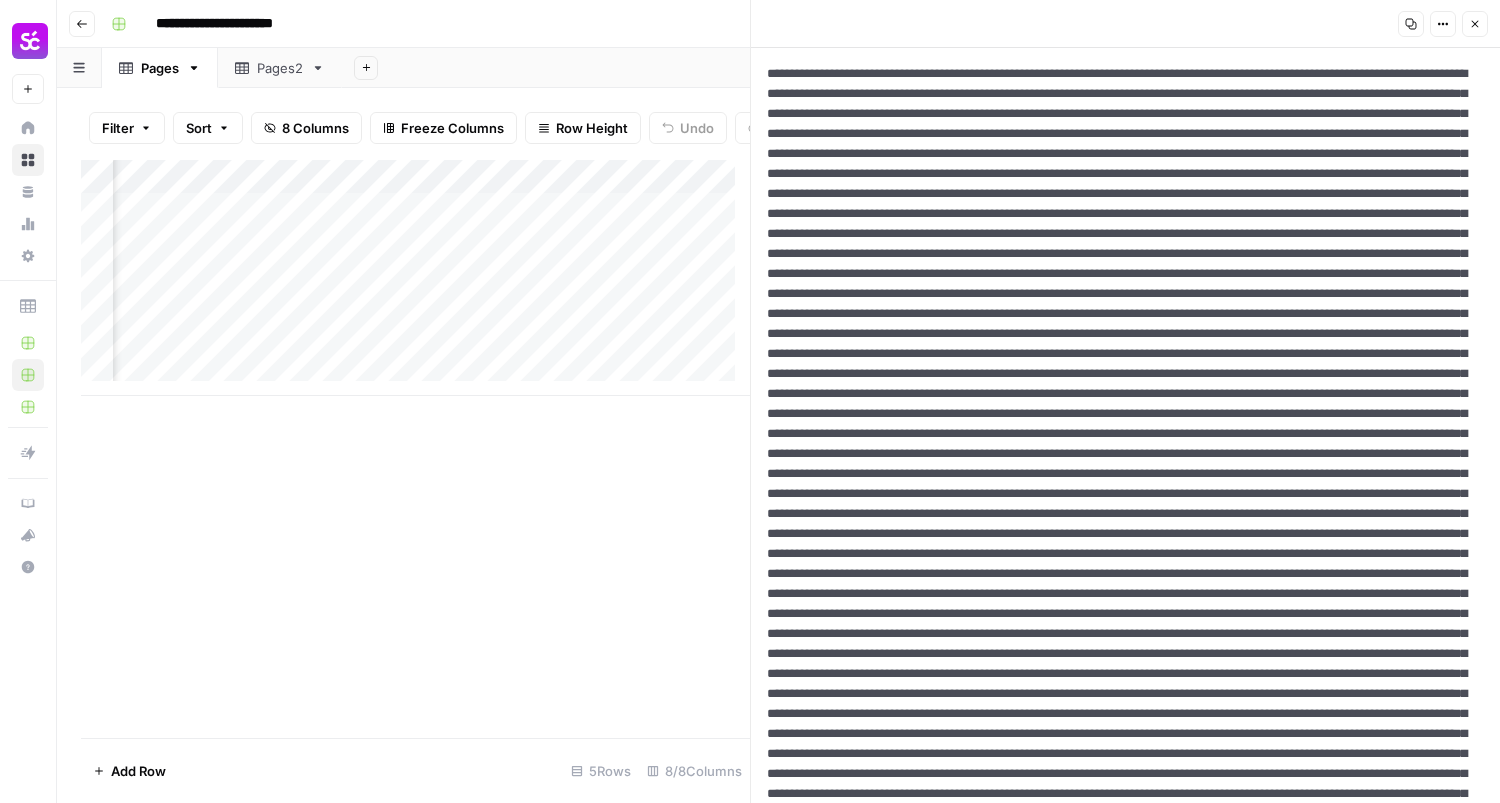 click at bounding box center (1118, 684) 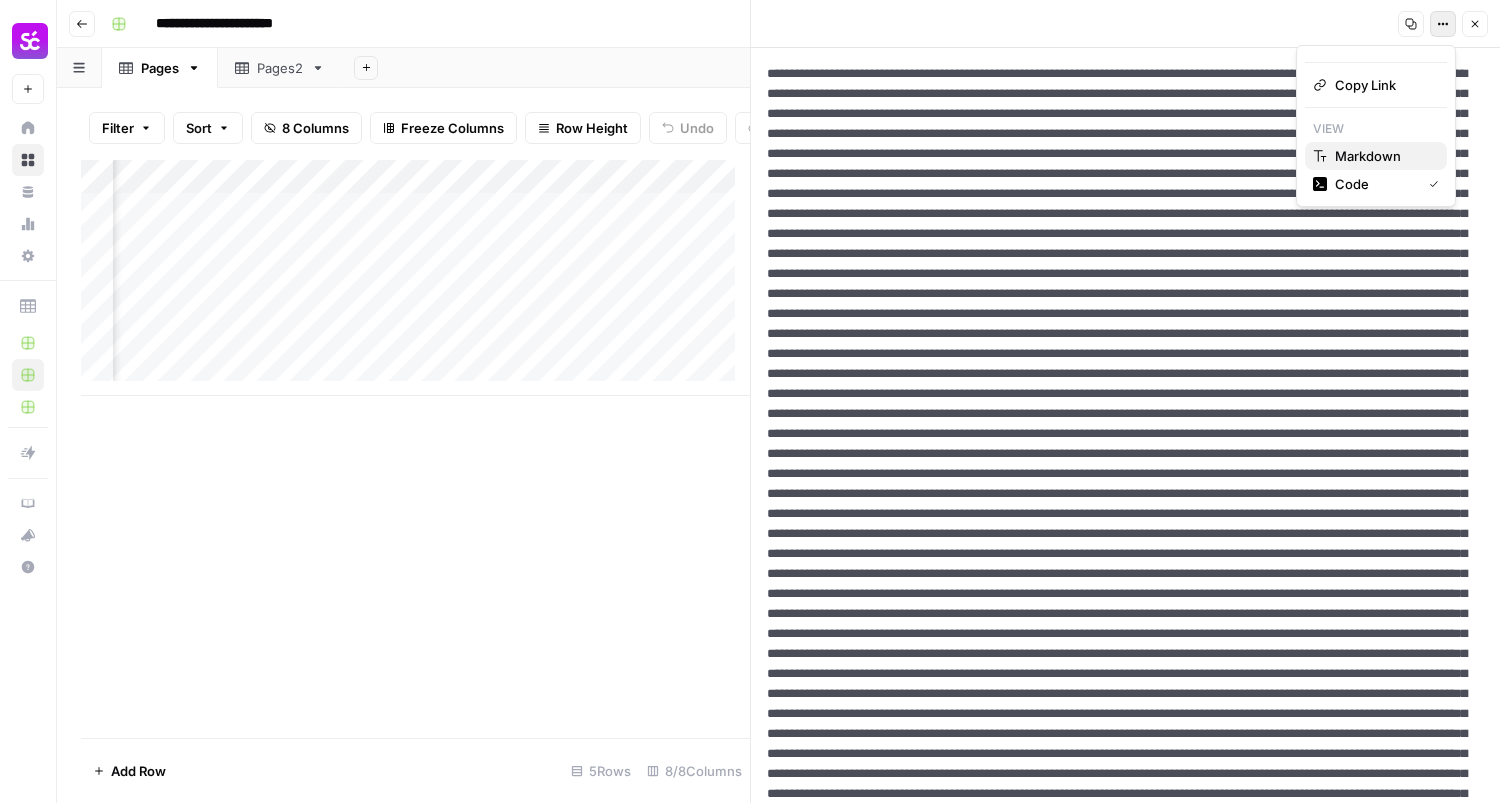 click on "Markdown" at bounding box center (1368, 156) 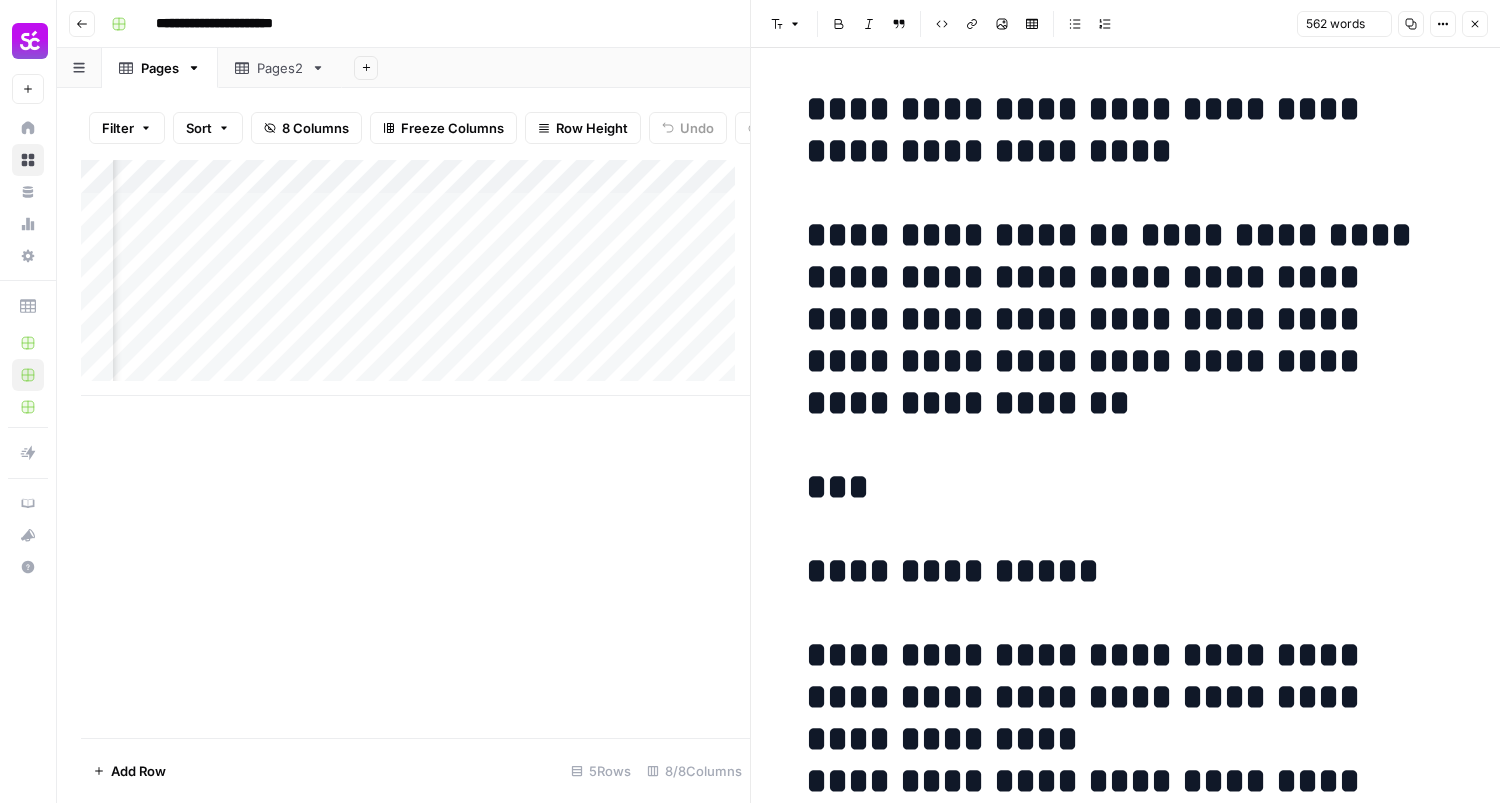 click on "**********" at bounding box center [1126, 4391] 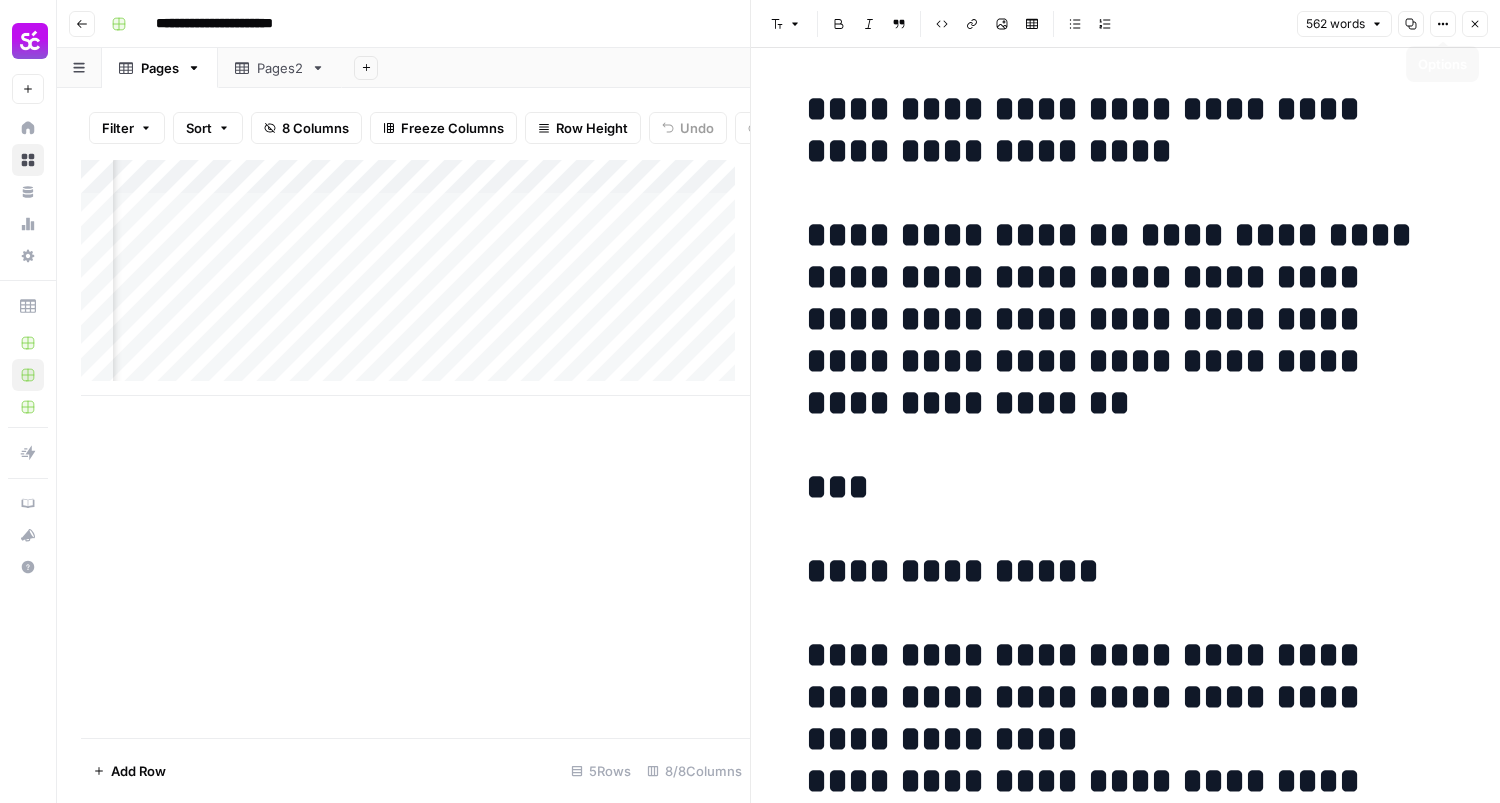 click on "**********" at bounding box center [1126, 4391] 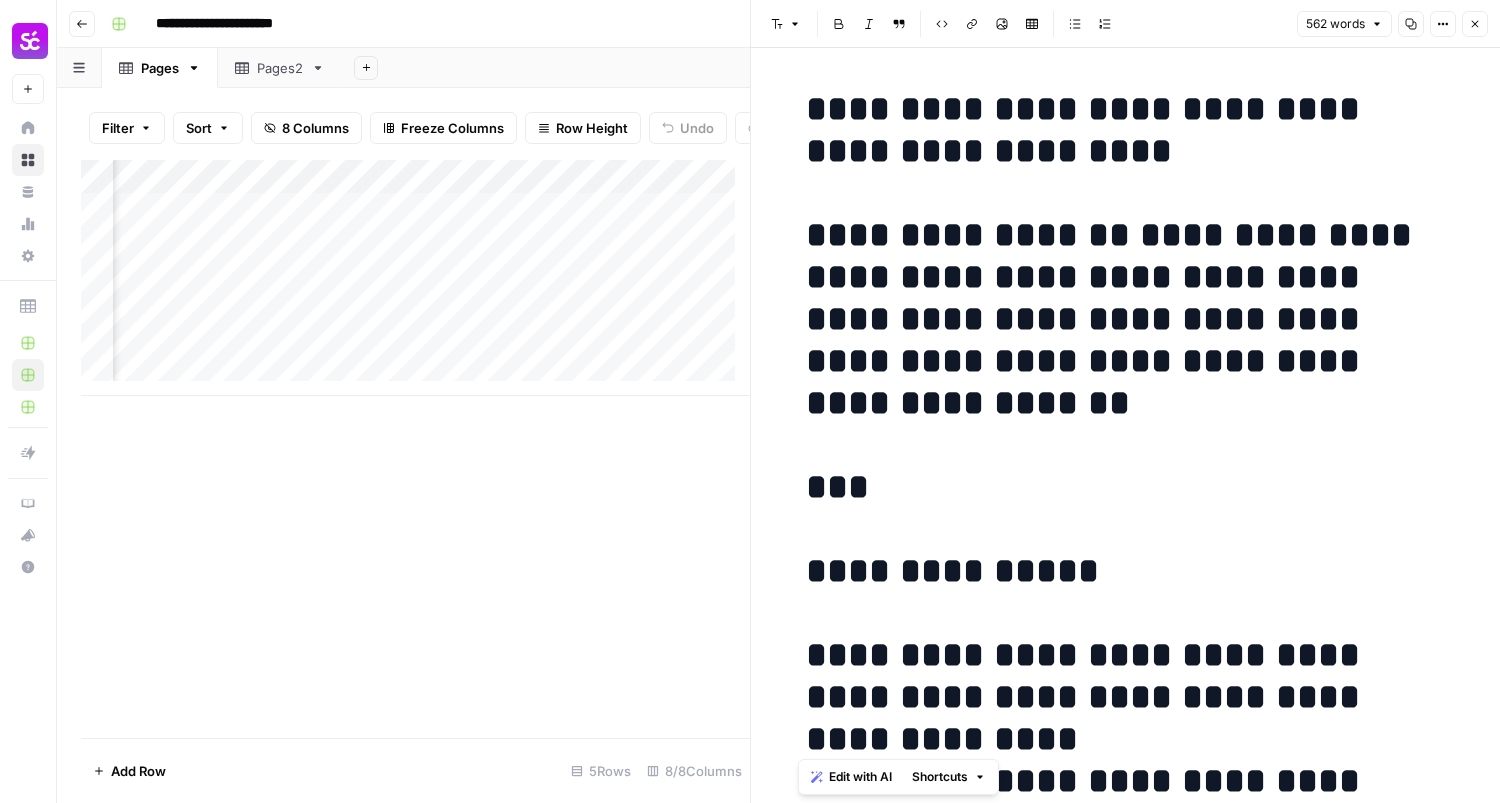 click 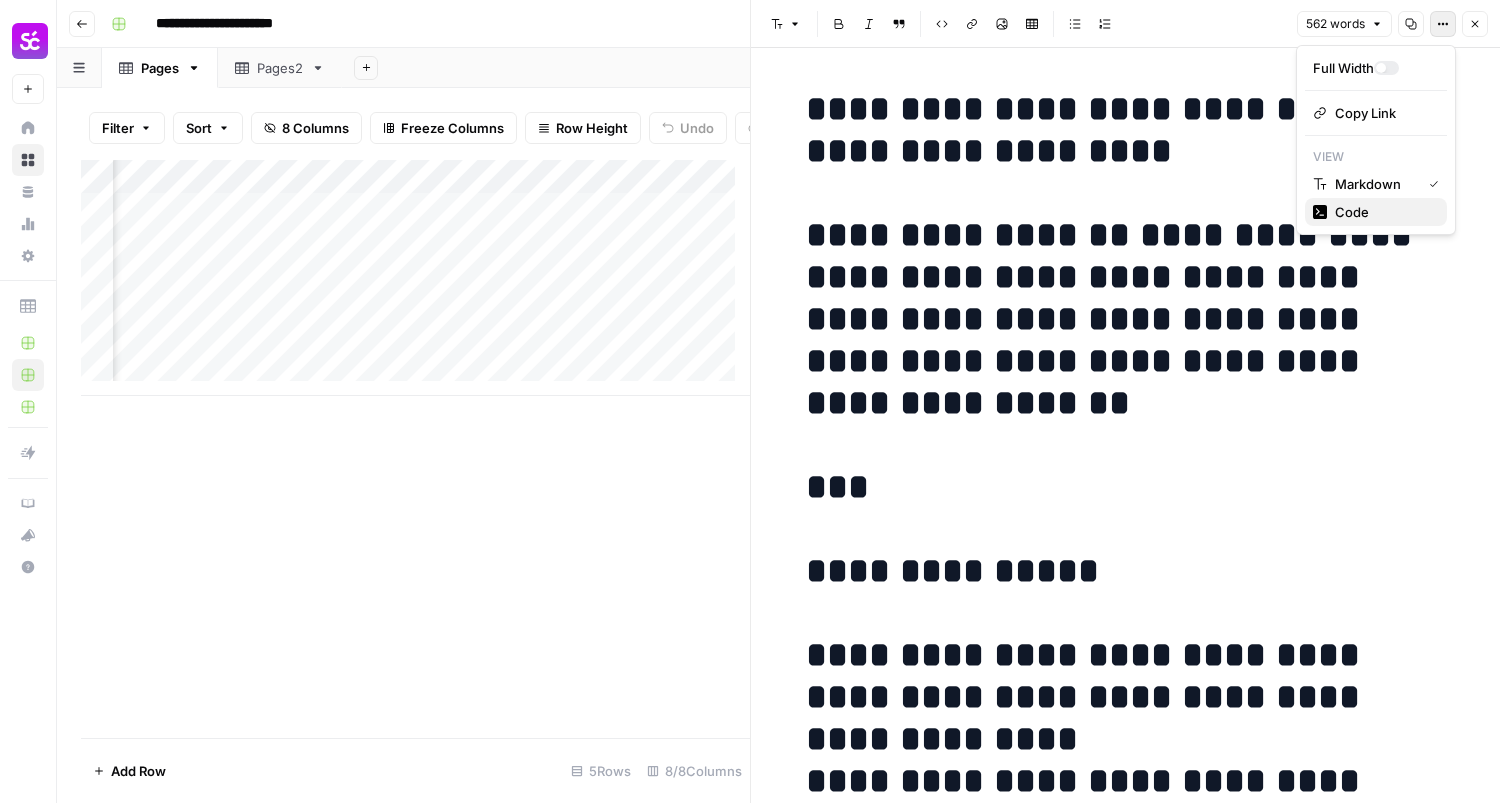 click on "Code" at bounding box center (1352, 212) 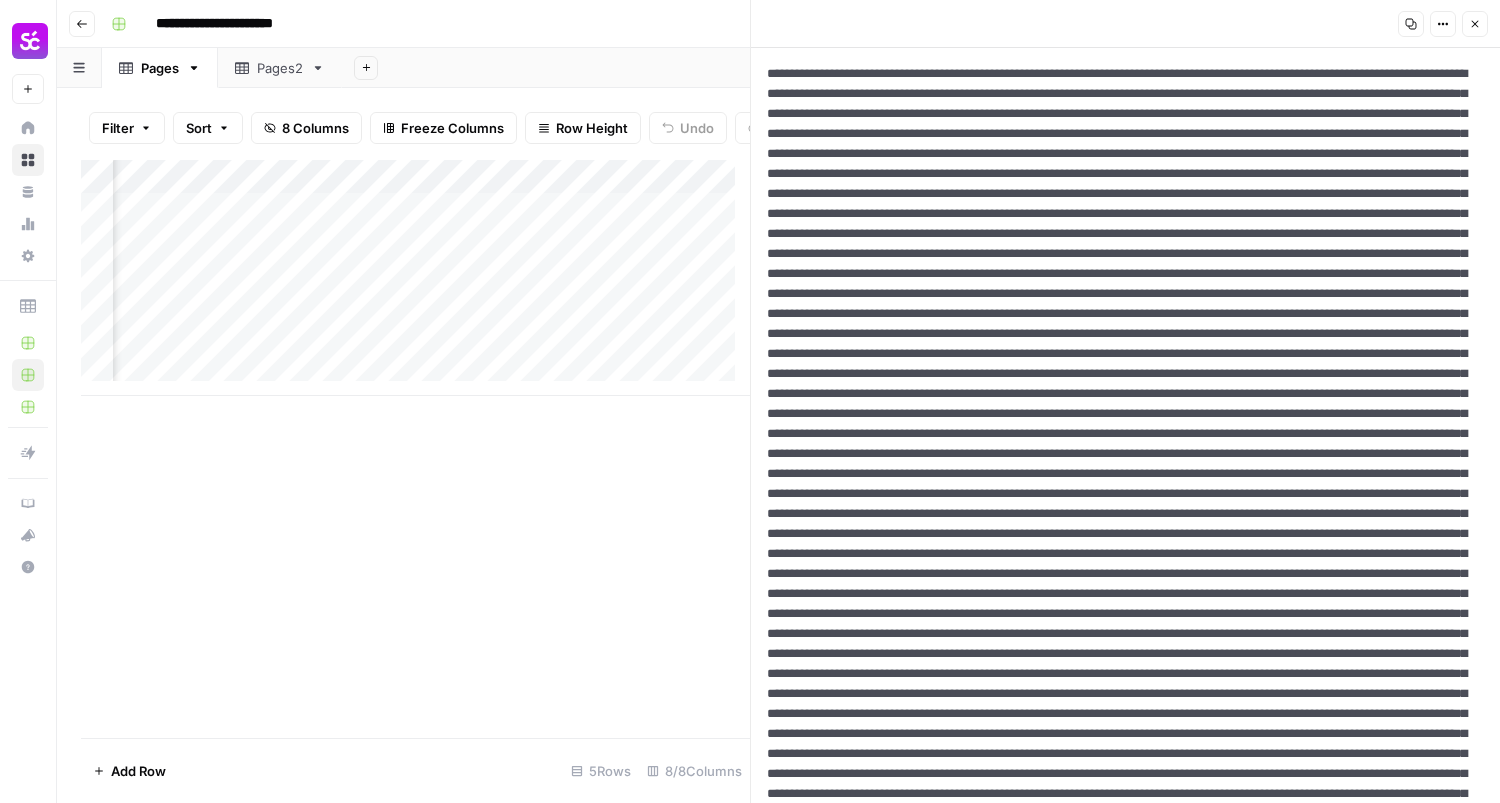 click at bounding box center [1118, 684] 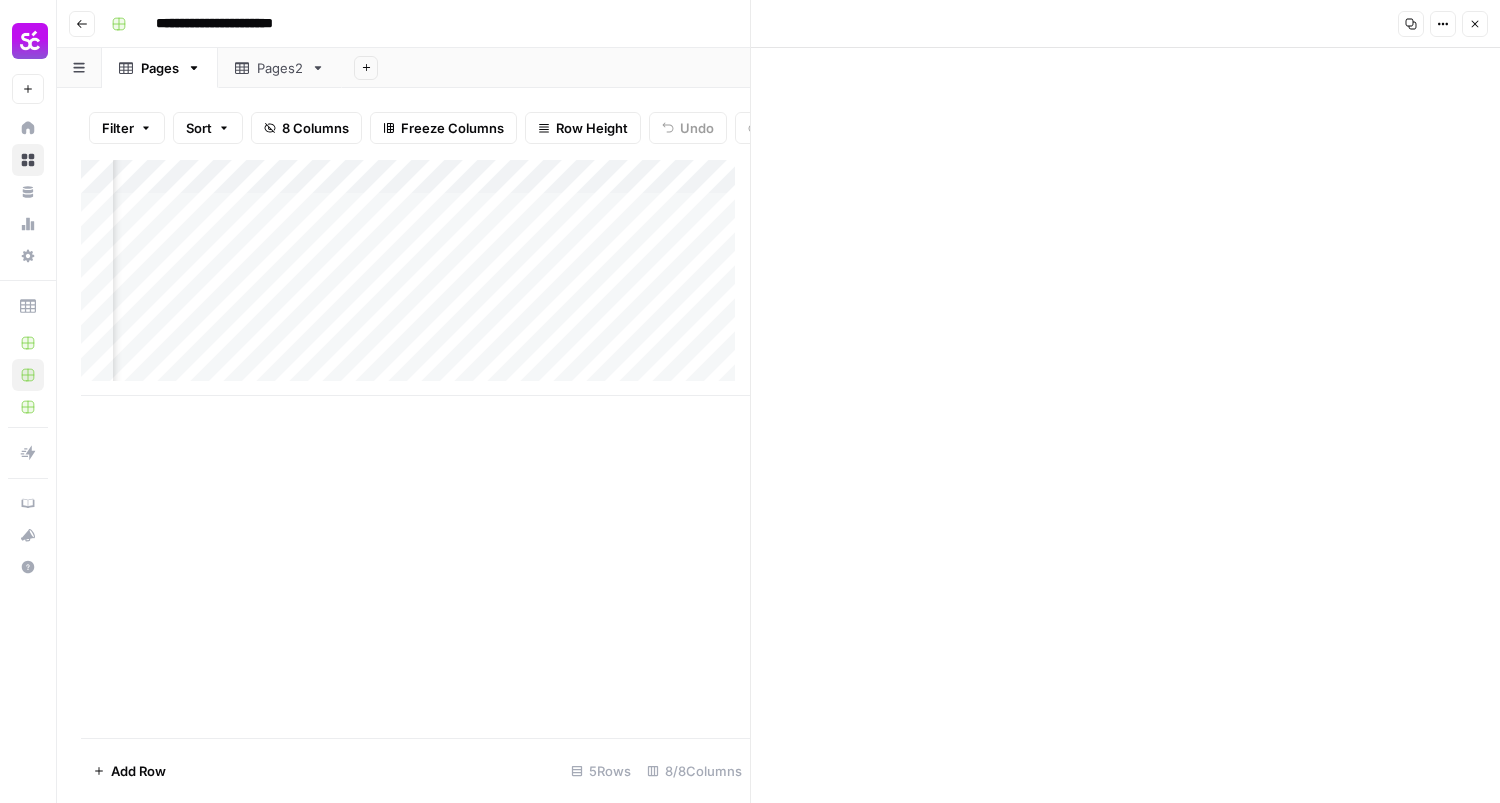 scroll, scrollTop: 0, scrollLeft: 0, axis: both 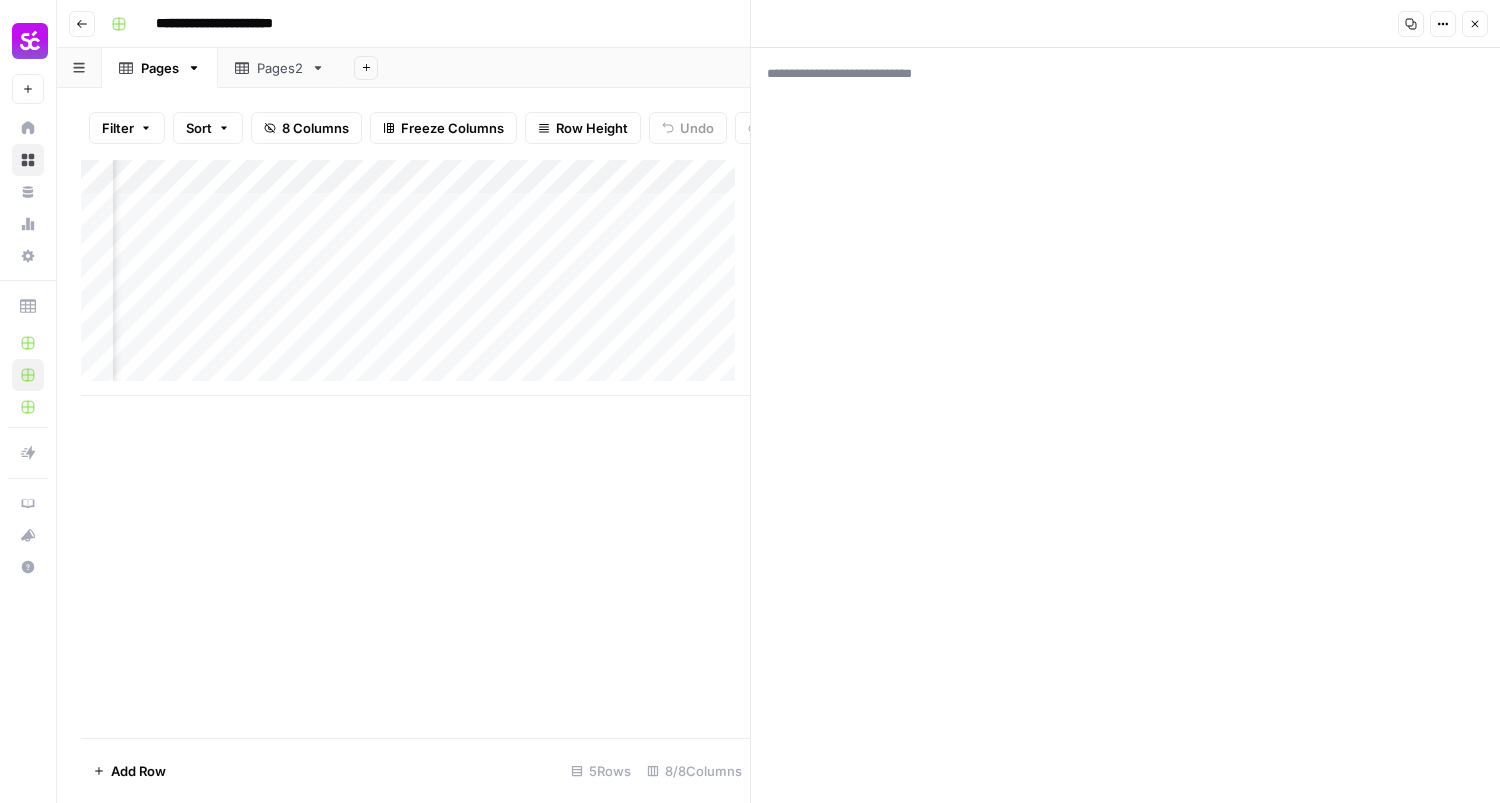 paste on "**********" 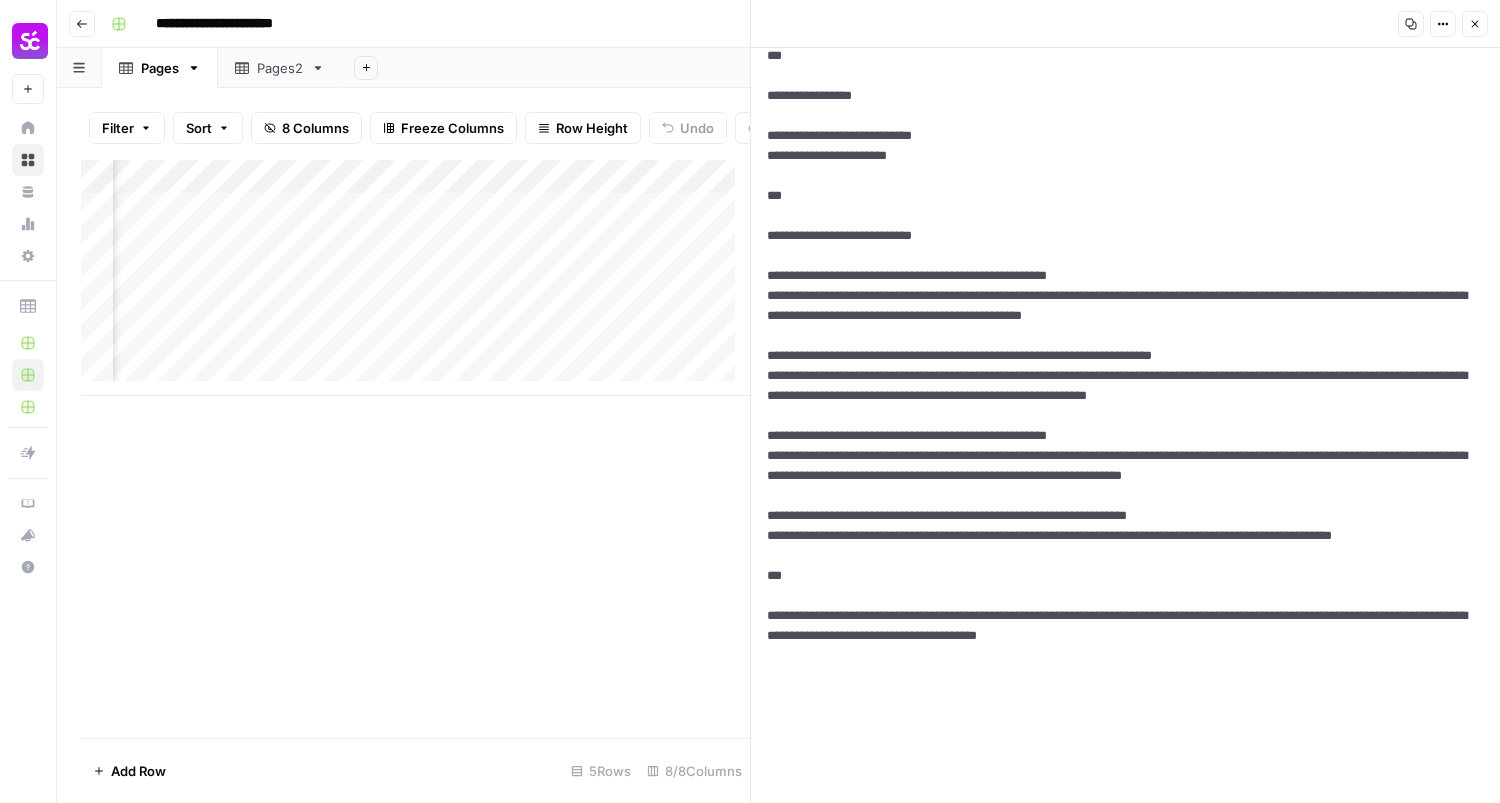 scroll, scrollTop: 1858, scrollLeft: 0, axis: vertical 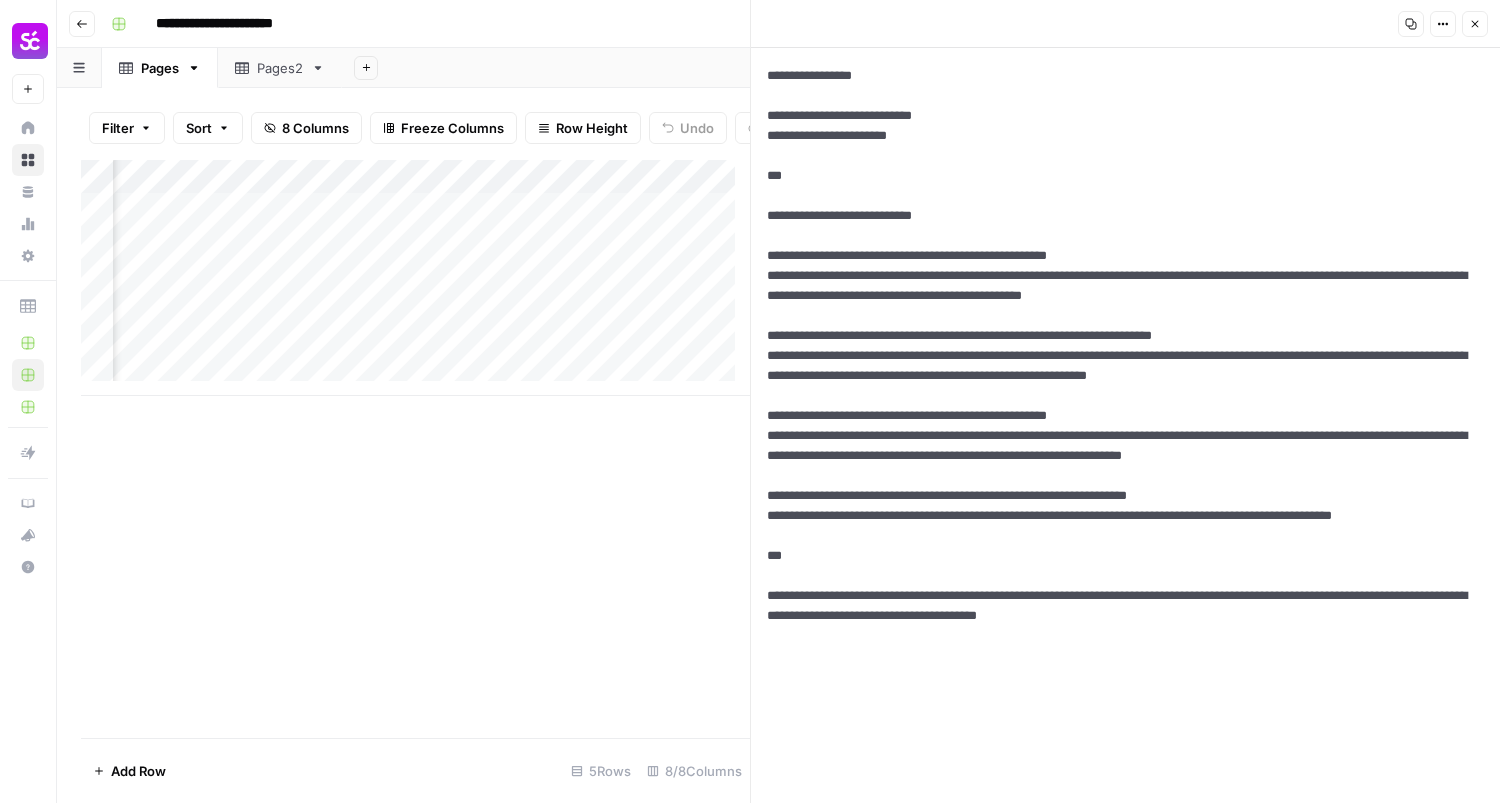 type on "**********" 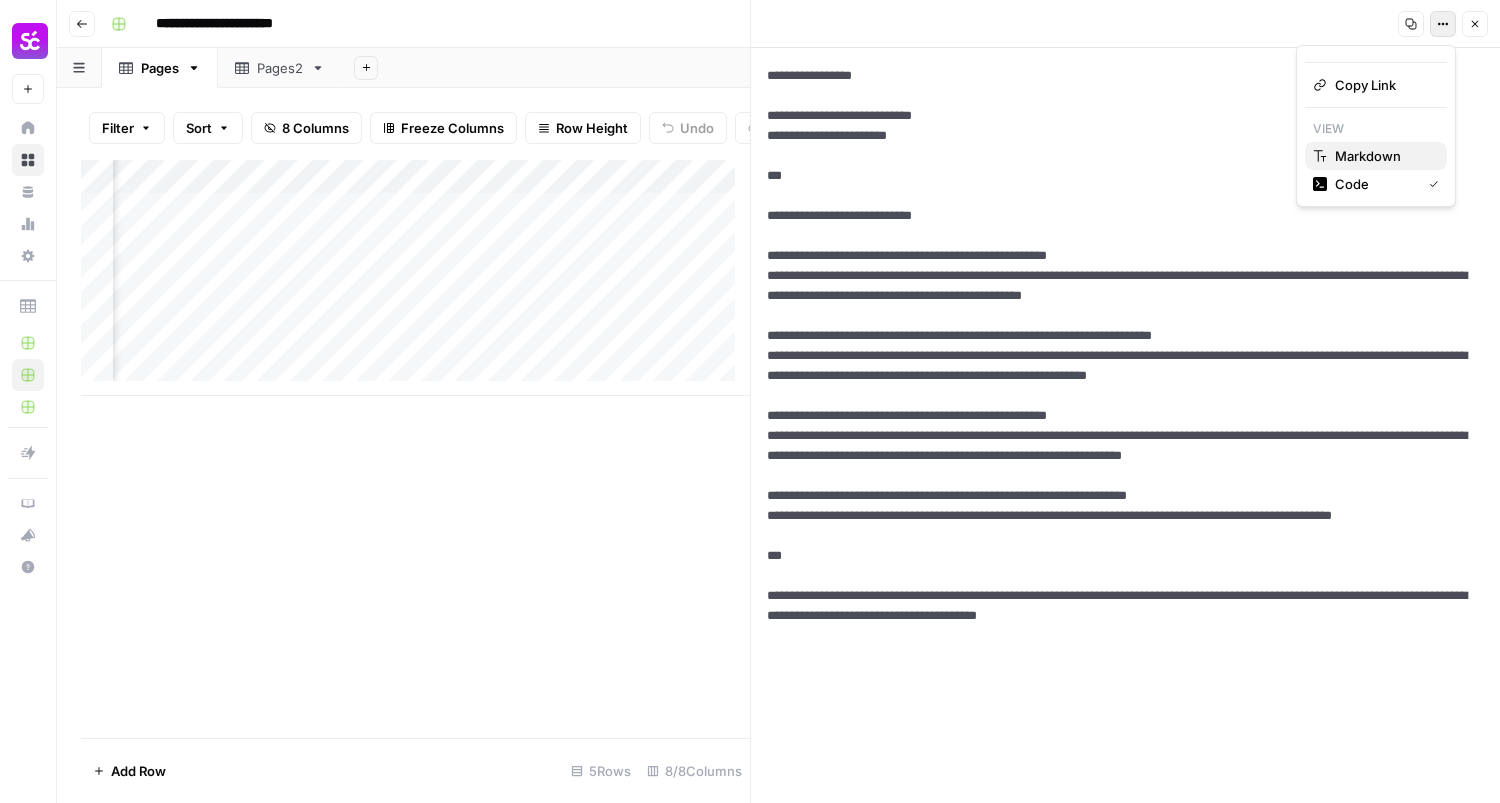 click on "Markdown" at bounding box center [1368, 156] 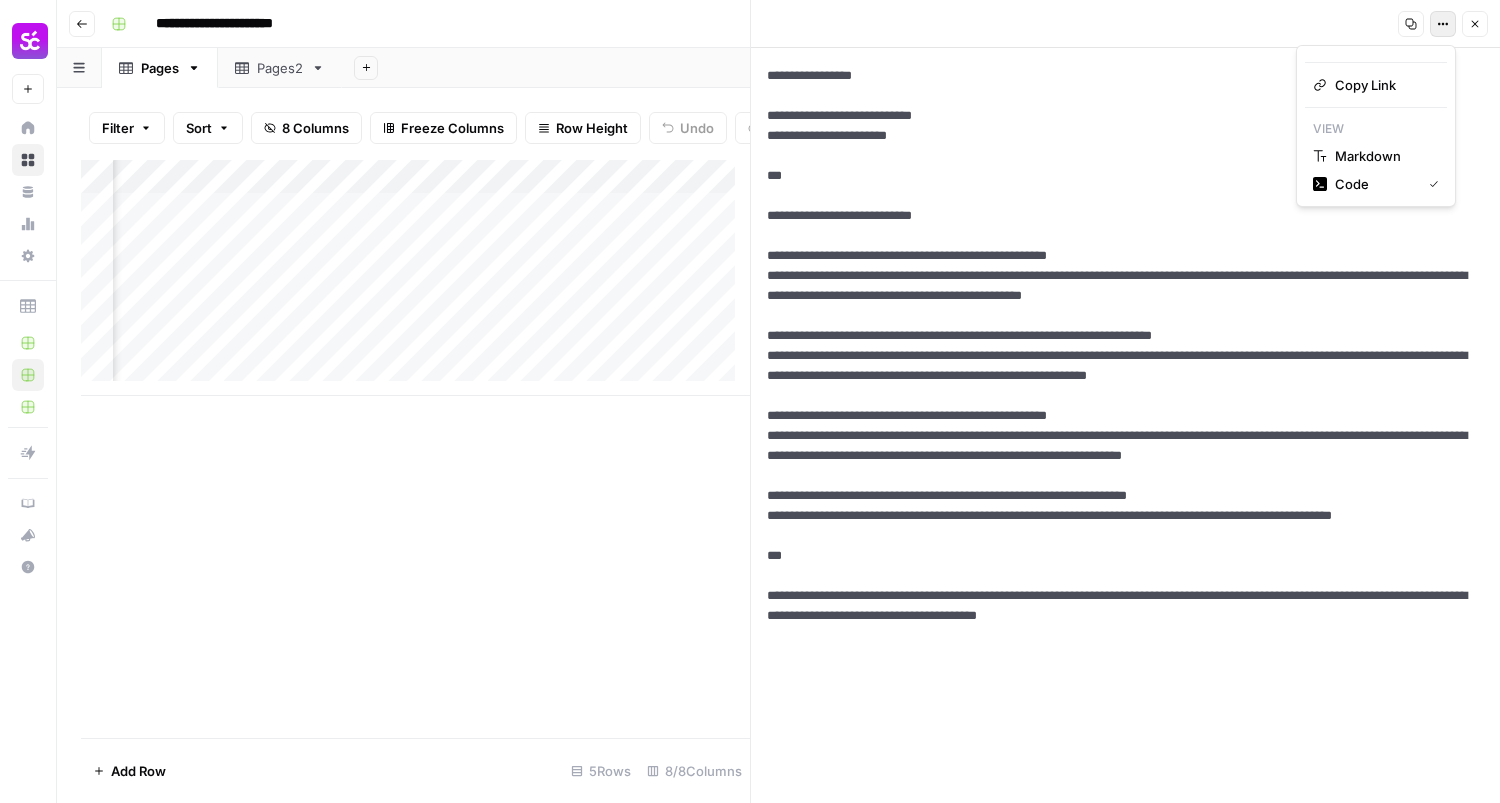 scroll, scrollTop: 0, scrollLeft: 0, axis: both 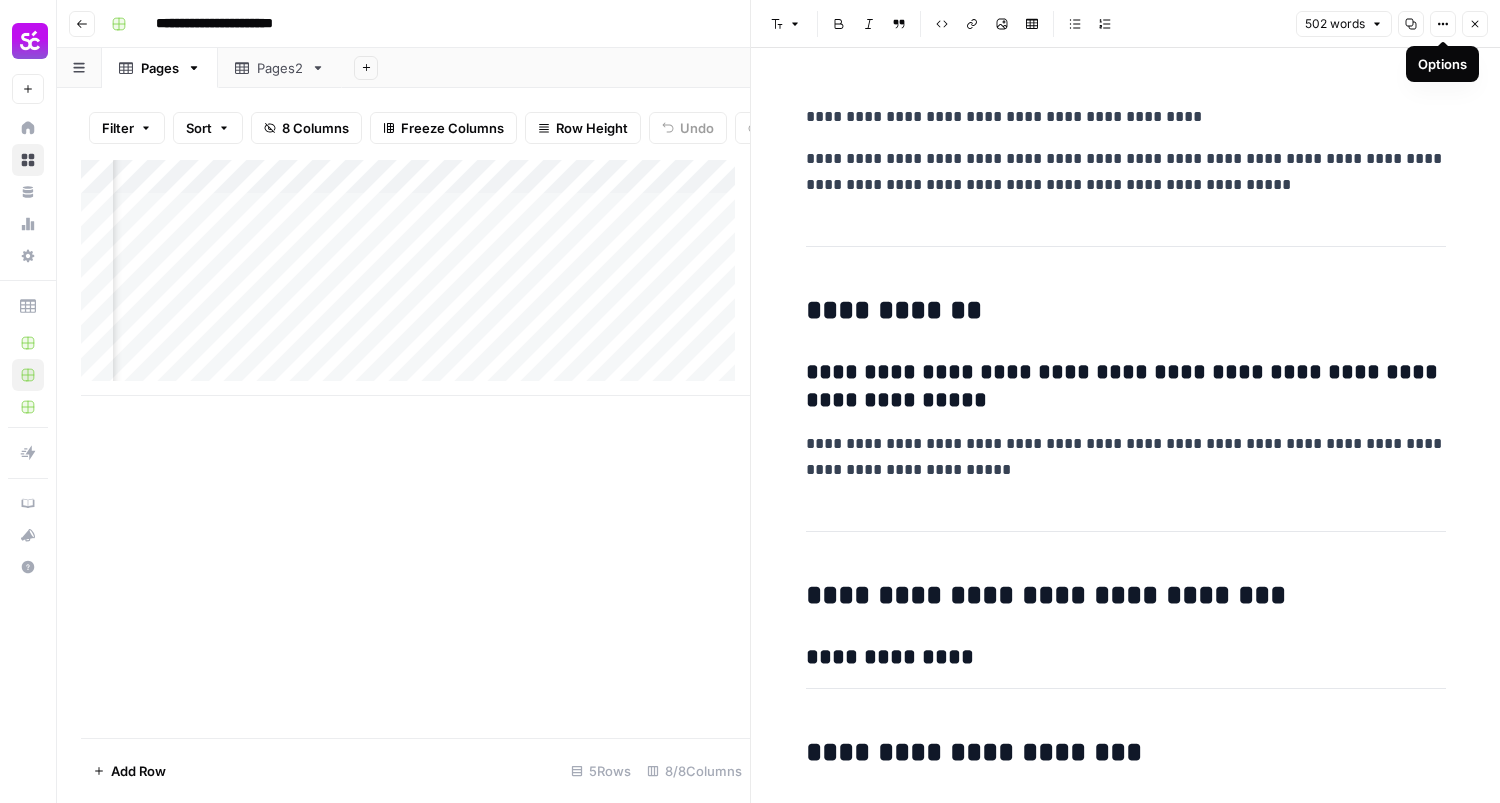 click on "**********" at bounding box center (1126, 2041) 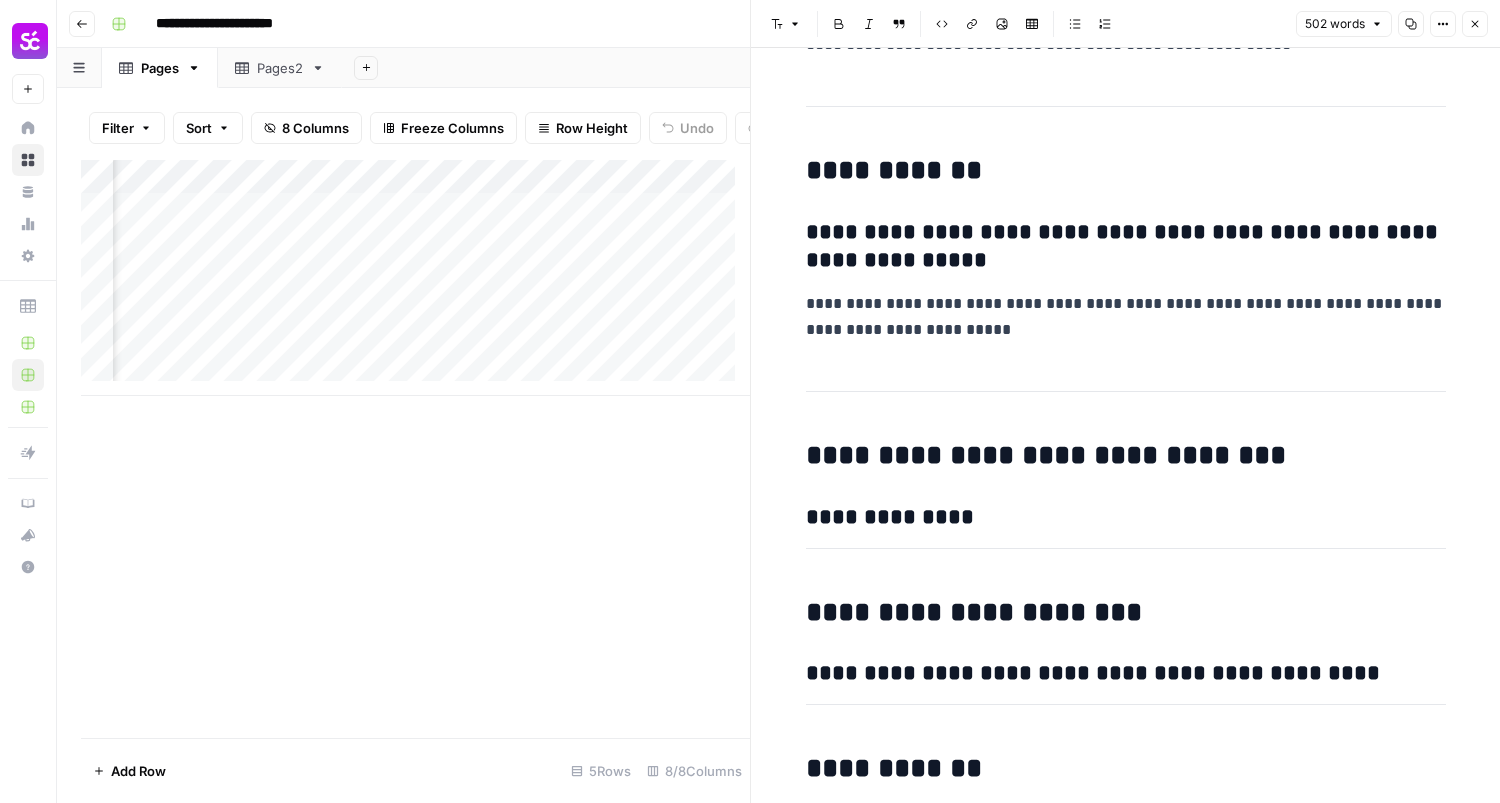 scroll, scrollTop: 200, scrollLeft: 0, axis: vertical 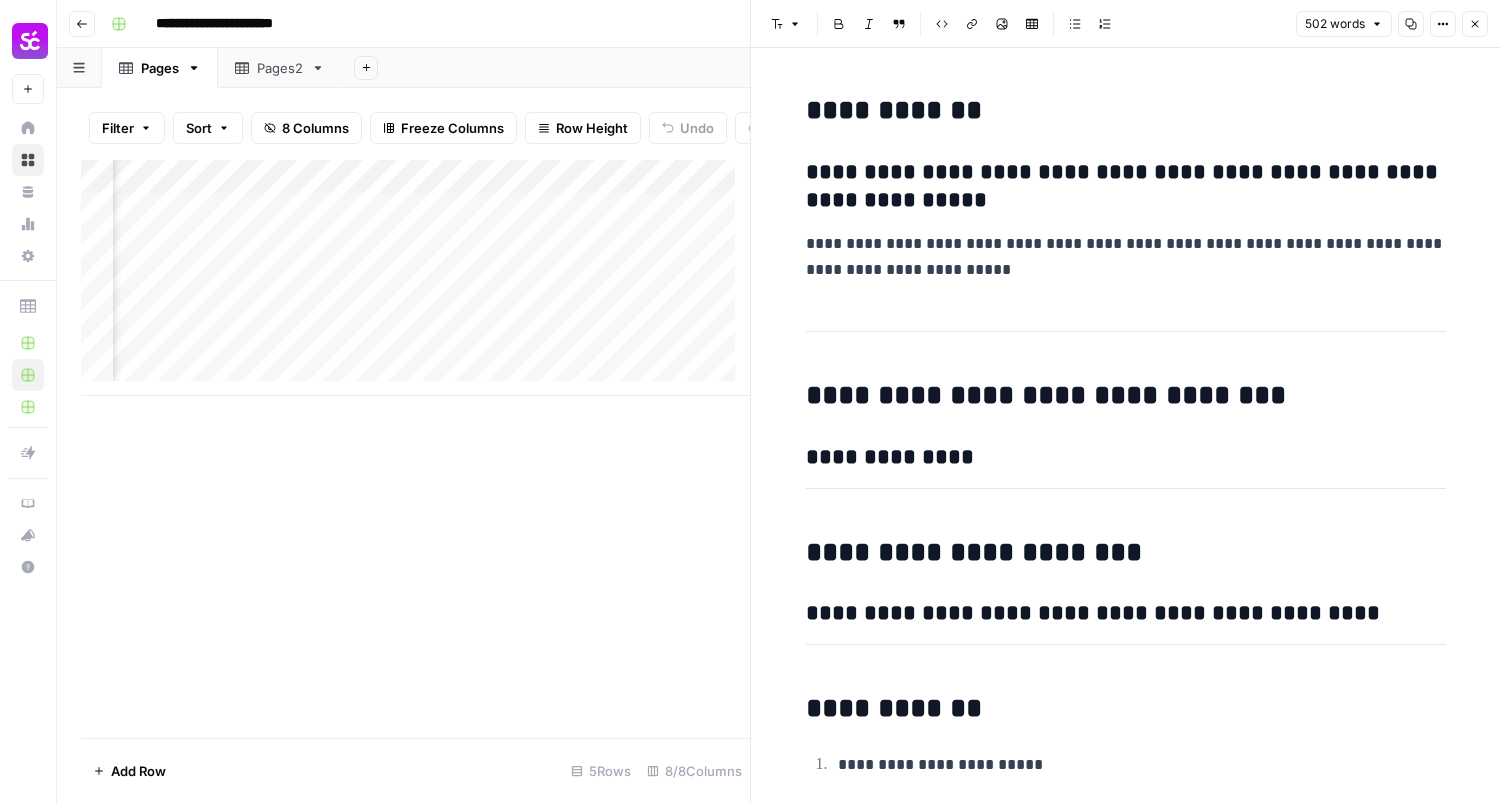 click on "**********" at bounding box center (1126, 257) 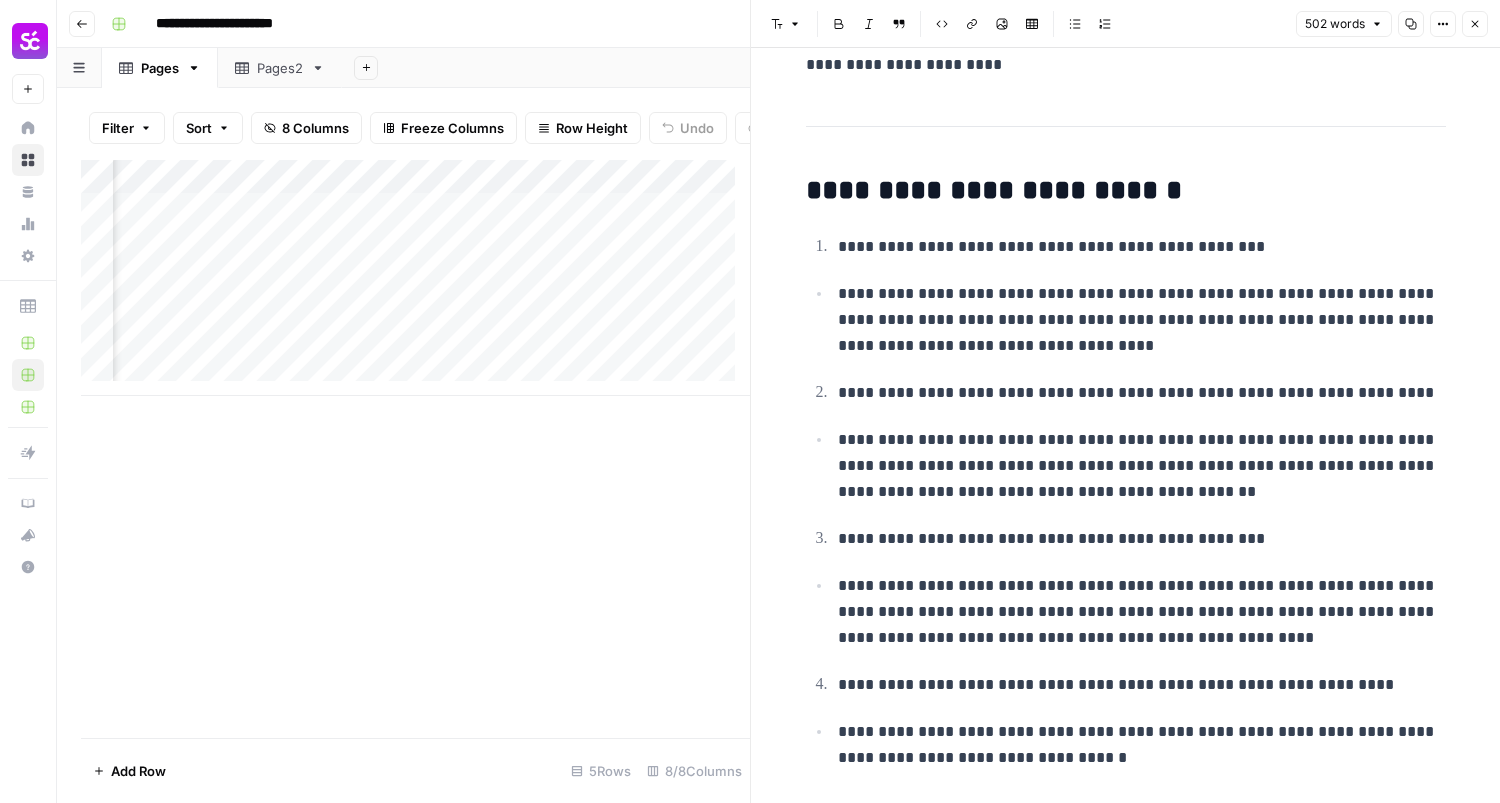 scroll, scrollTop: 3199, scrollLeft: 0, axis: vertical 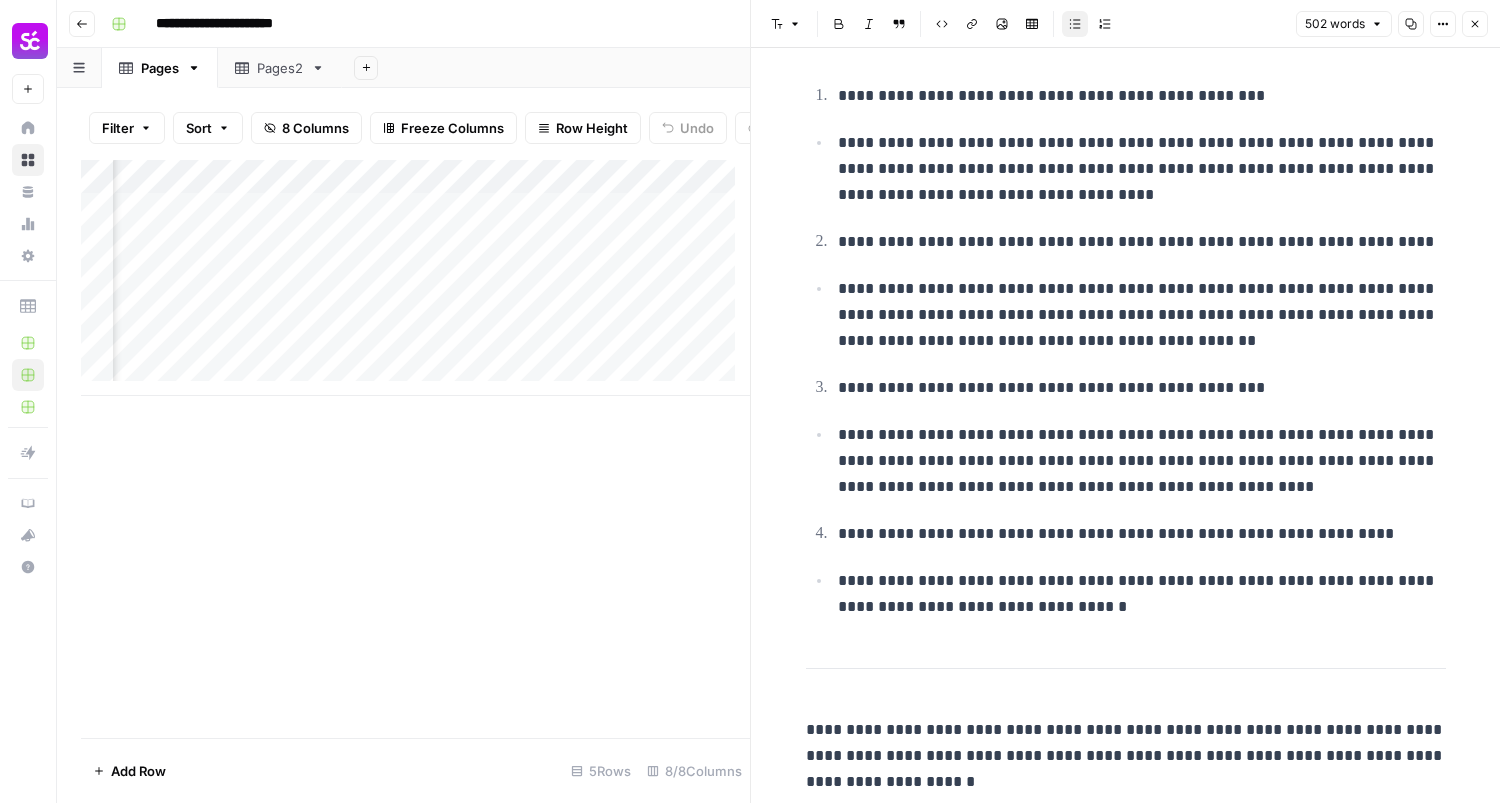 click on "**********" at bounding box center [1142, 594] 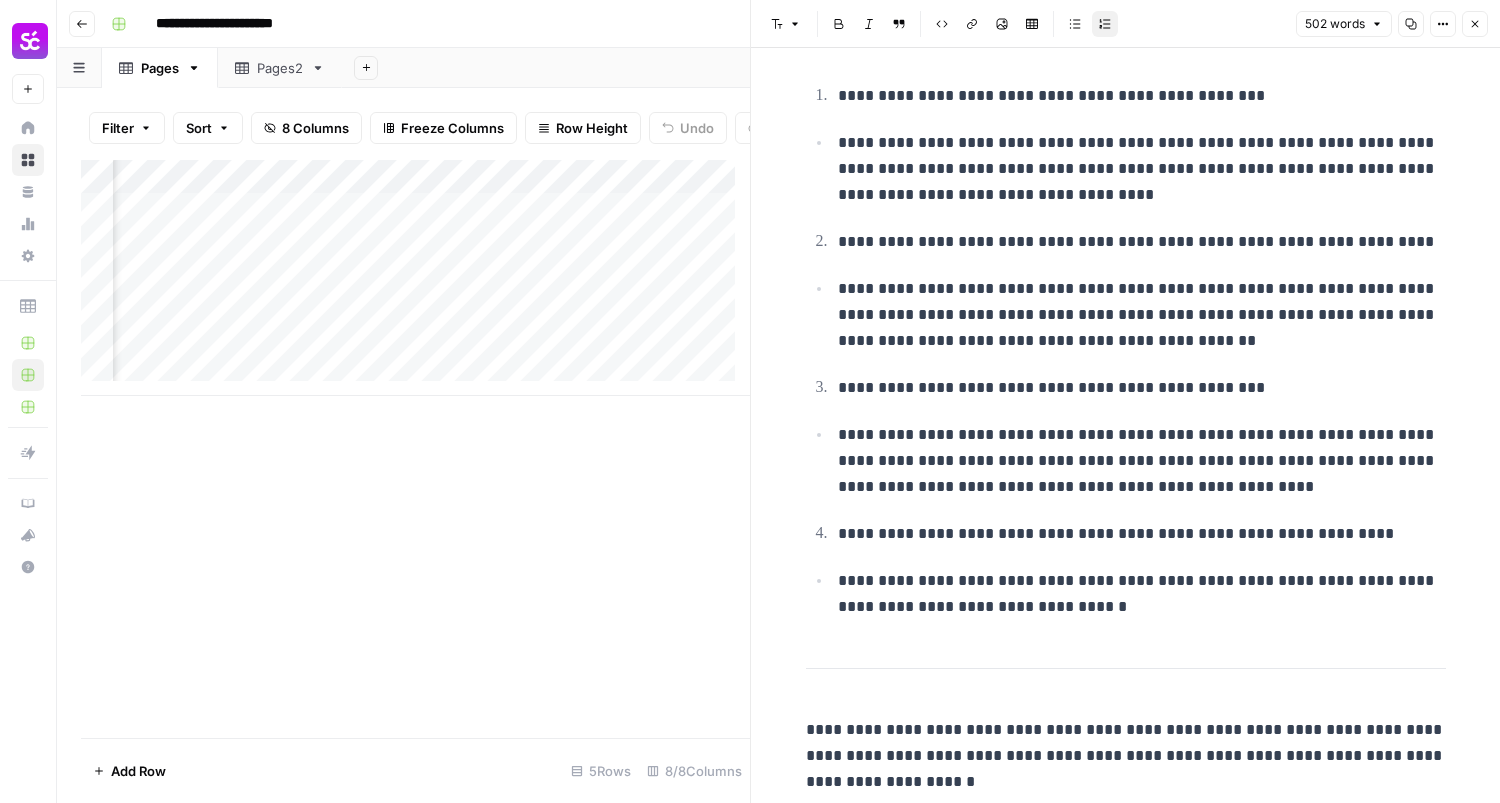 scroll, scrollTop: 0, scrollLeft: 292, axis: horizontal 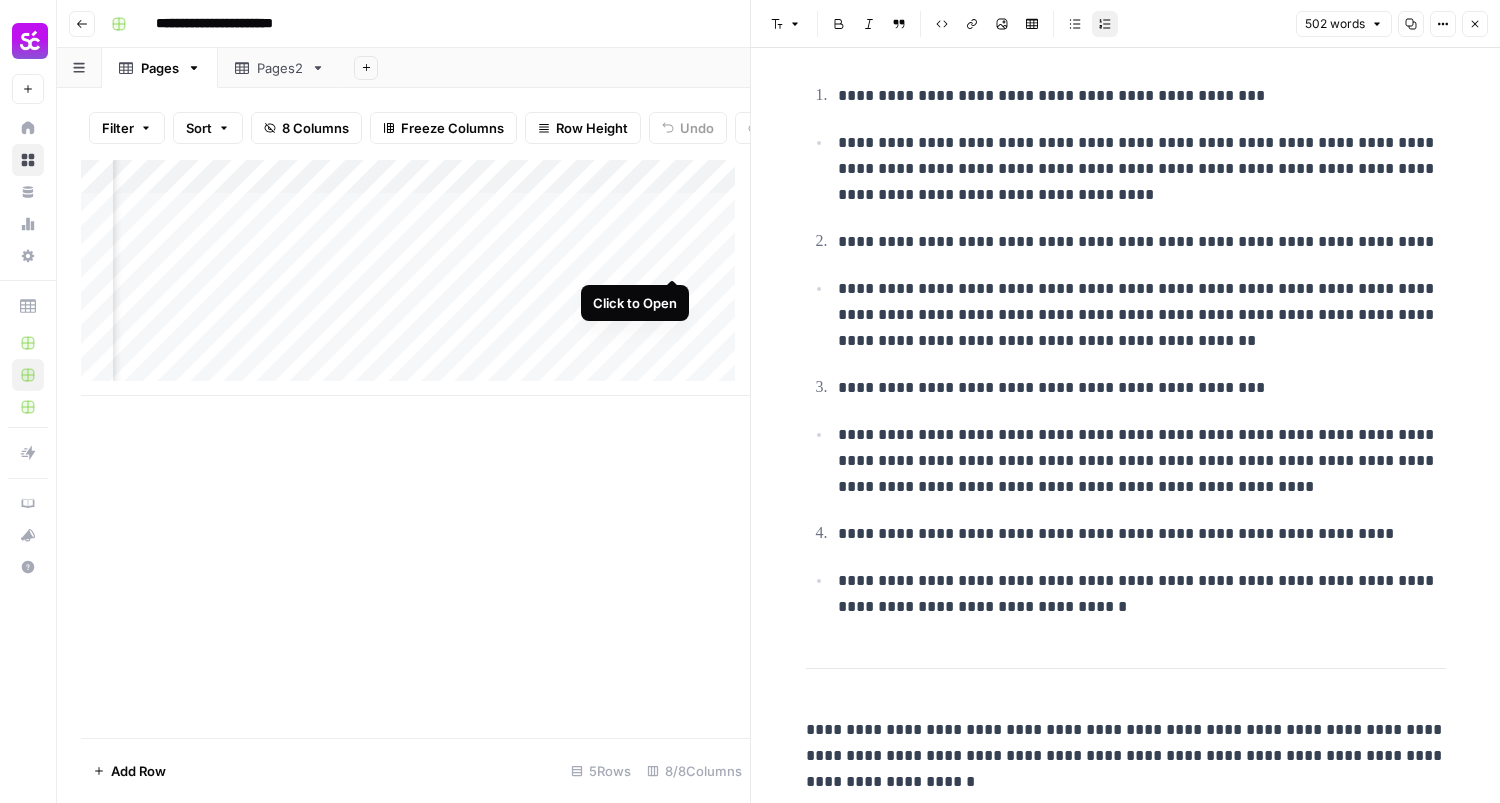 click on "Add Column" at bounding box center [415, 278] 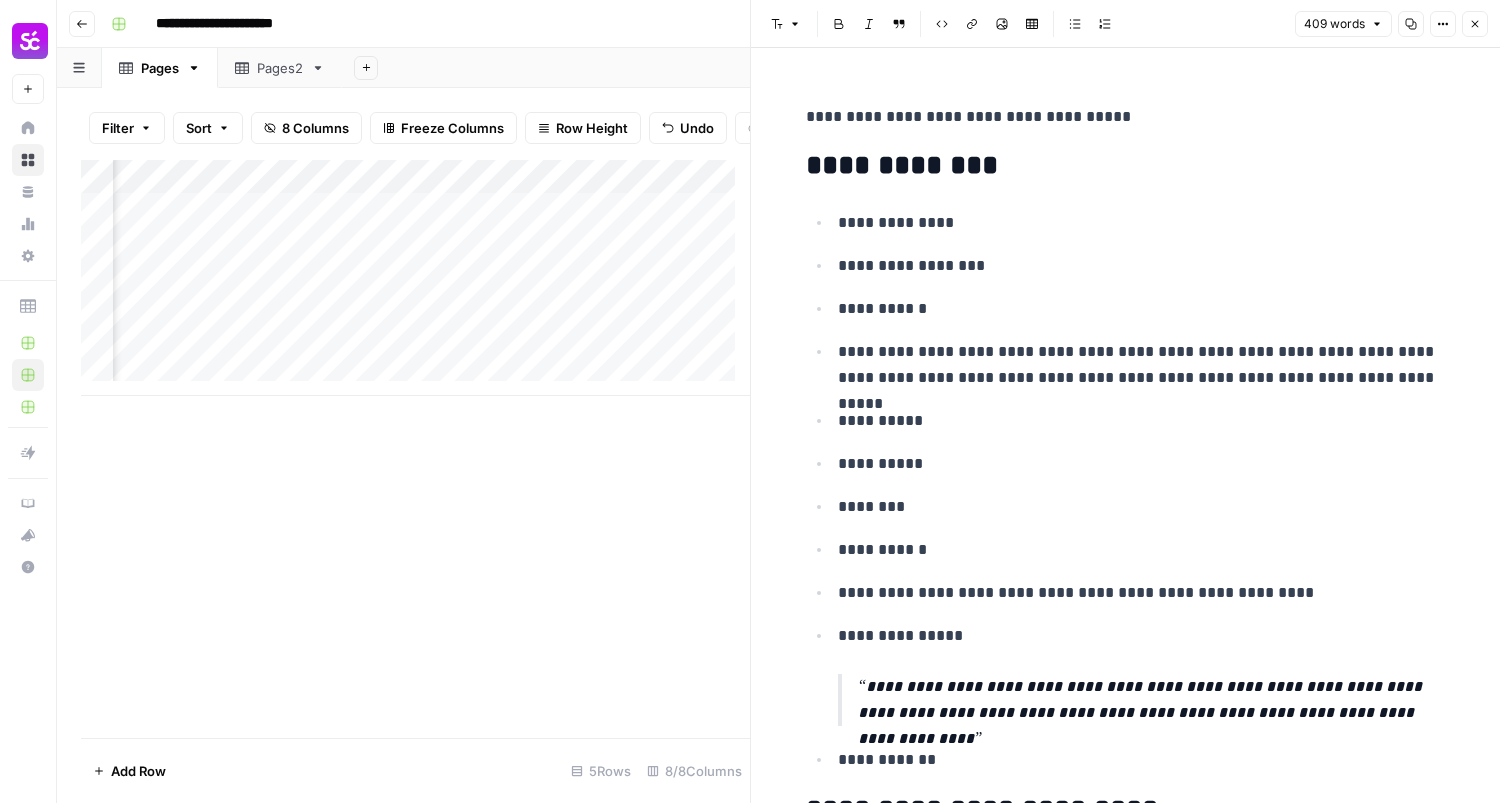 scroll, scrollTop: 400, scrollLeft: 0, axis: vertical 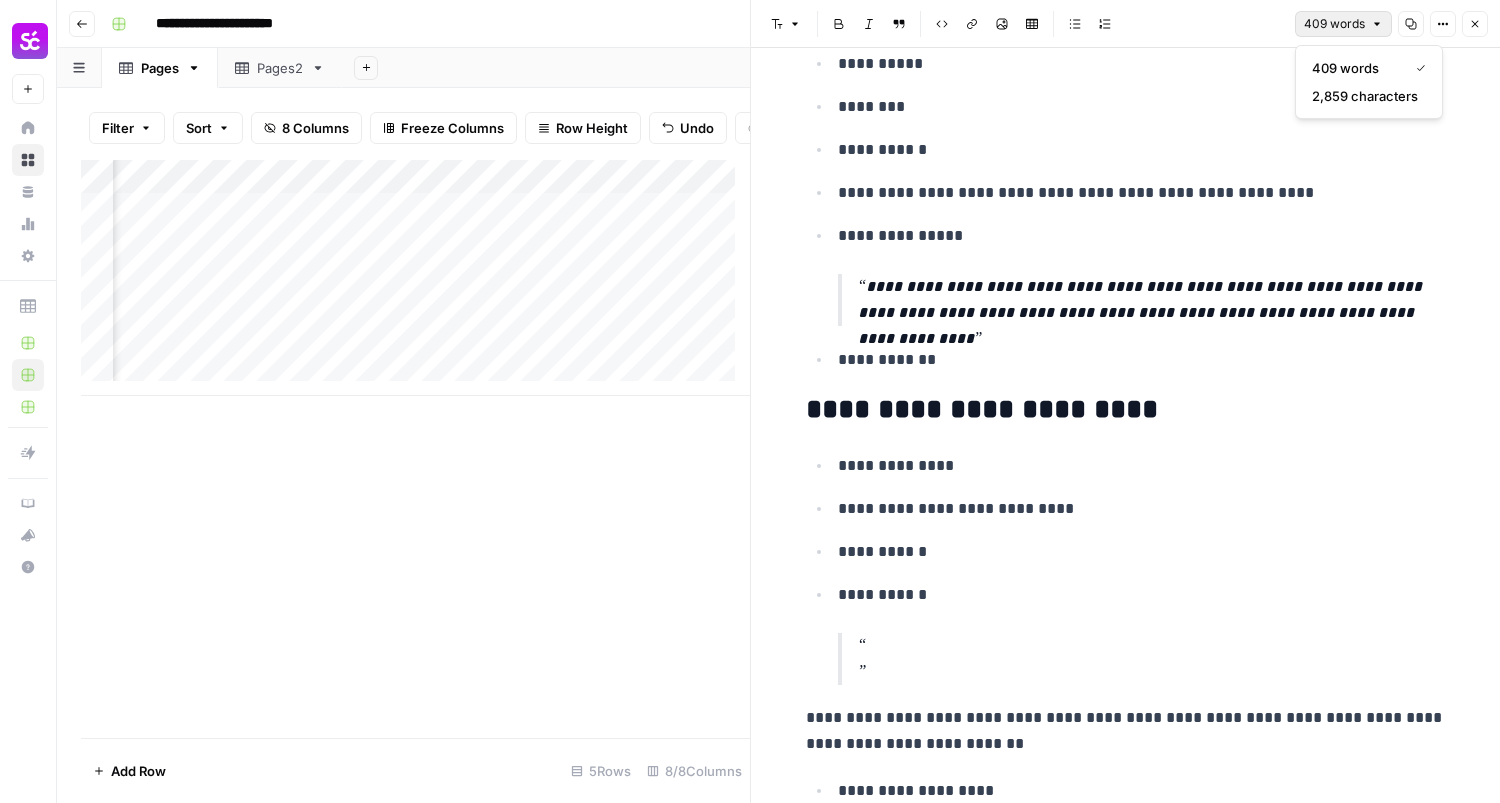 click on "409 words" at bounding box center [1334, 24] 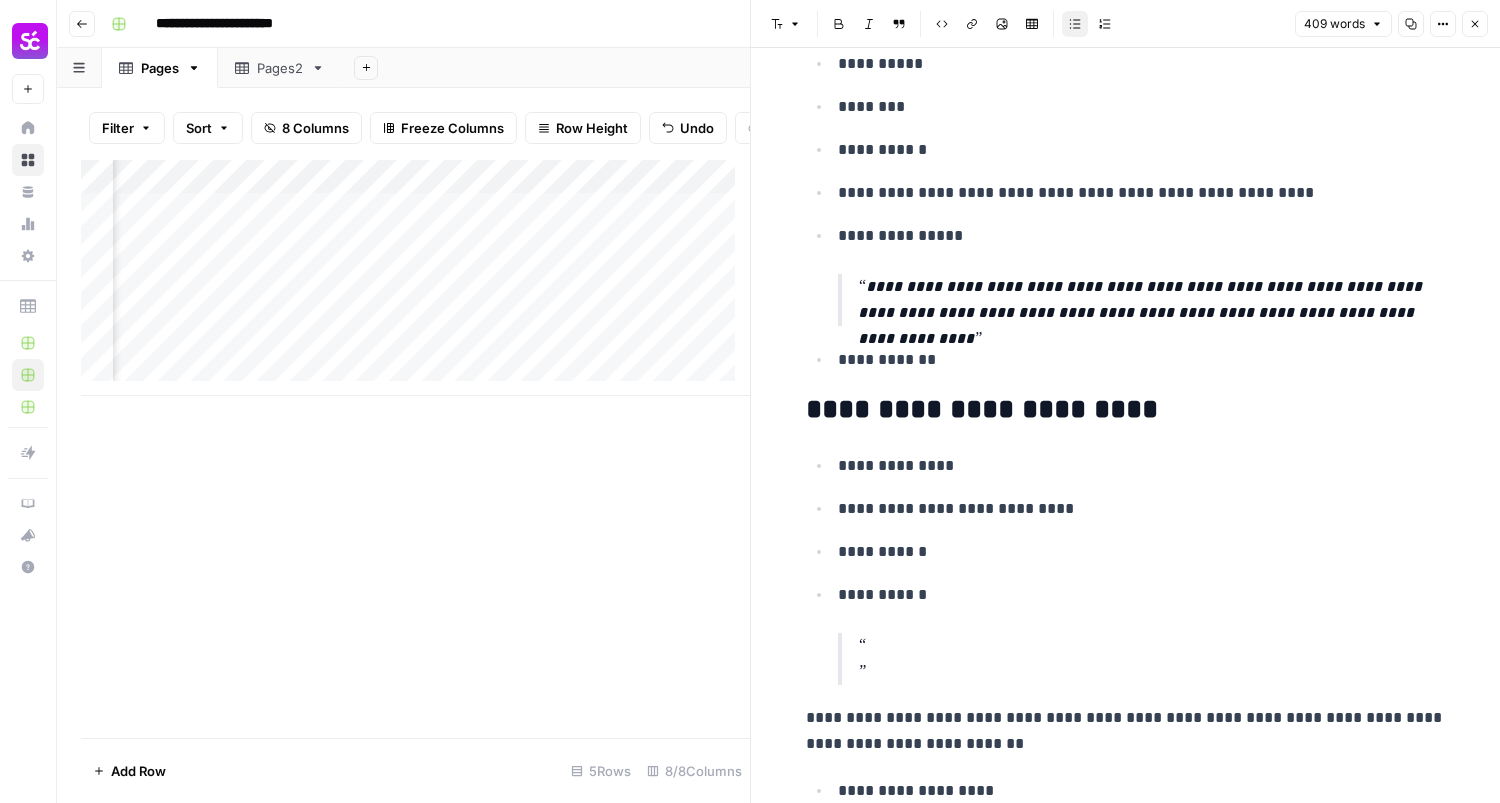 click on "**********" at bounding box center (1142, 509) 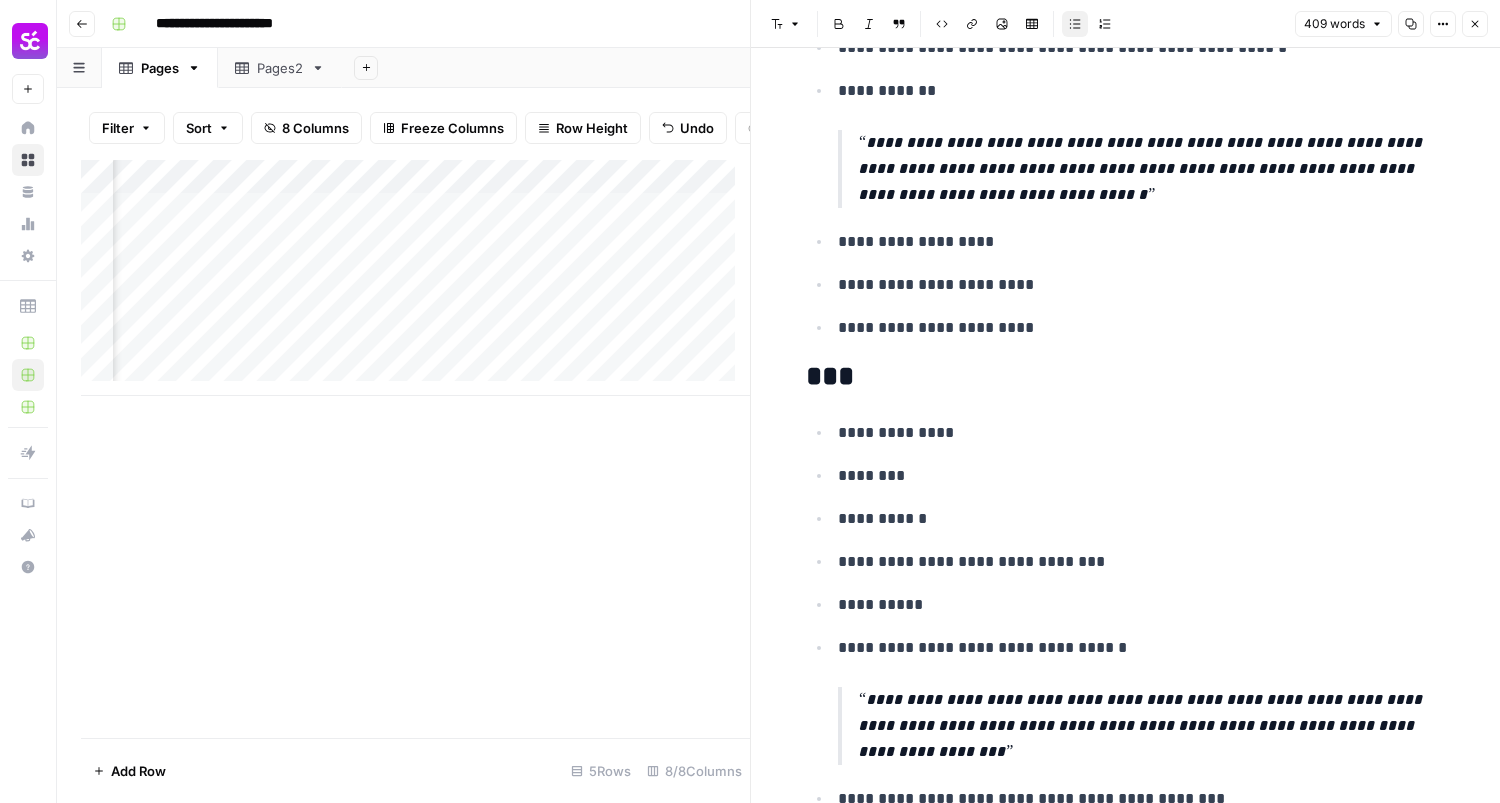 scroll, scrollTop: 4321, scrollLeft: 0, axis: vertical 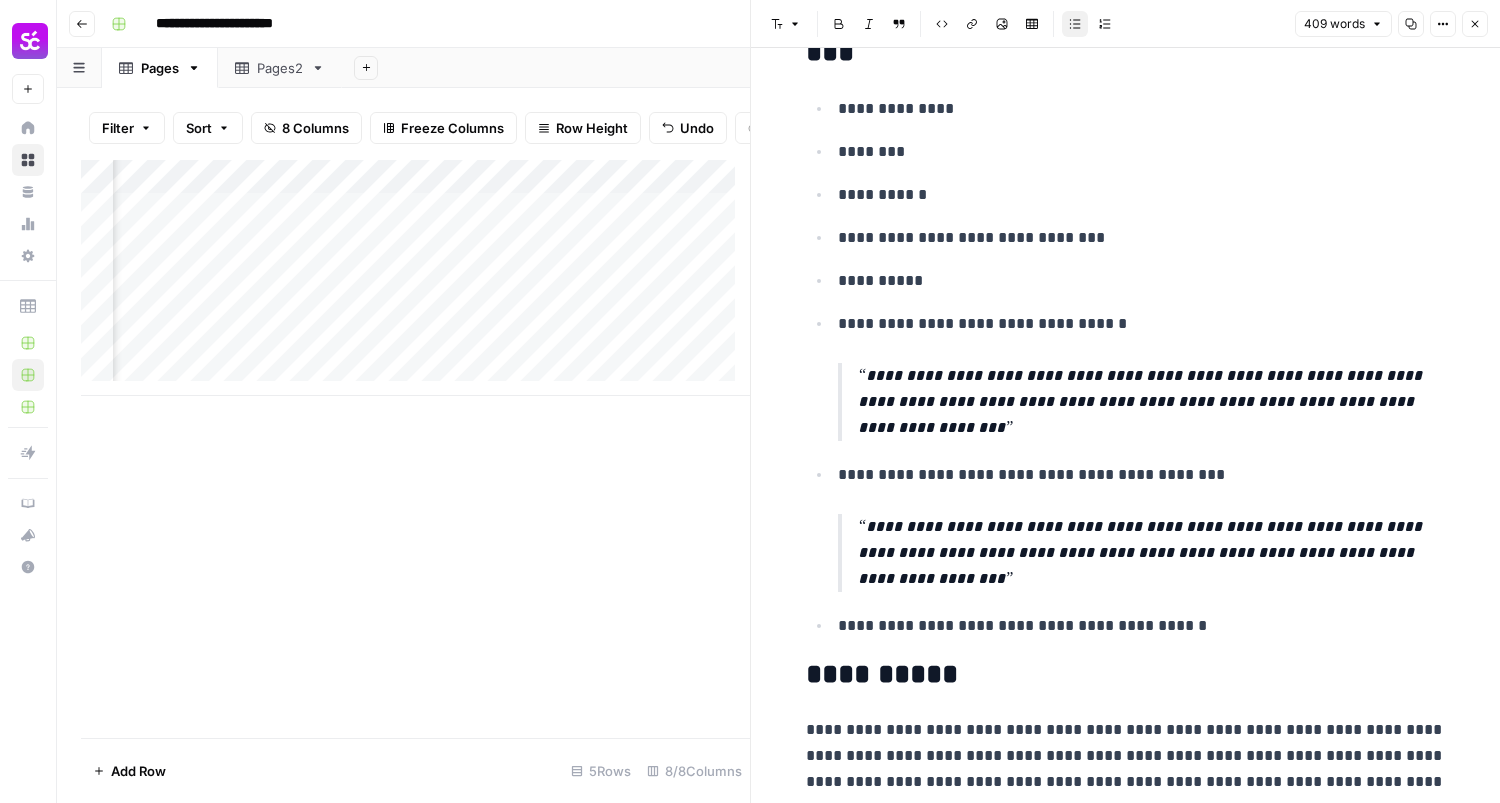 click on "**********" at bounding box center (1126, 366) 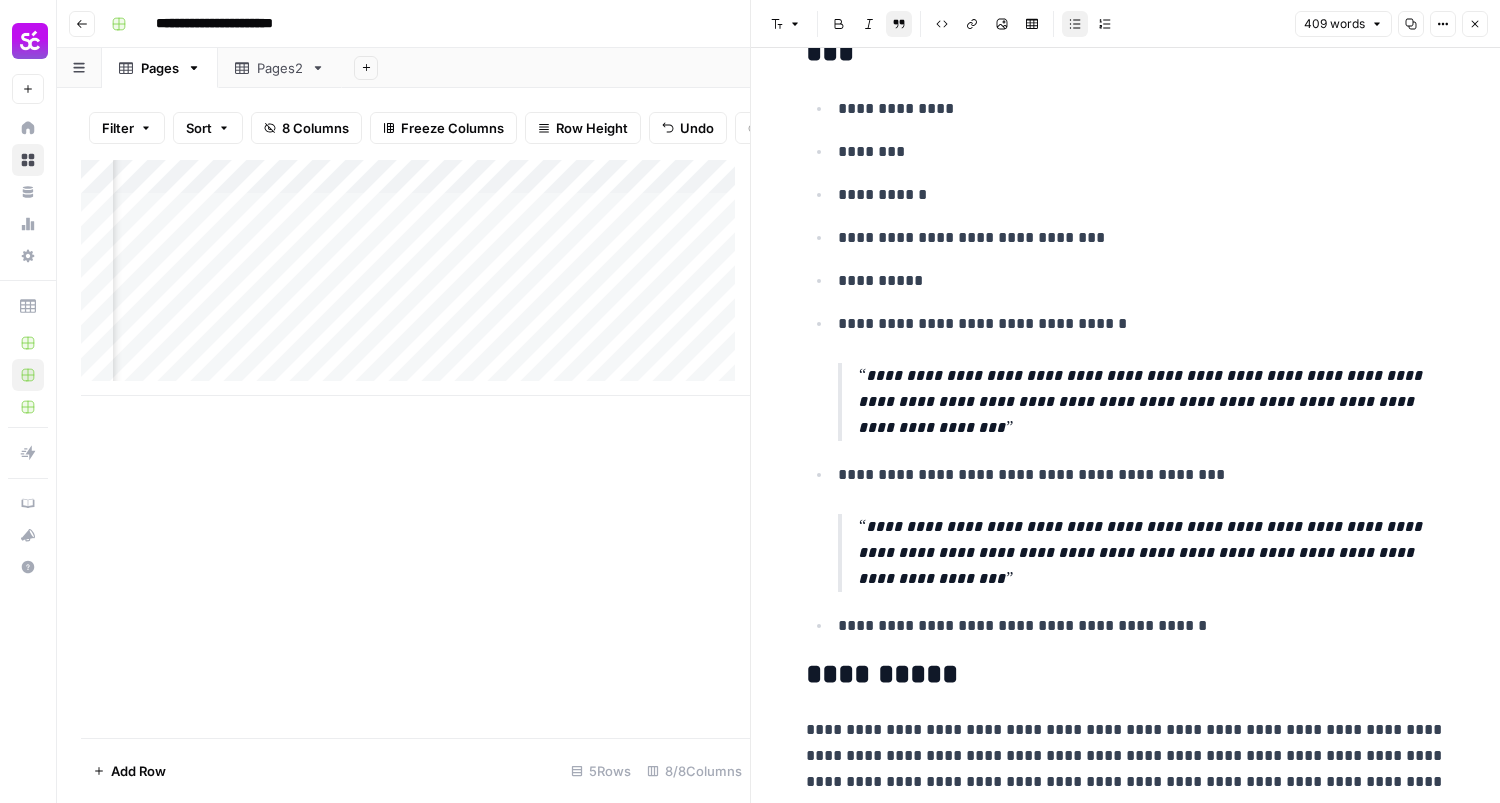 click on "**********" at bounding box center (1152, 553) 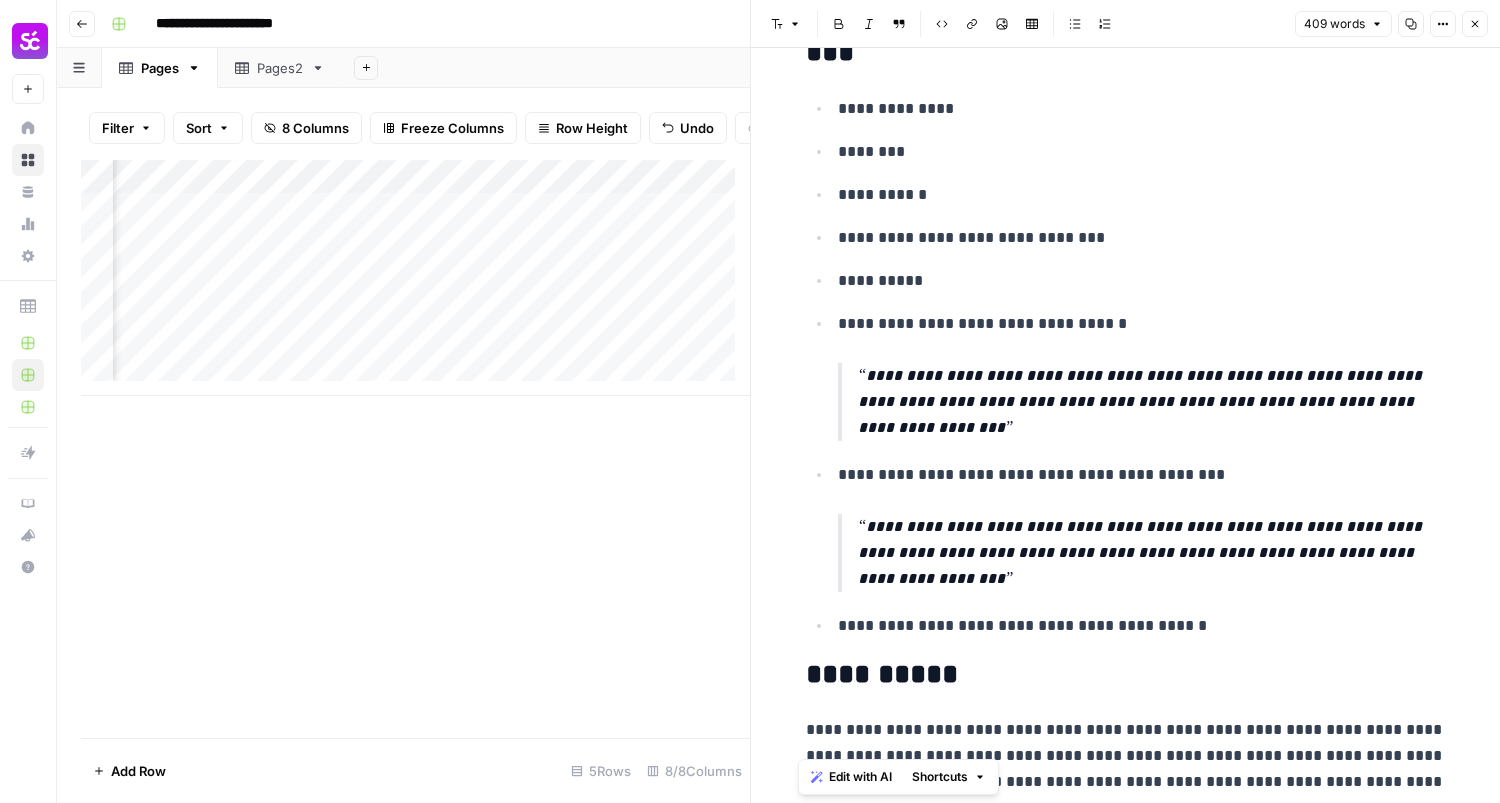 drag, startPoint x: 803, startPoint y: 670, endPoint x: 1285, endPoint y: 791, distance: 496.95572 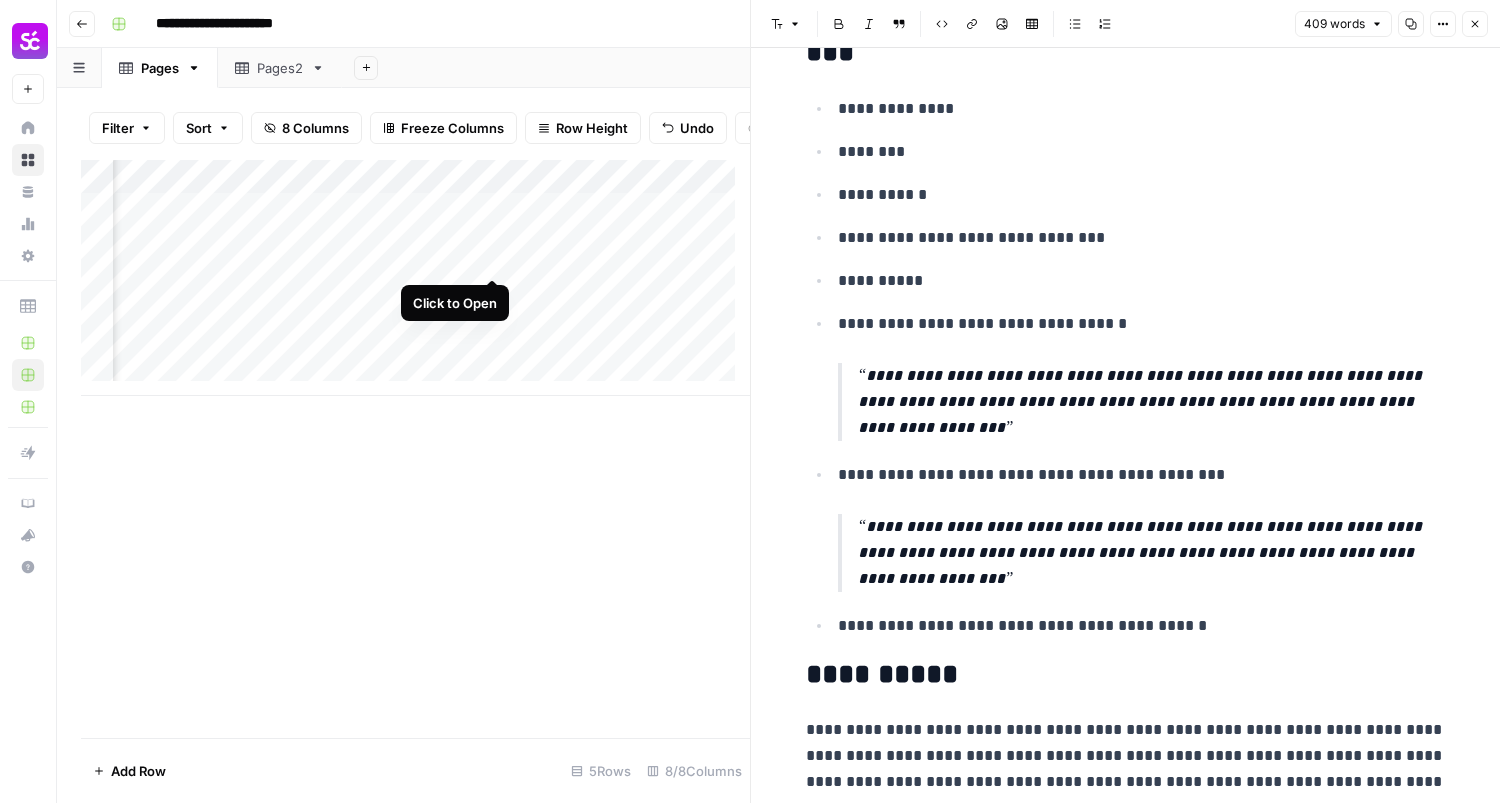 click on "Add Column" at bounding box center [415, 278] 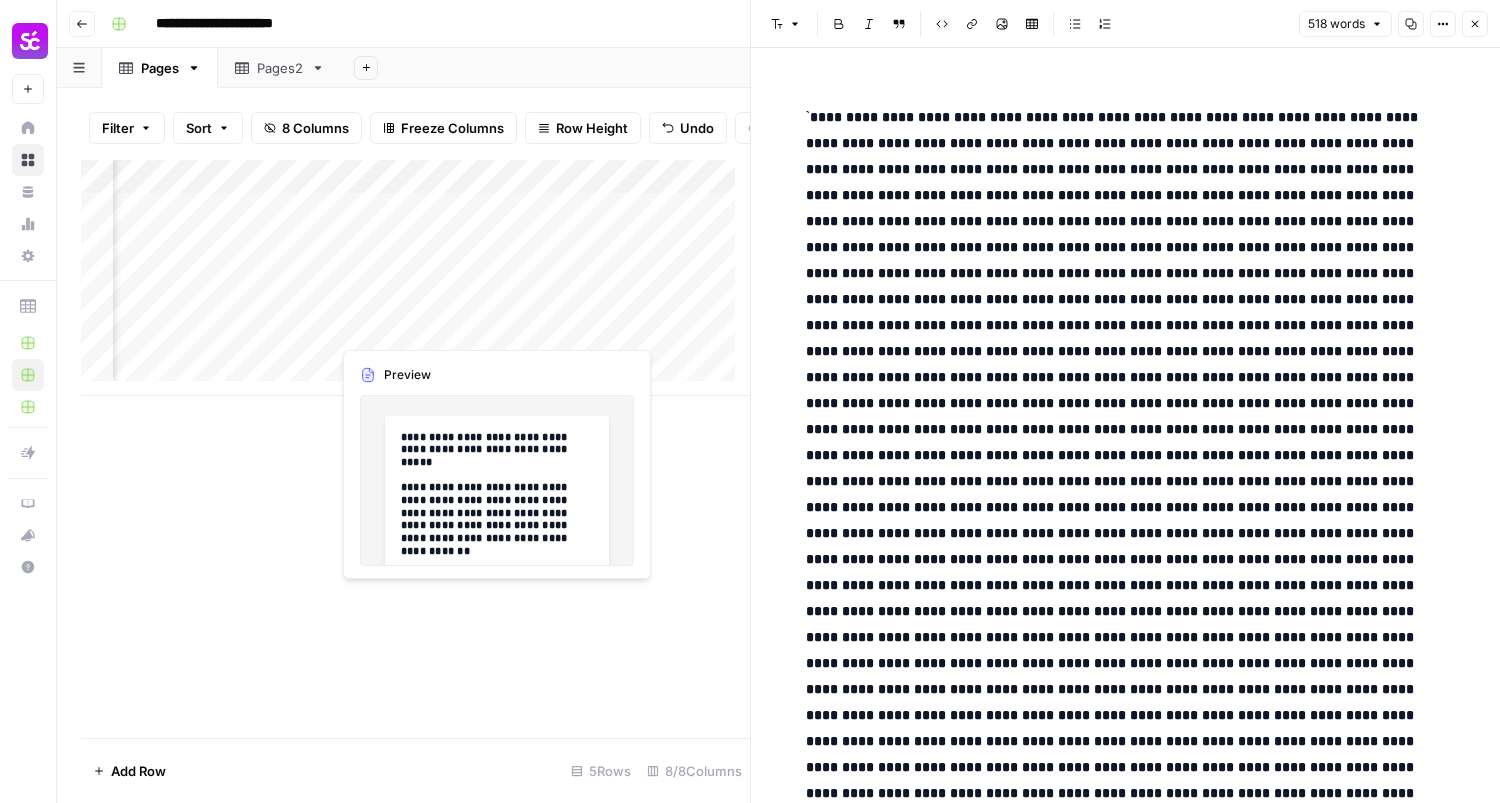 click on "Add Column" at bounding box center (415, 278) 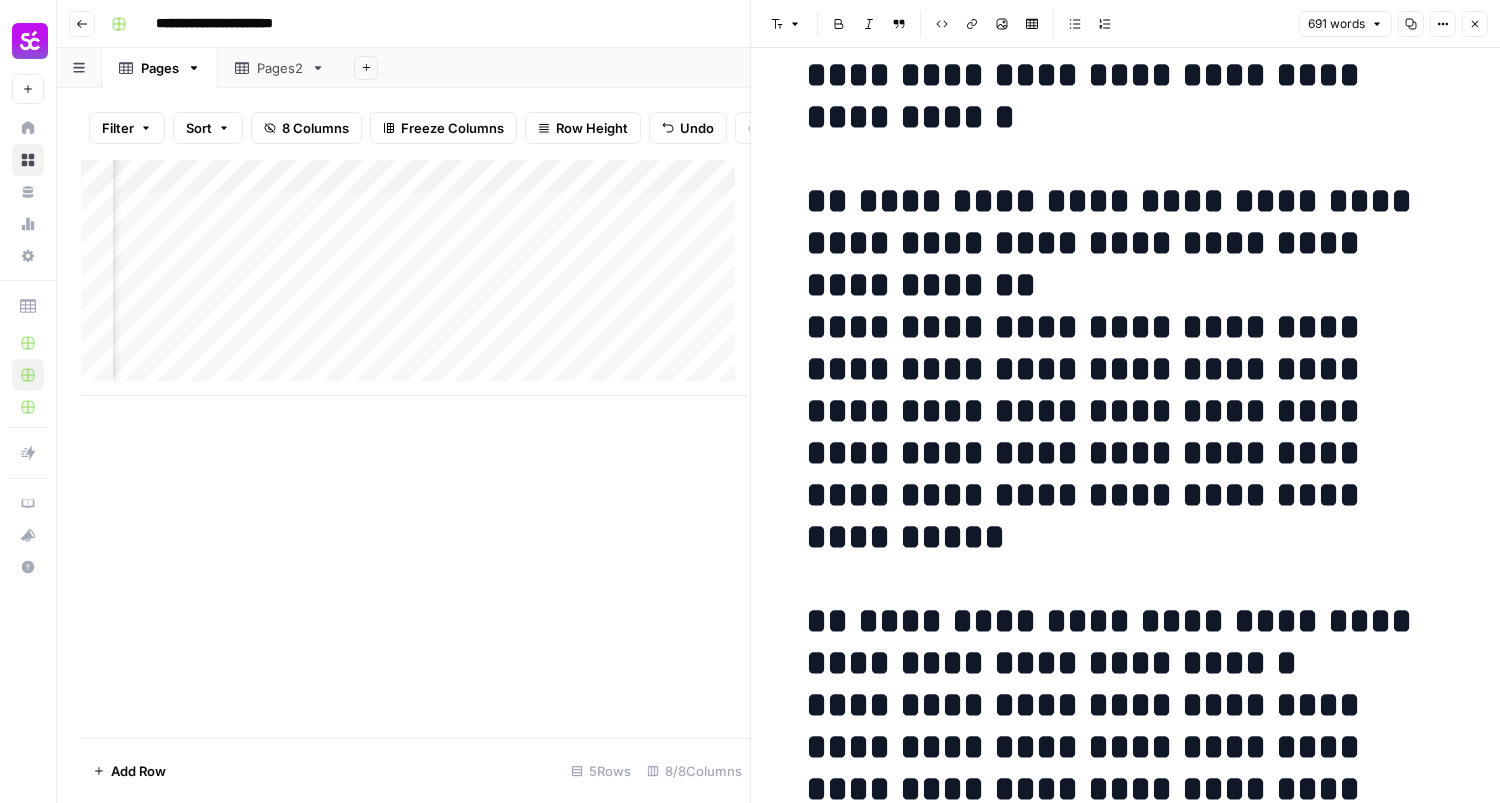 scroll, scrollTop: 8959, scrollLeft: 0, axis: vertical 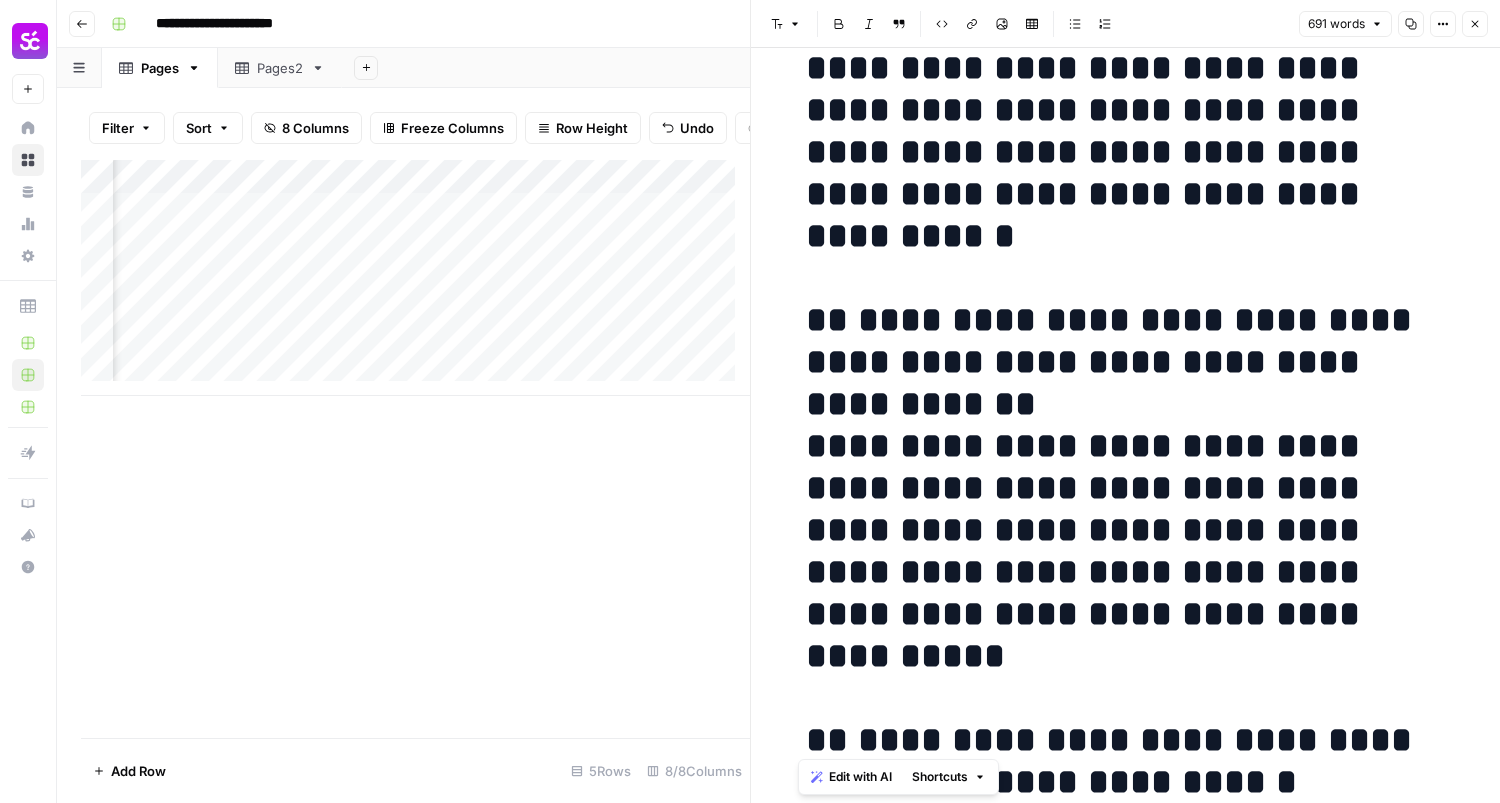 drag, startPoint x: 1020, startPoint y: 747, endPoint x: 803, endPoint y: 519, distance: 314.75864 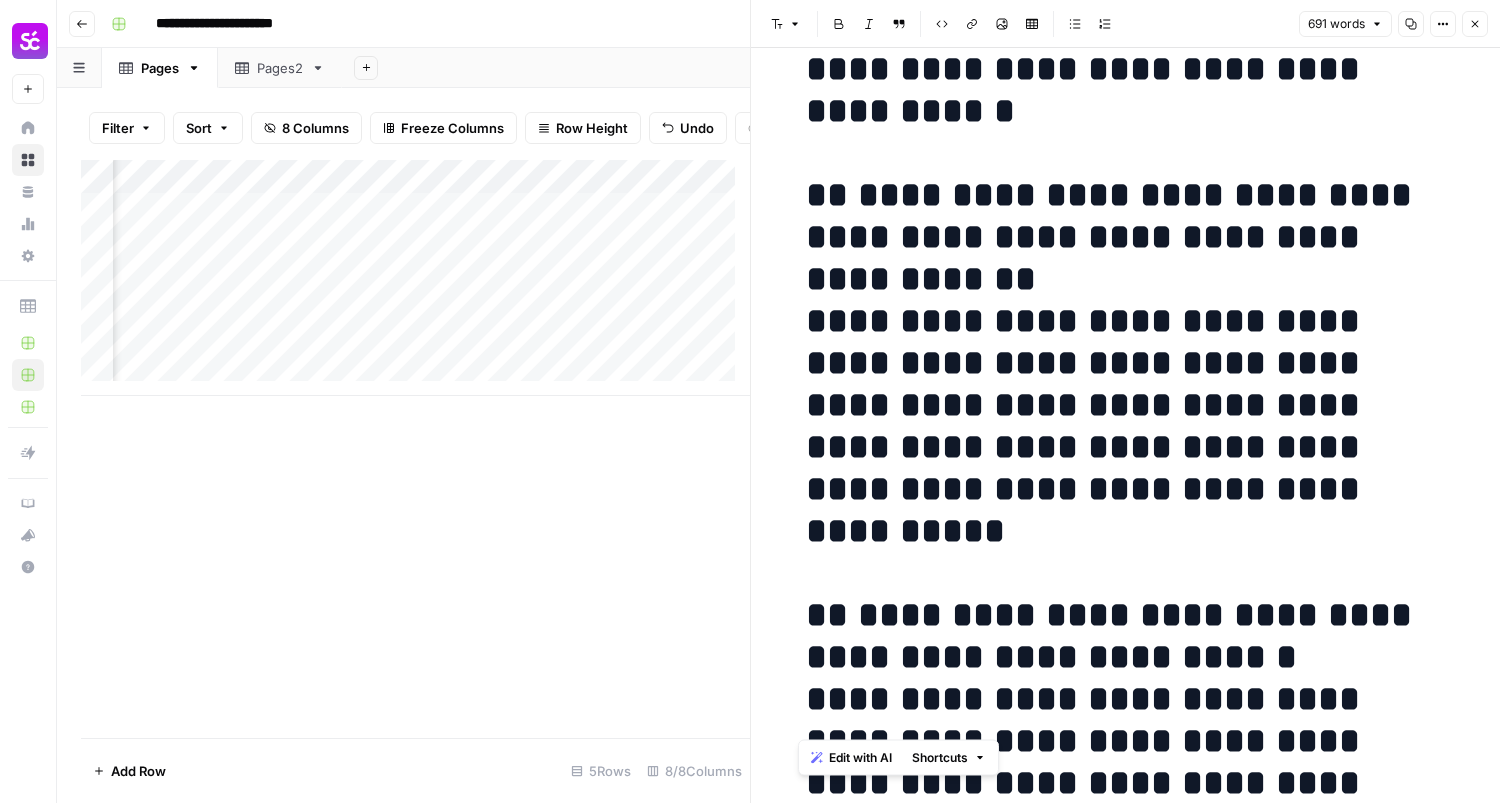 scroll, scrollTop: 9159, scrollLeft: 0, axis: vertical 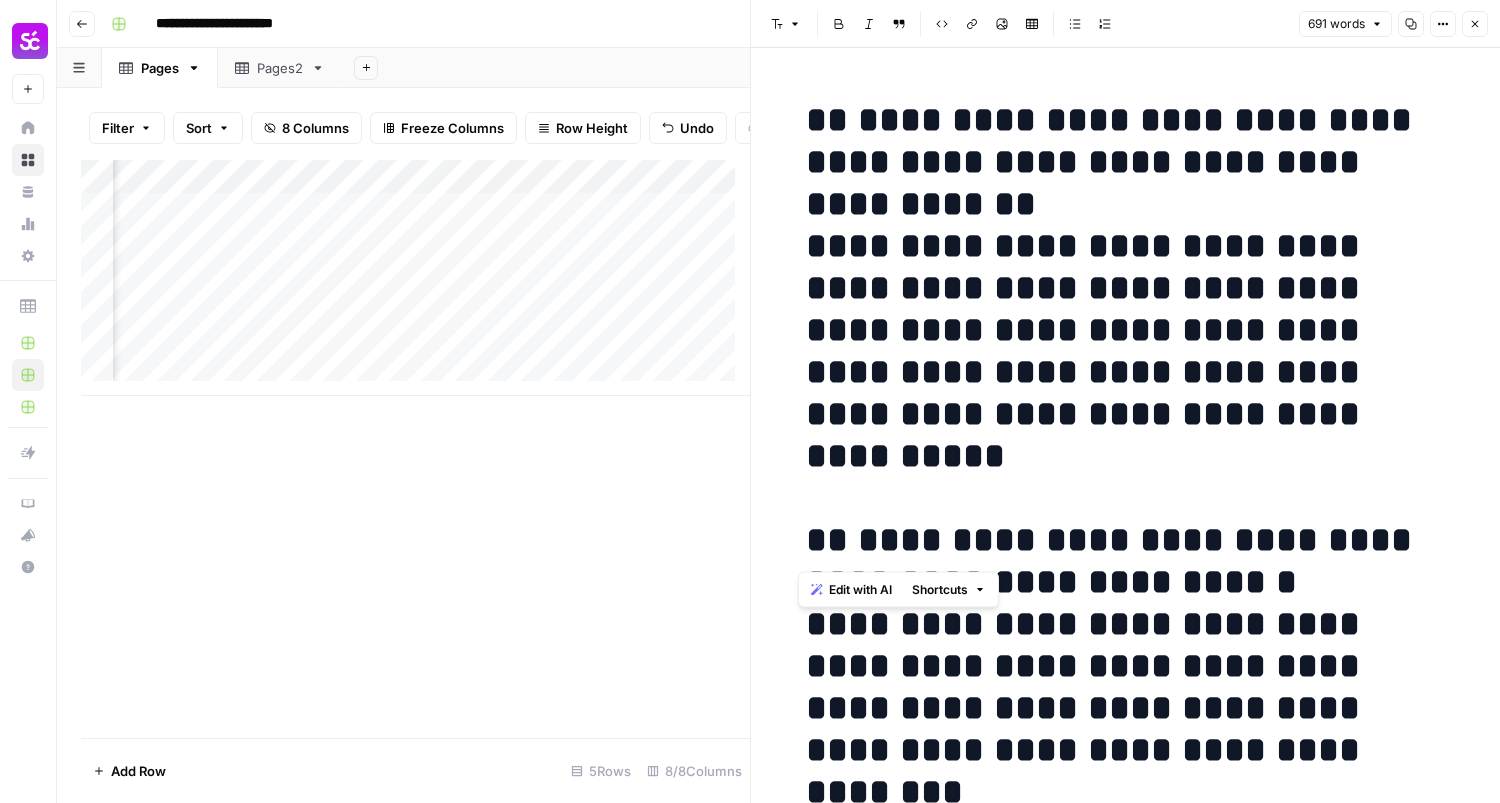 click on "**********" at bounding box center (1126, -4108) 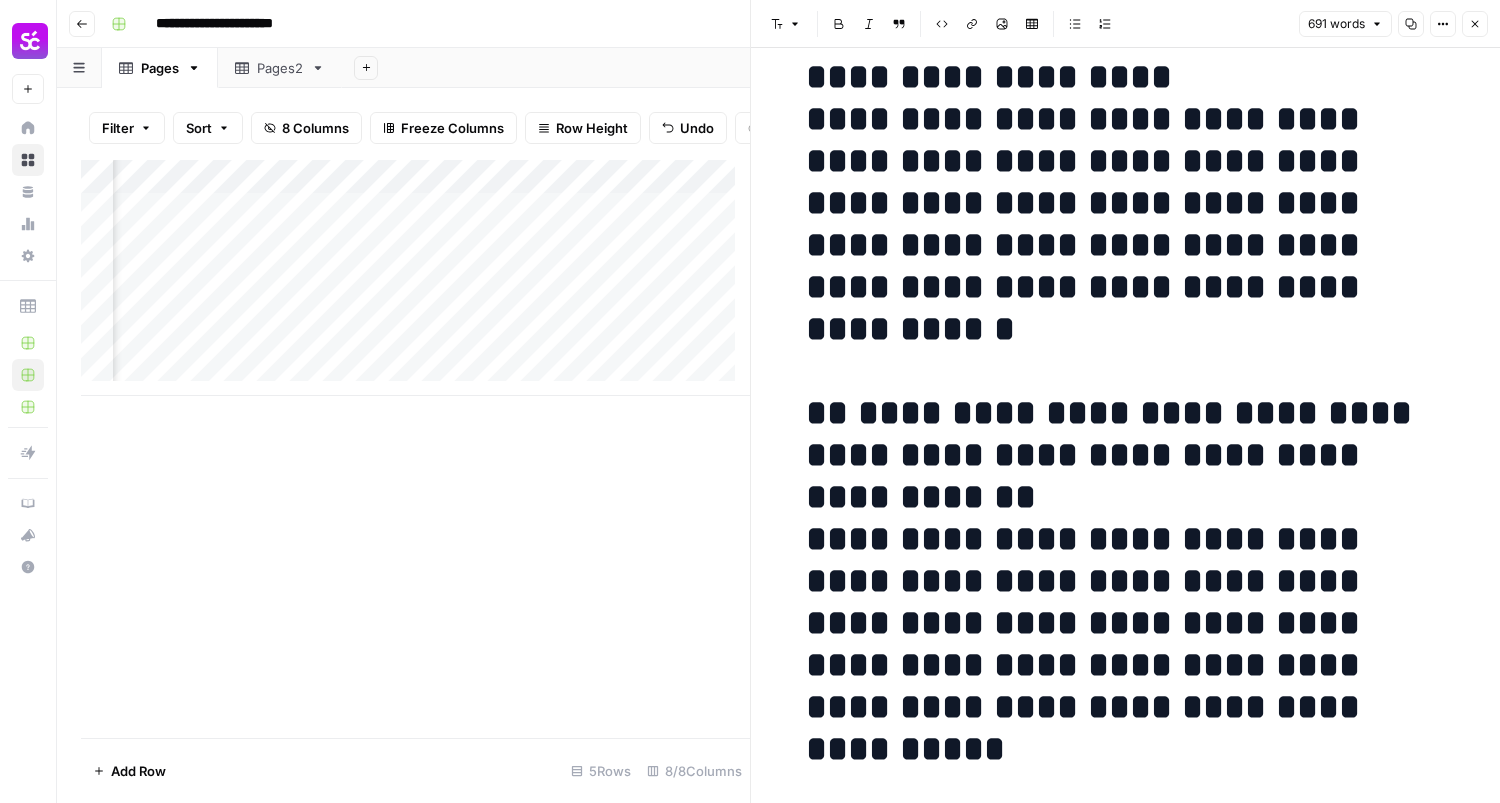 scroll, scrollTop: 8859, scrollLeft: 0, axis: vertical 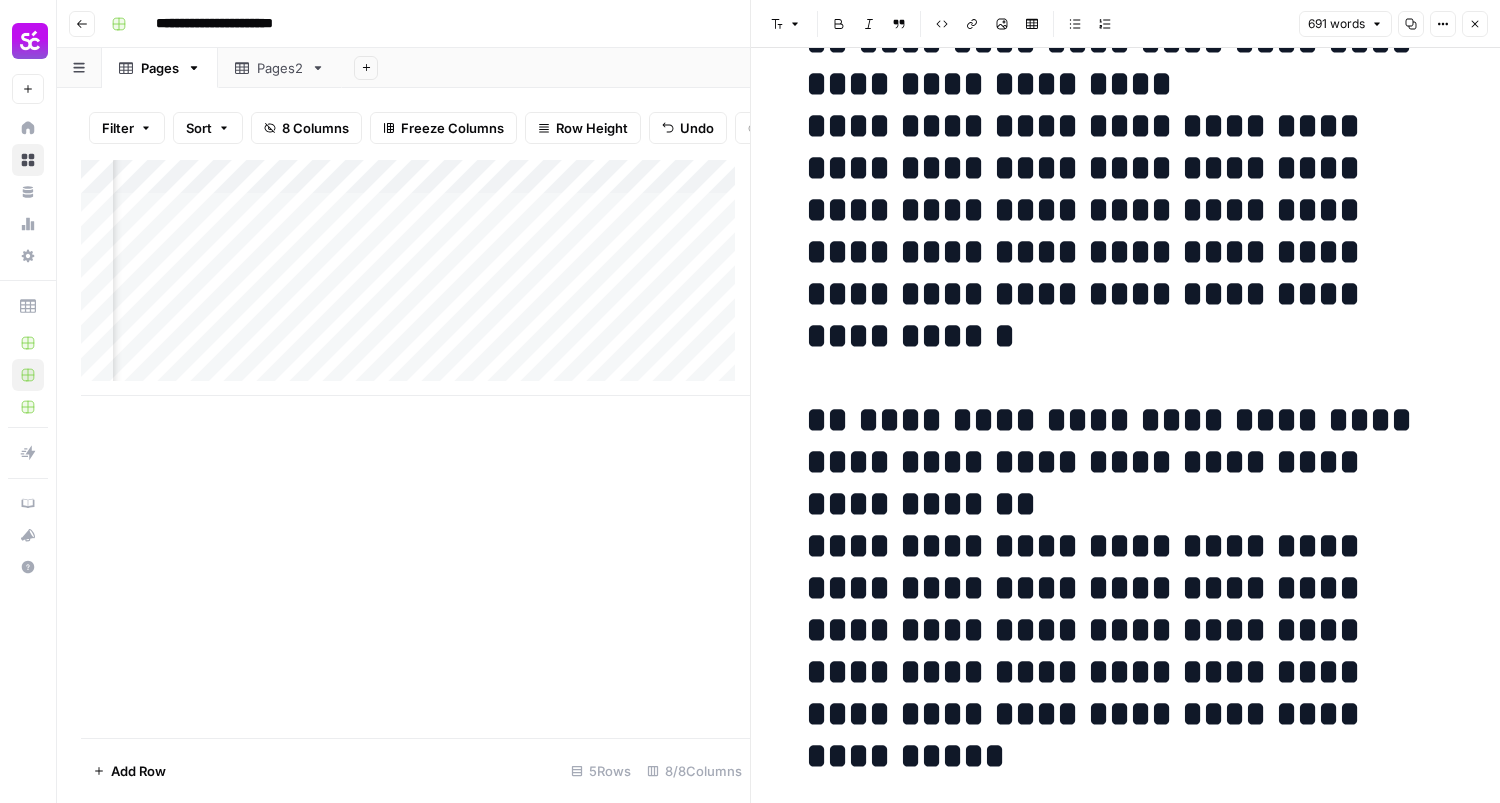 click on "**********" at bounding box center [1126, -3808] 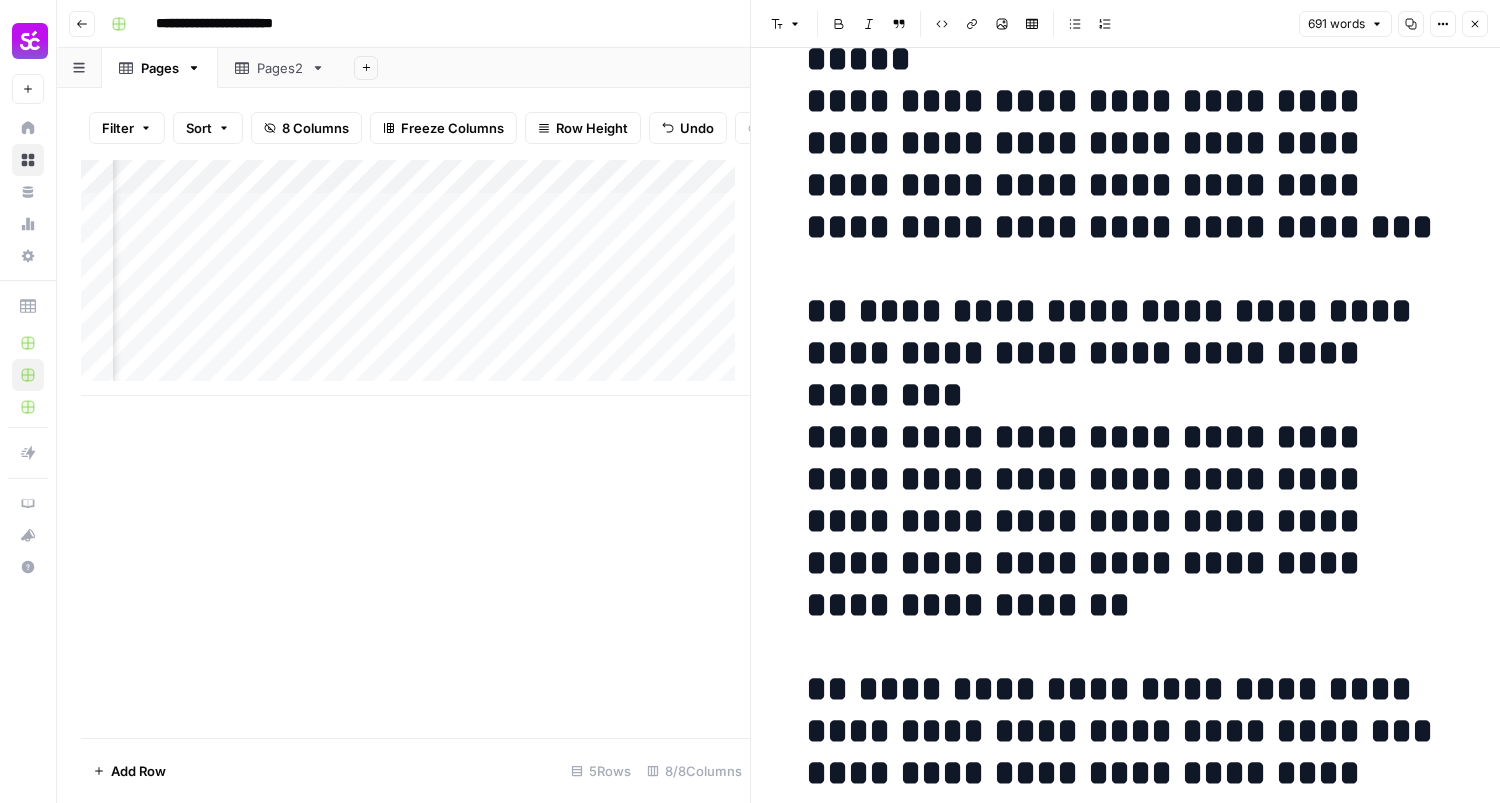 scroll, scrollTop: 7859, scrollLeft: 0, axis: vertical 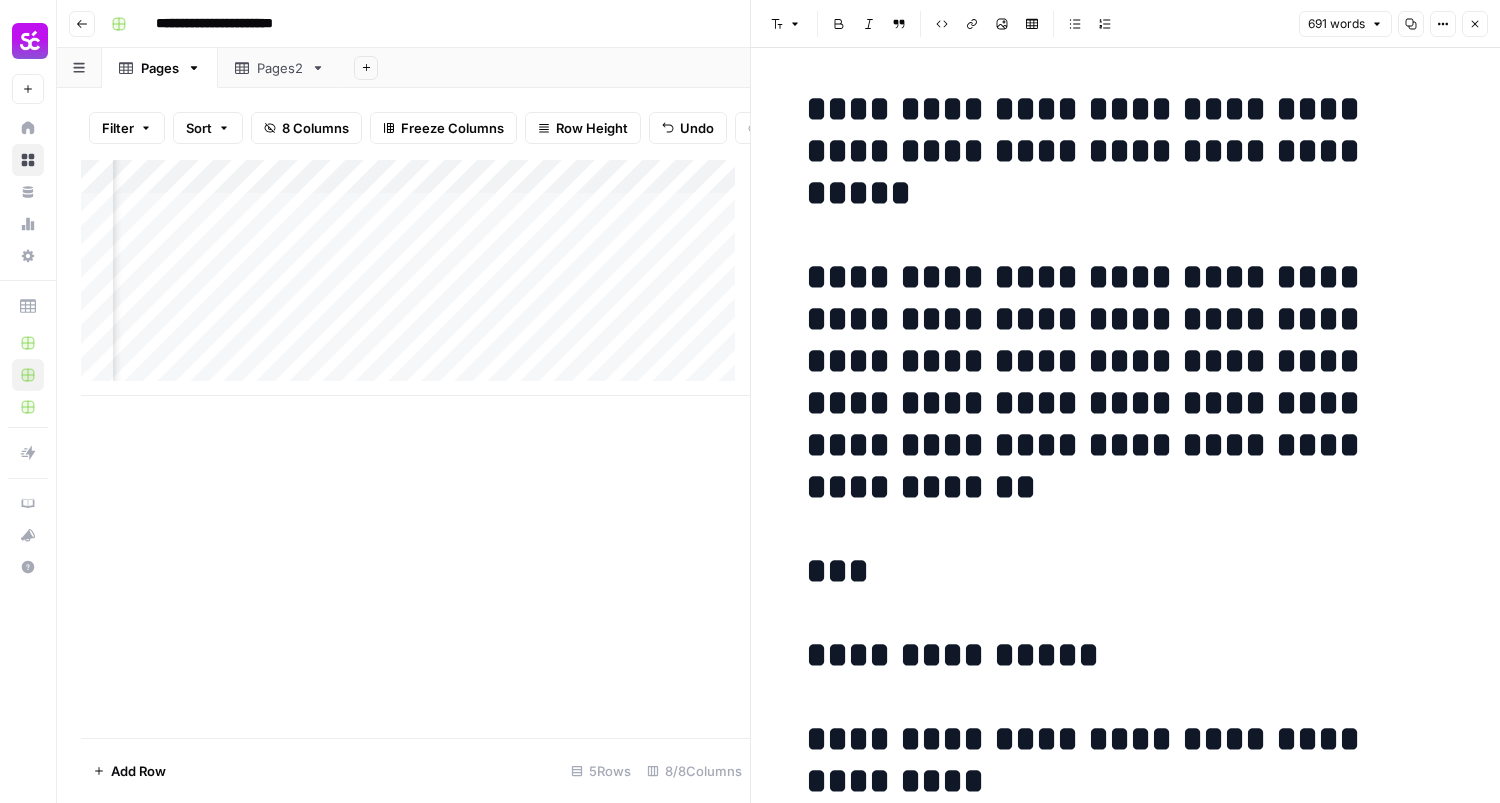 click on "**********" at bounding box center [1126, 5051] 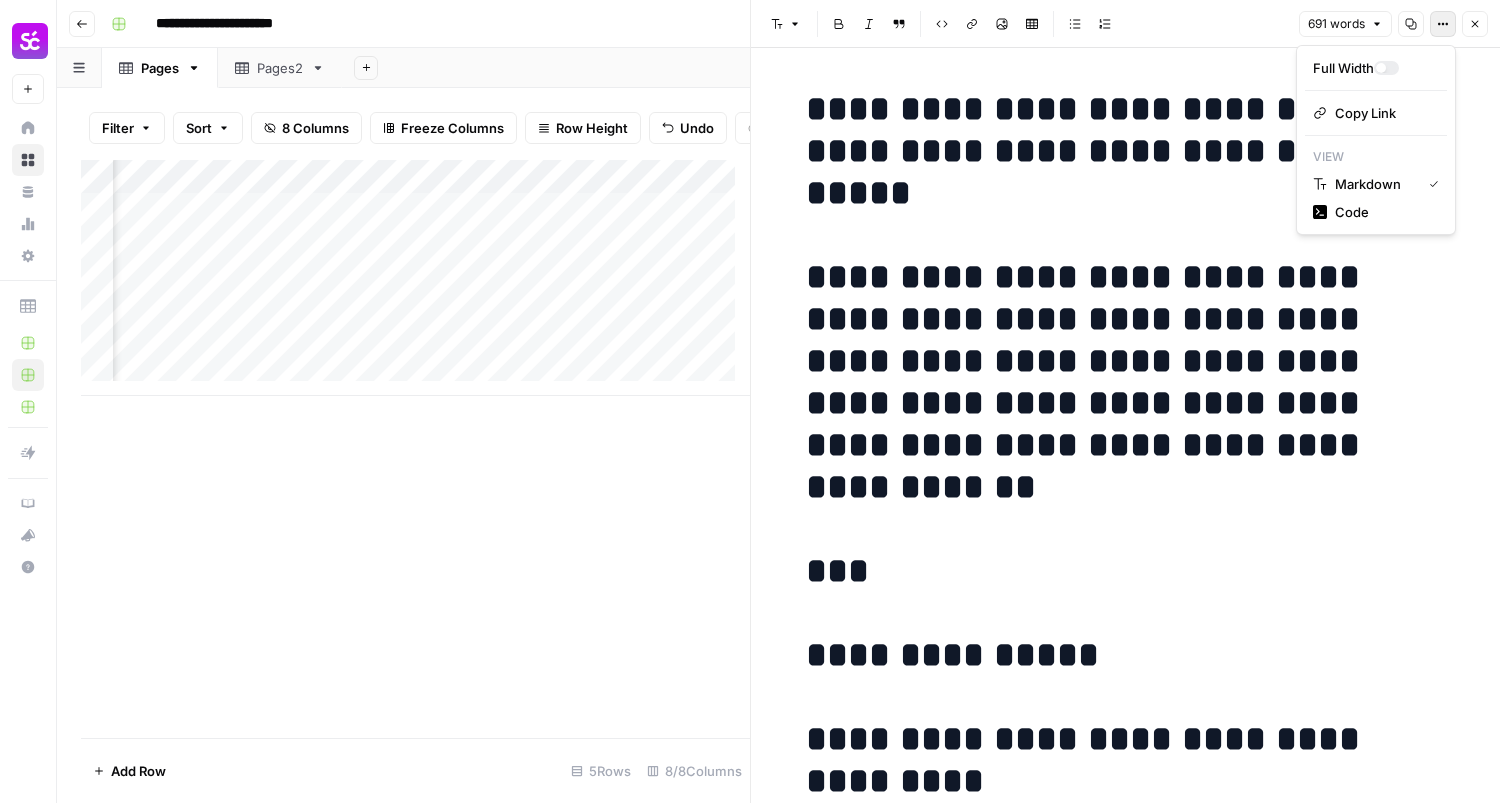 click 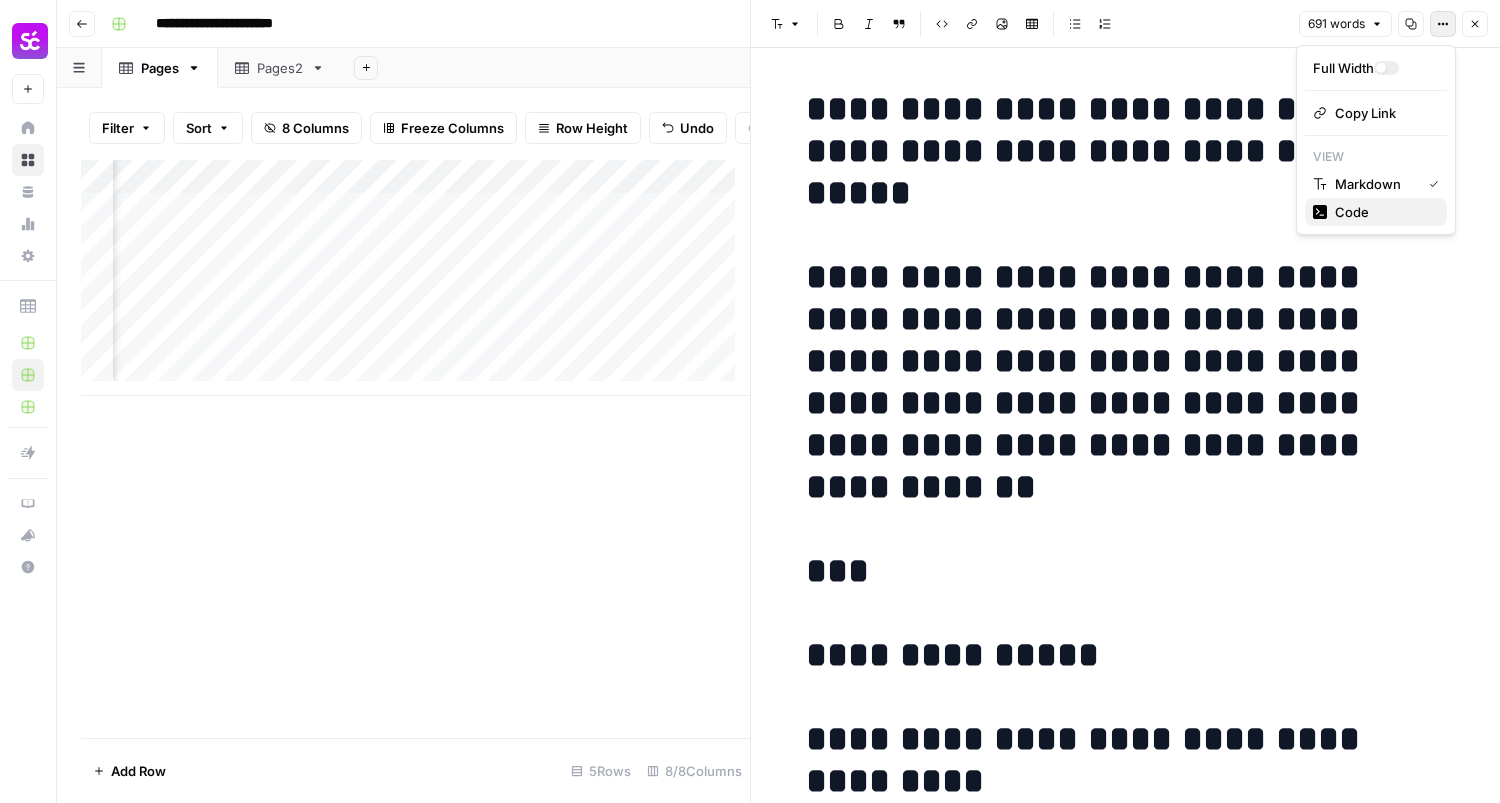 click on "Code" at bounding box center [1376, 212] 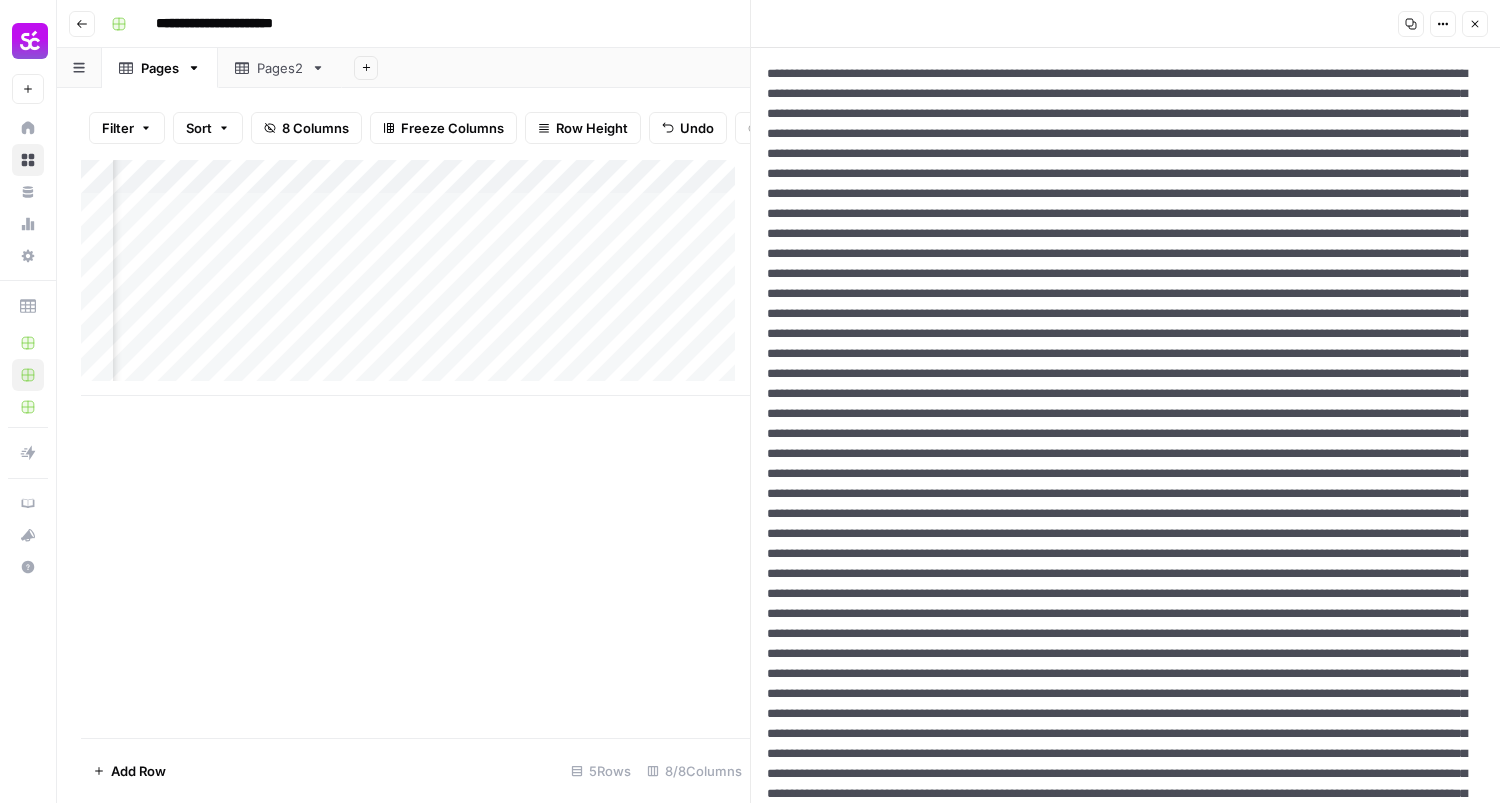click at bounding box center (1118, 734) 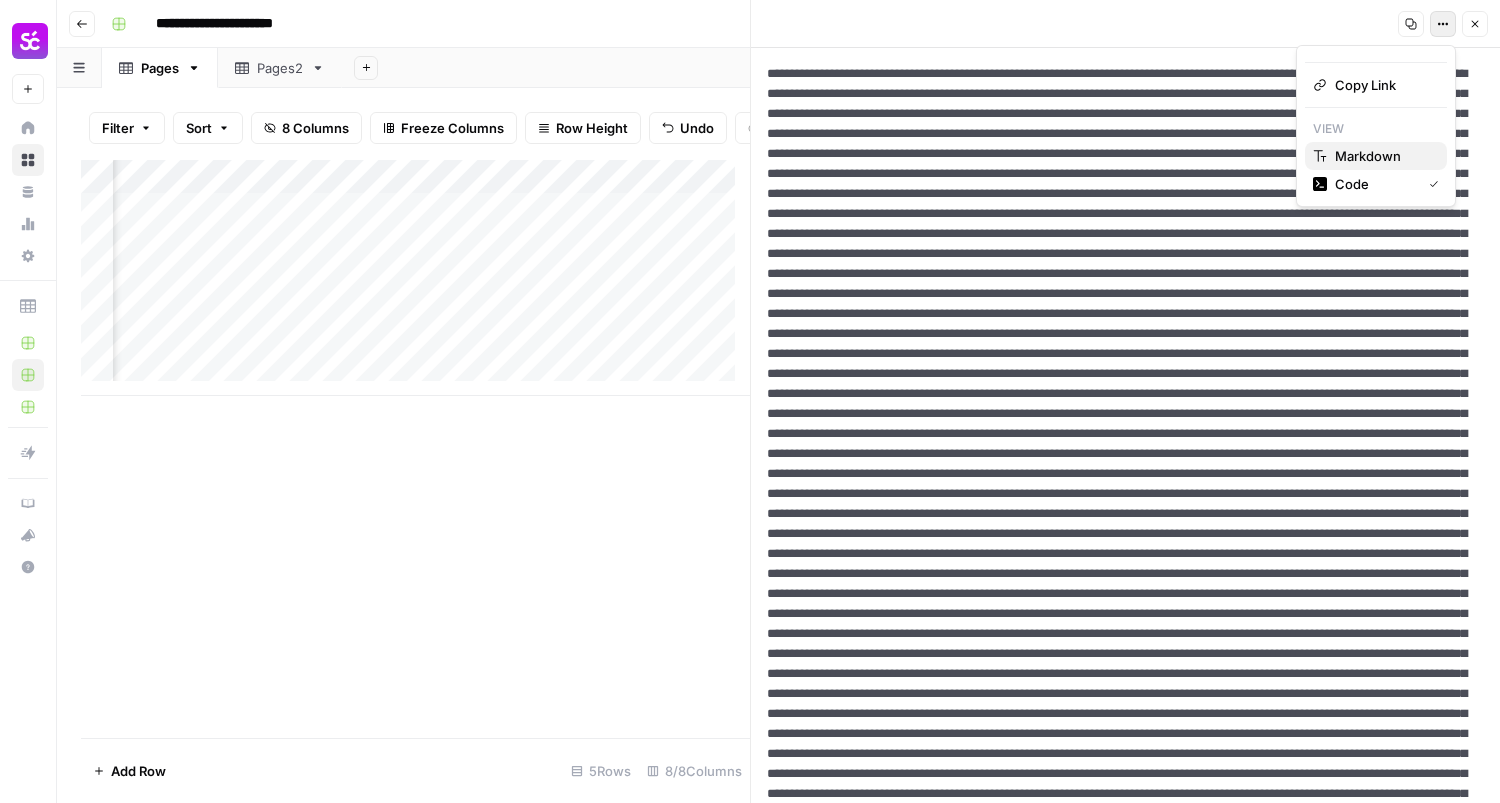 click on "Markdown" at bounding box center [1368, 156] 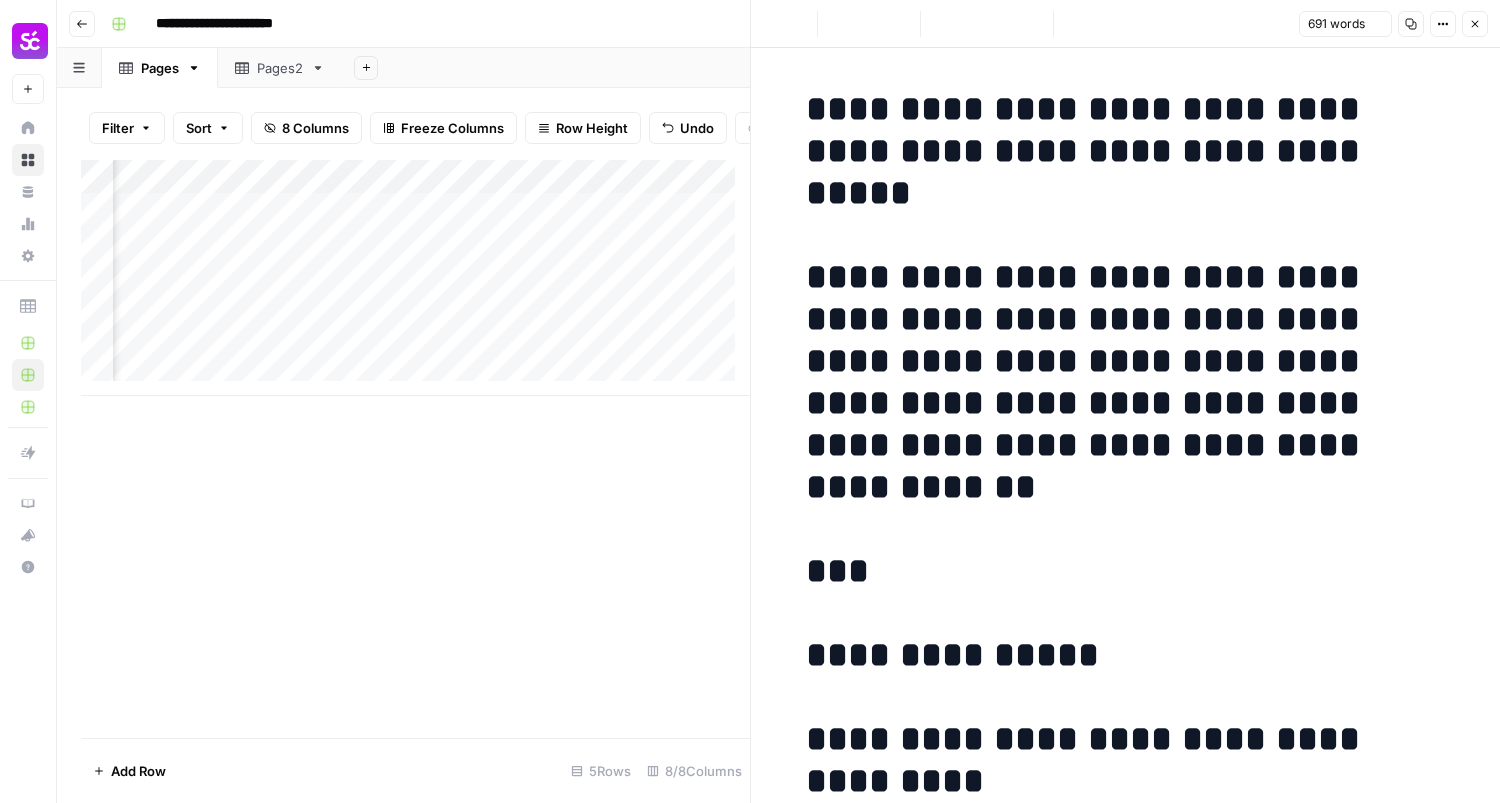 click on "**********" at bounding box center (1126, 5051) 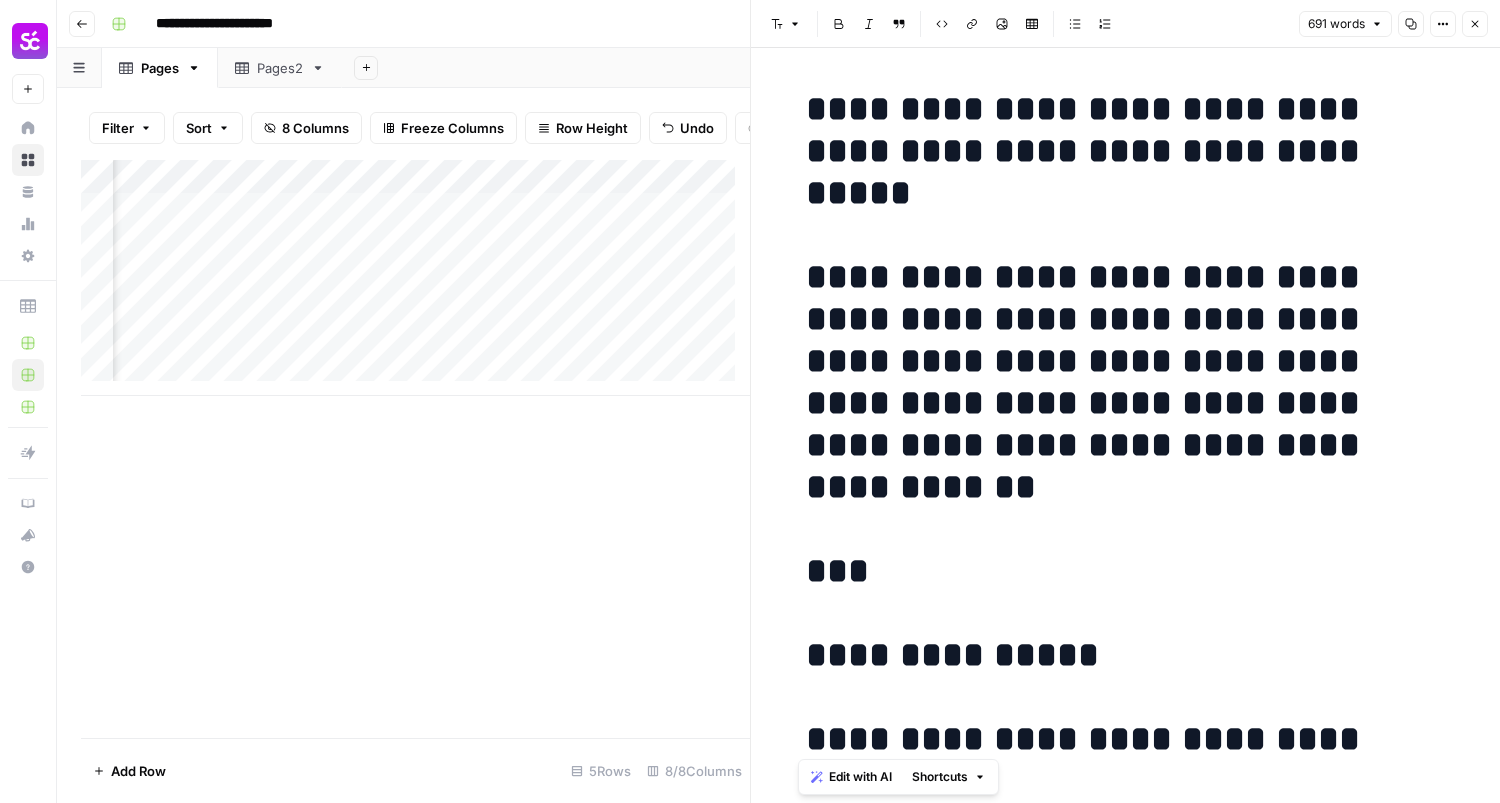 click 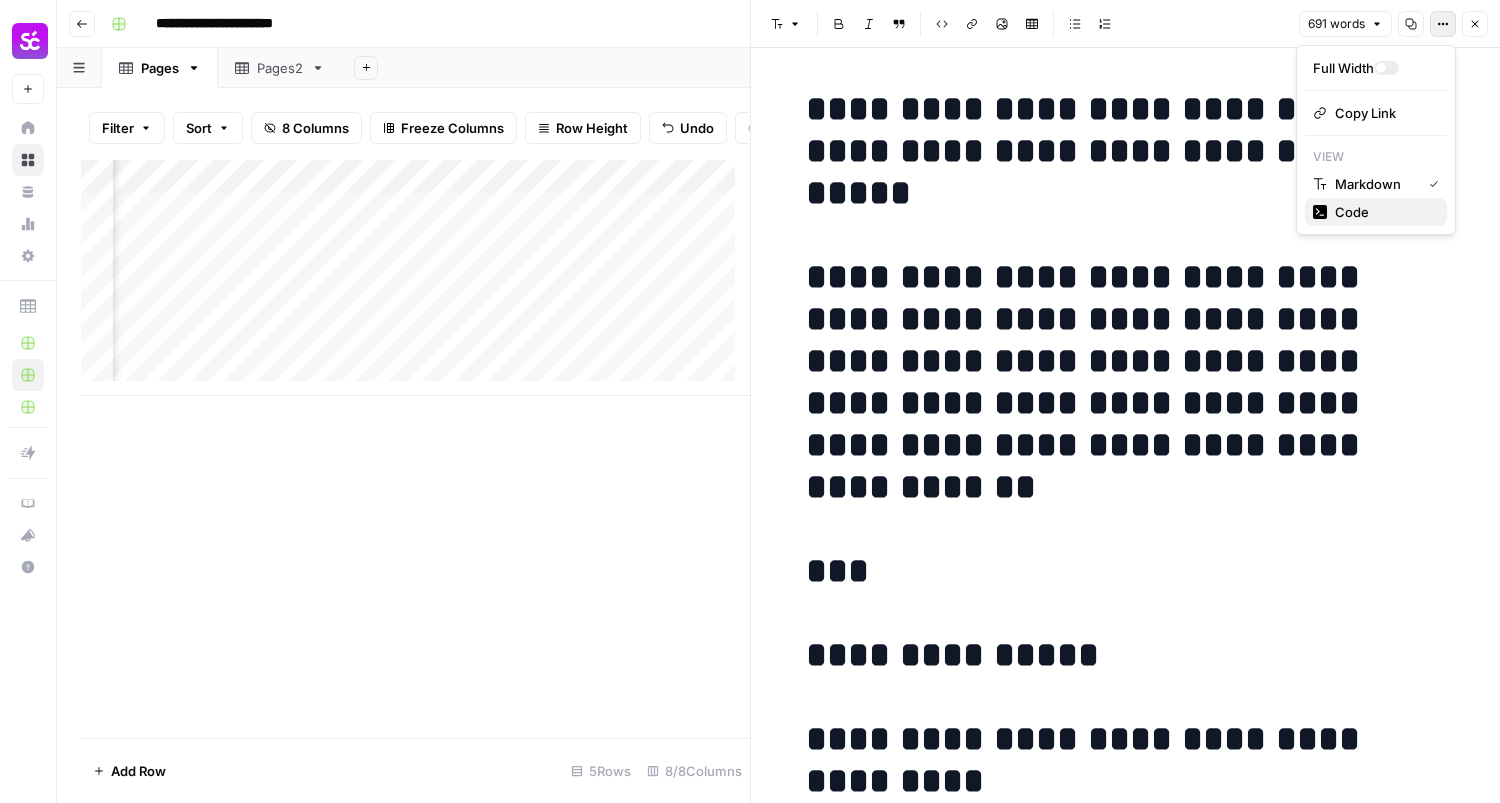 click on "Code" at bounding box center (1376, 212) 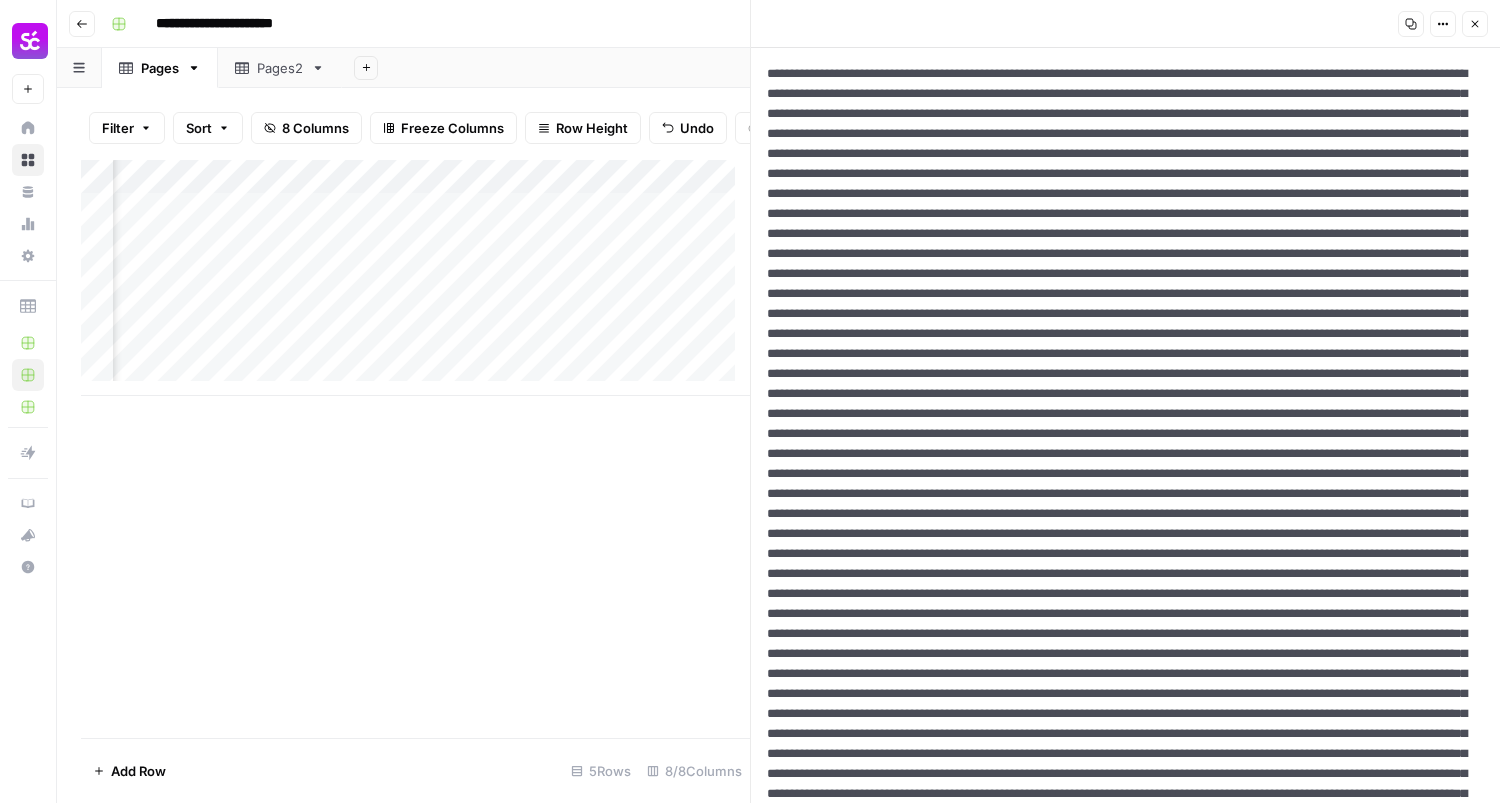 click at bounding box center [1118, 734] 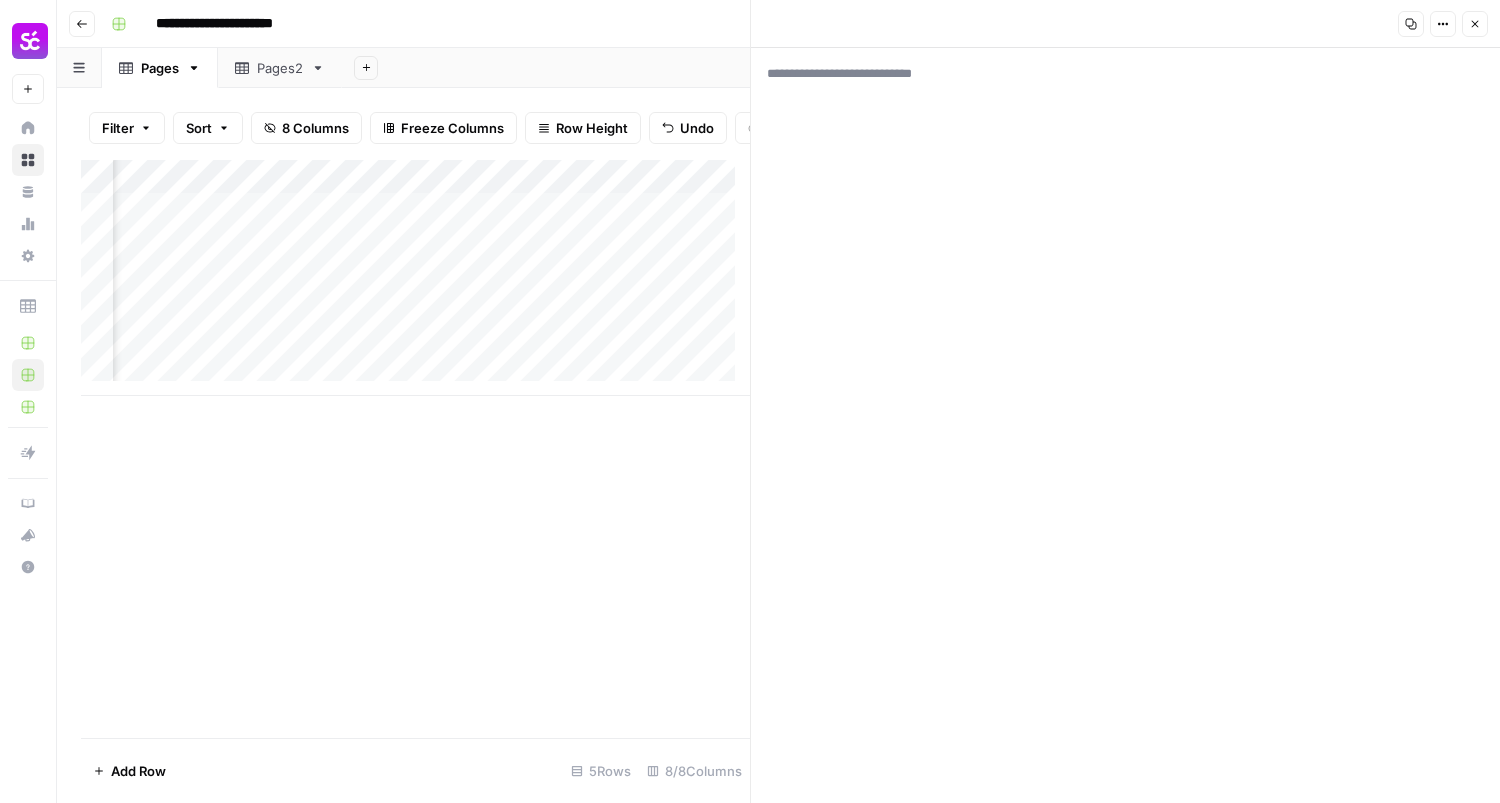paste on "**********" 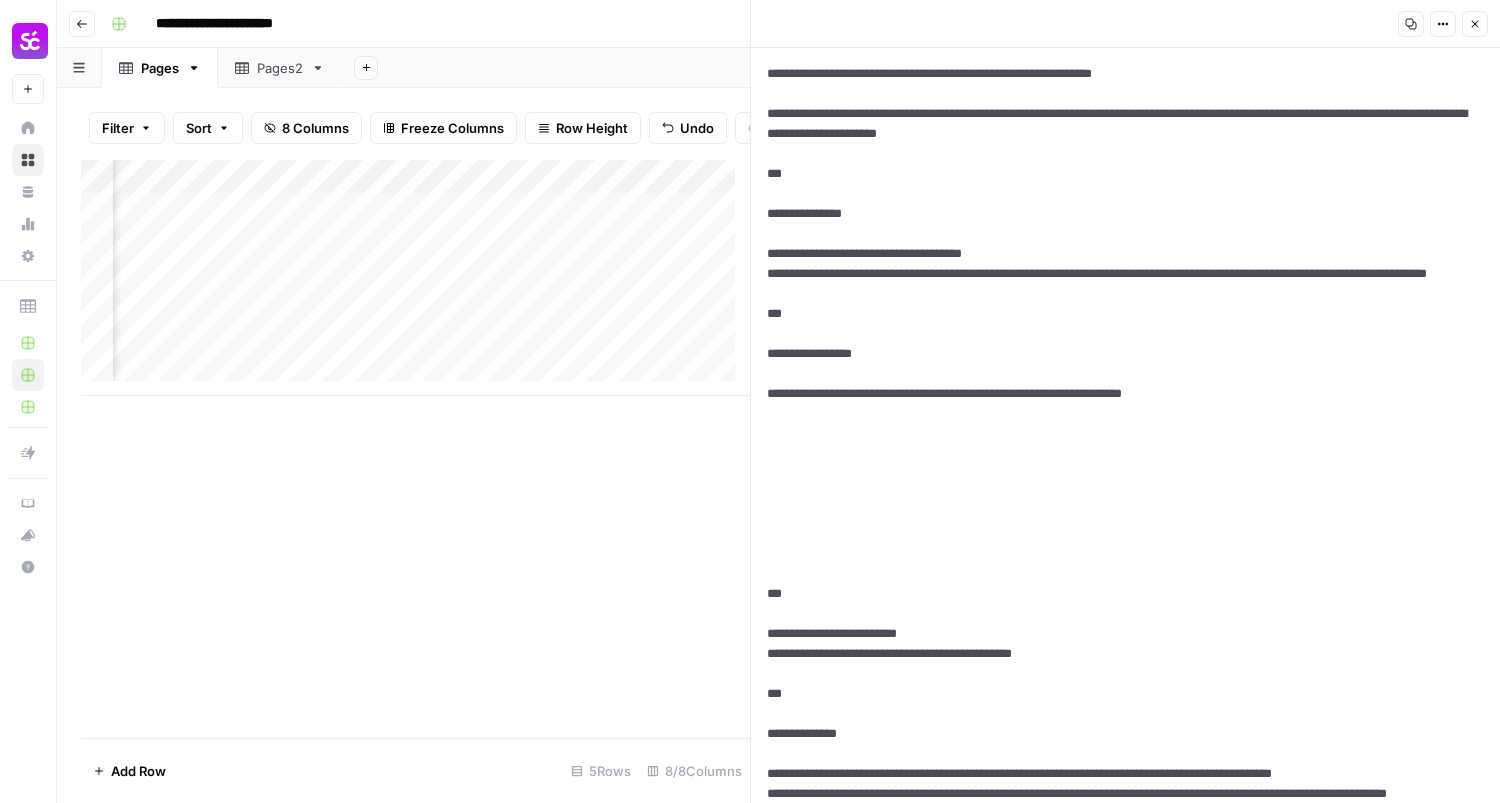 scroll, scrollTop: 2178, scrollLeft: 0, axis: vertical 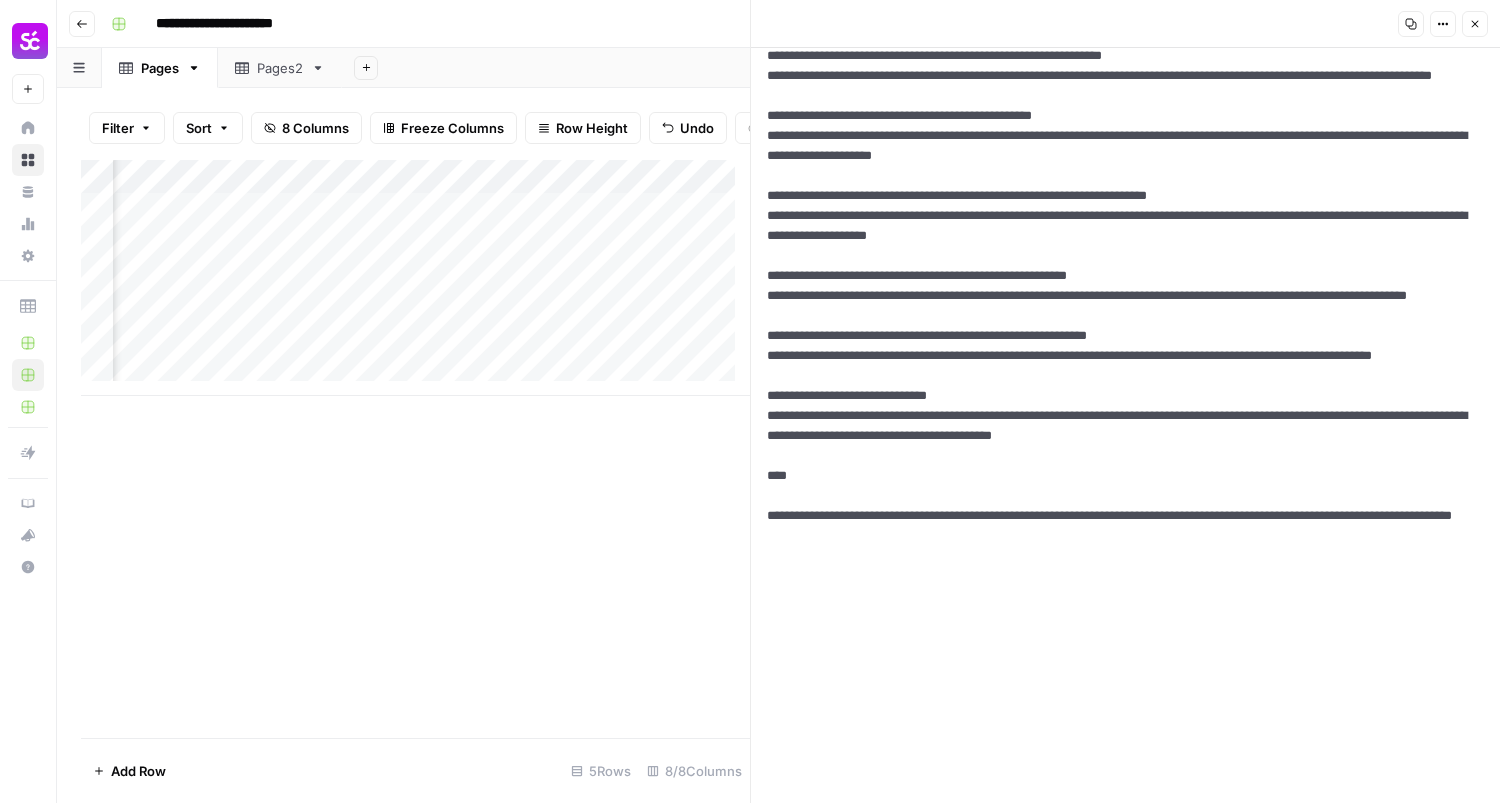 type on "**********" 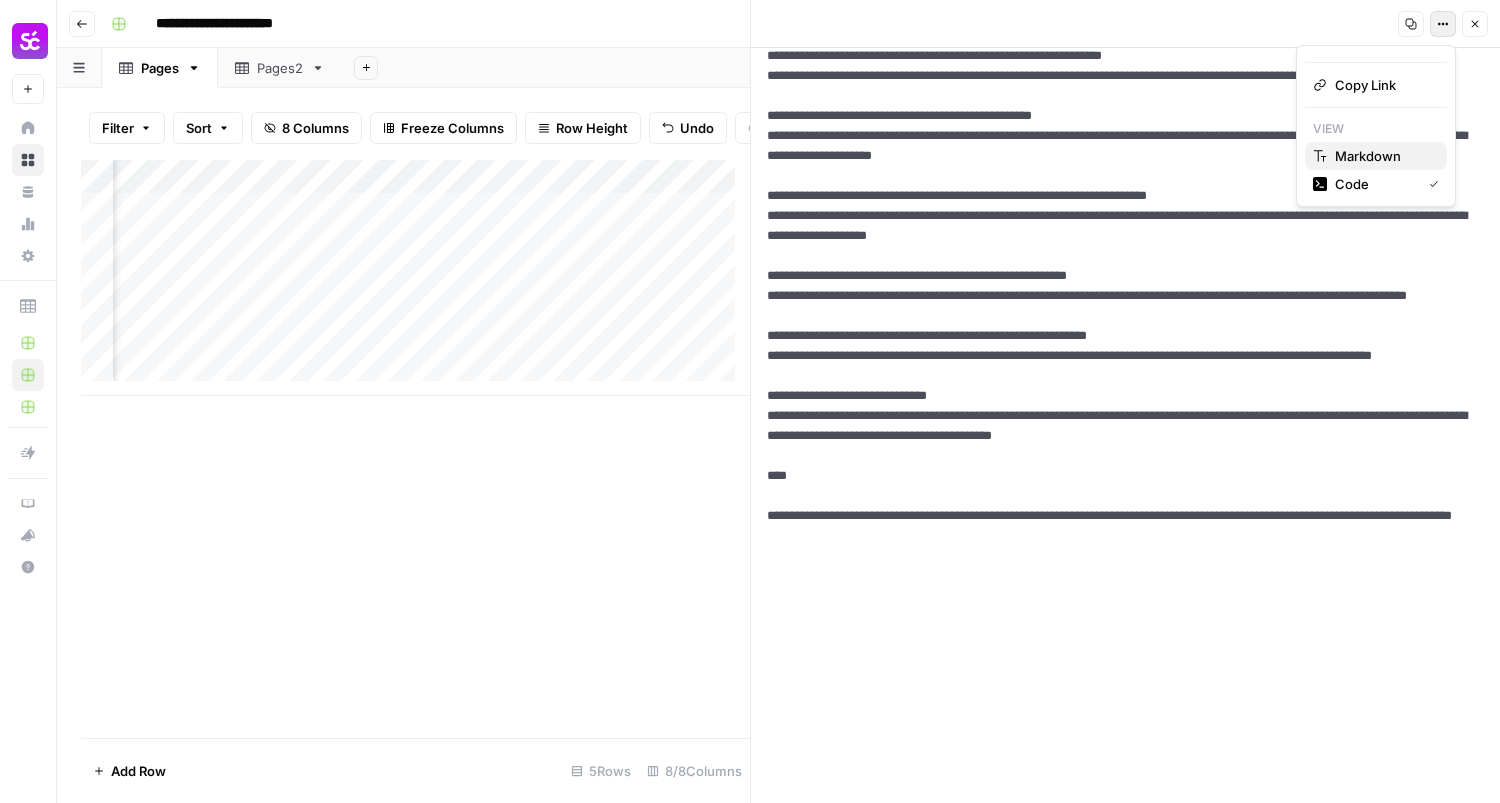 click on "Markdown" at bounding box center [1376, 156] 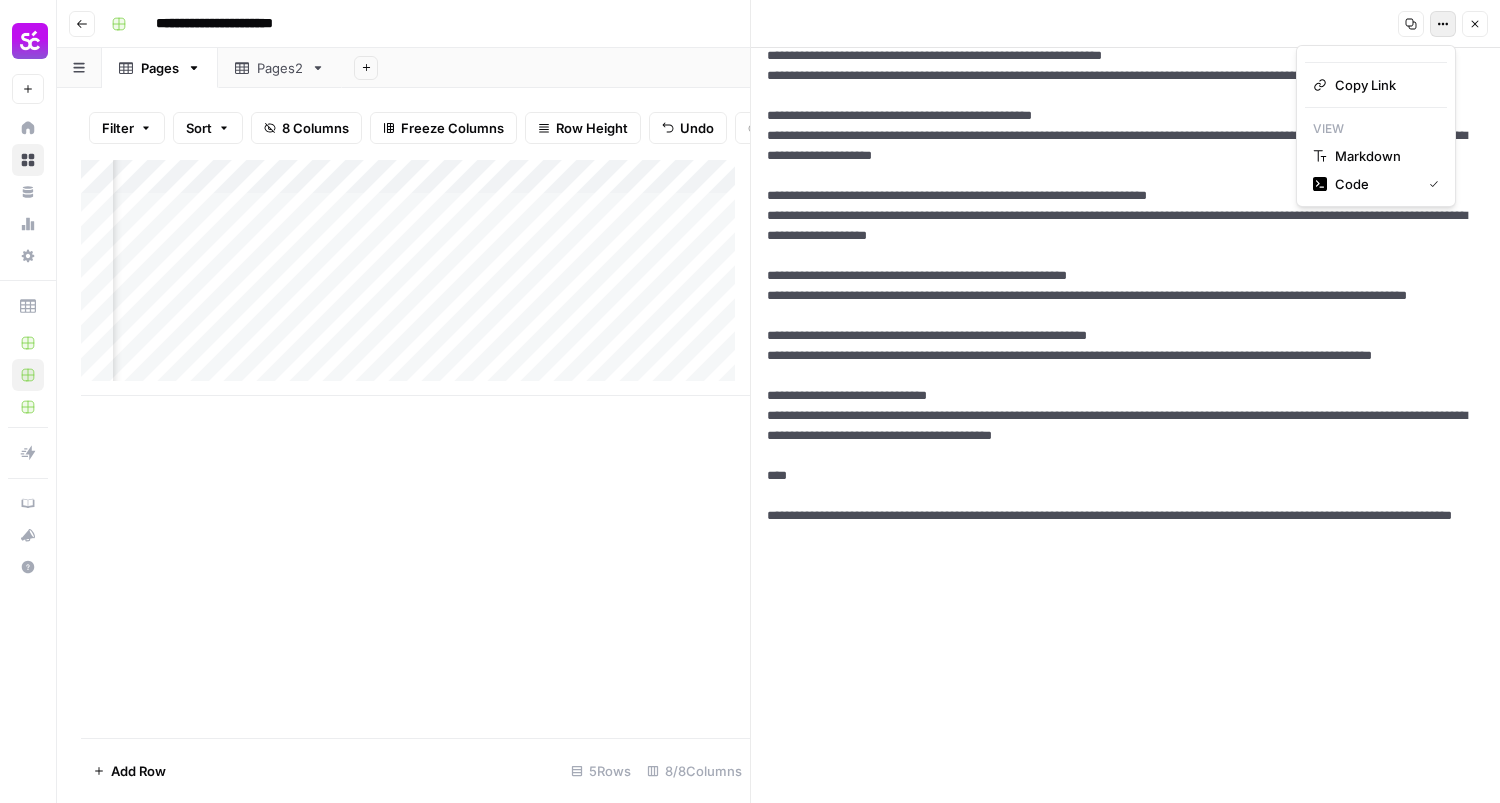 scroll, scrollTop: 0, scrollLeft: 0, axis: both 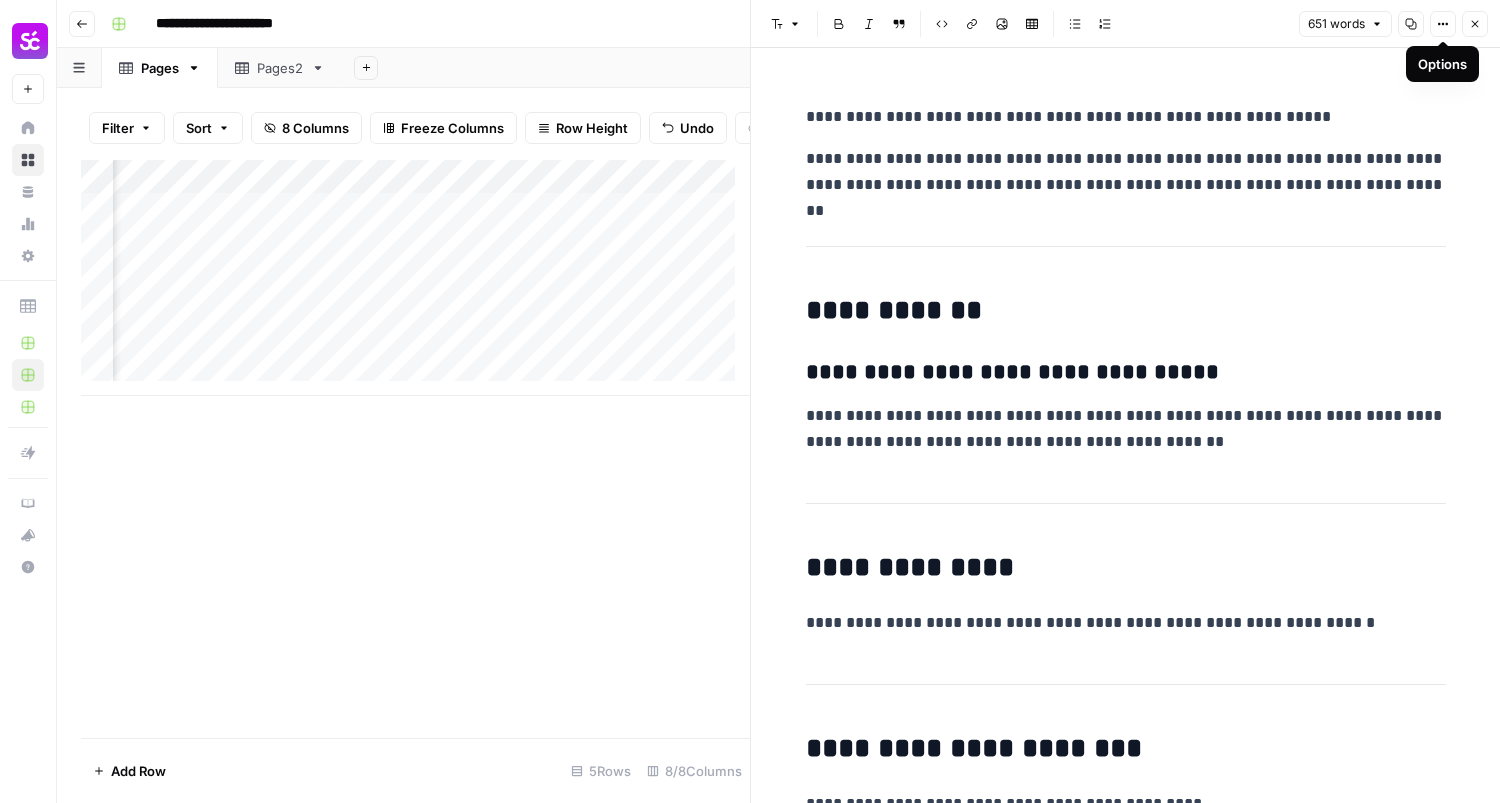 click on "**********" at bounding box center [1126, 2125] 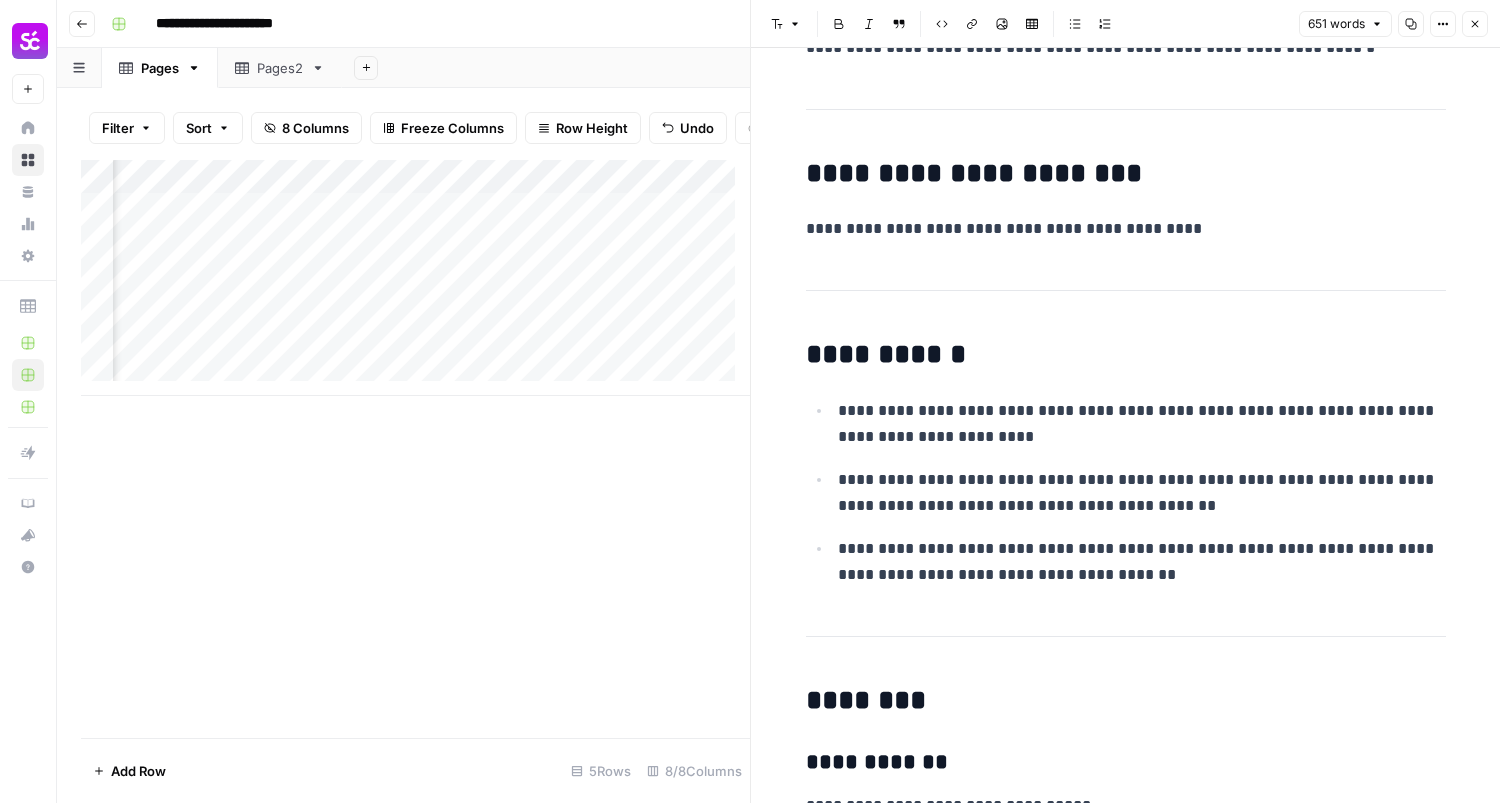 scroll, scrollTop: 600, scrollLeft: 0, axis: vertical 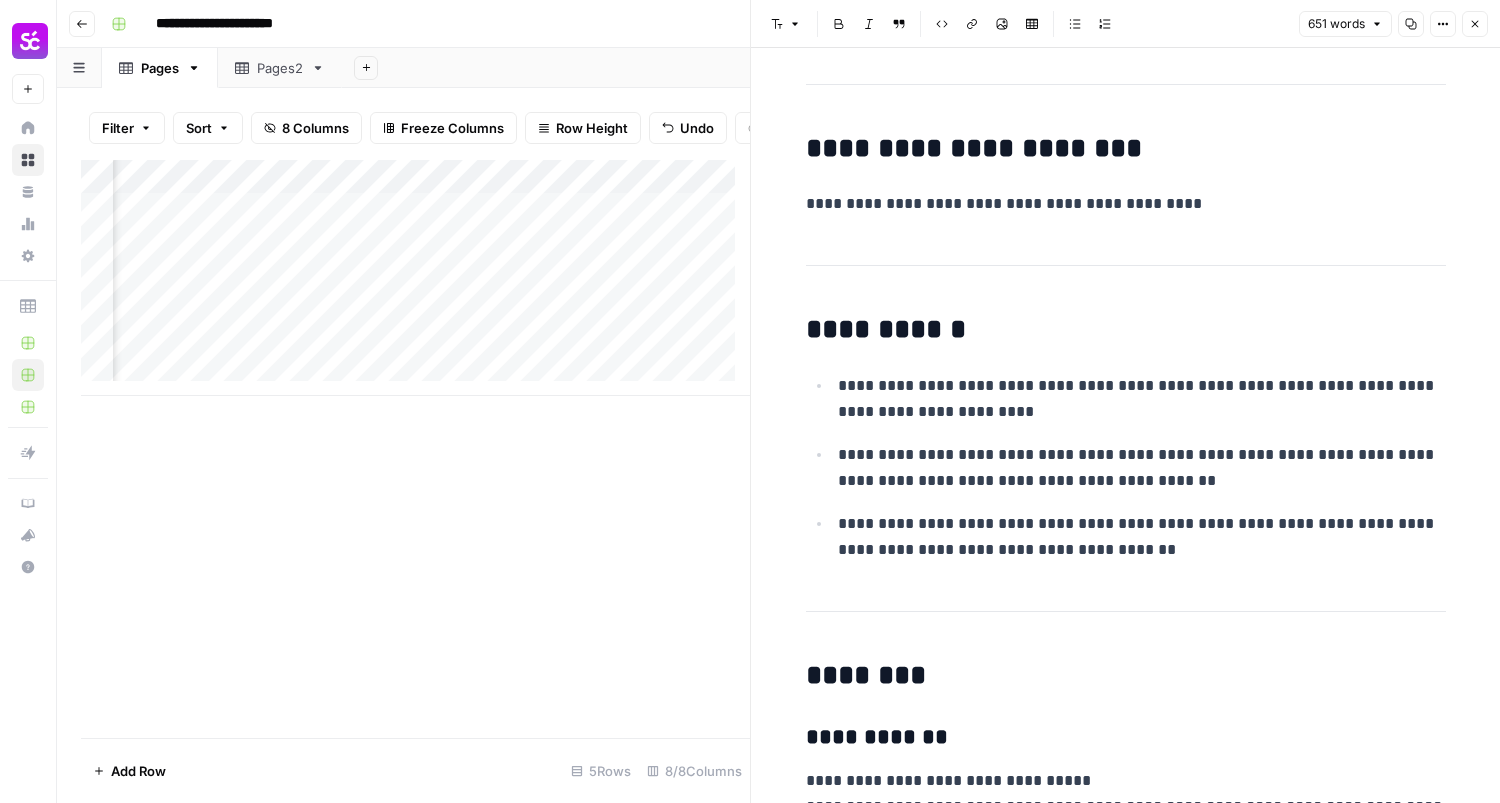 click on "**********" at bounding box center (1142, 537) 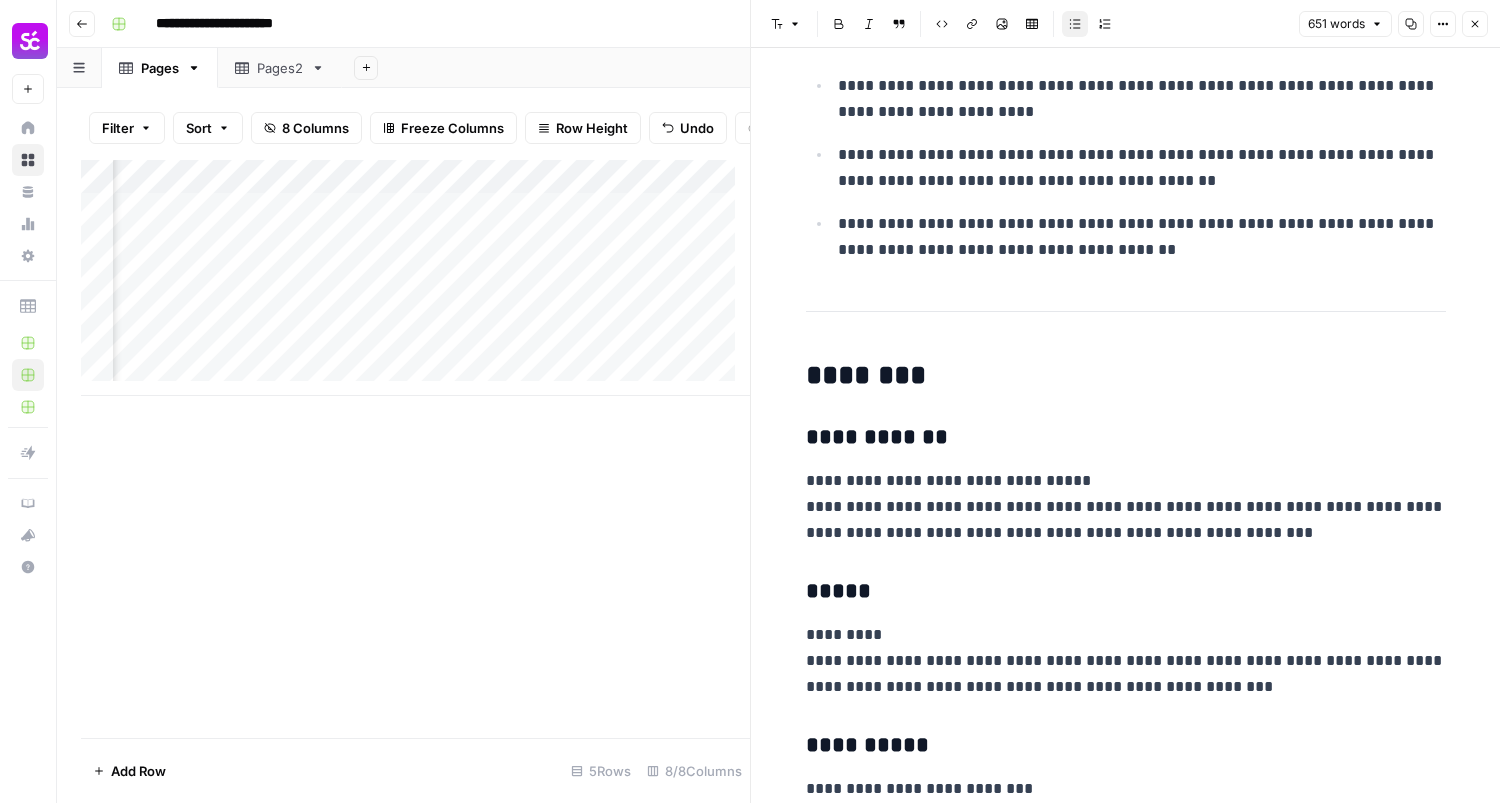 scroll, scrollTop: 1200, scrollLeft: 0, axis: vertical 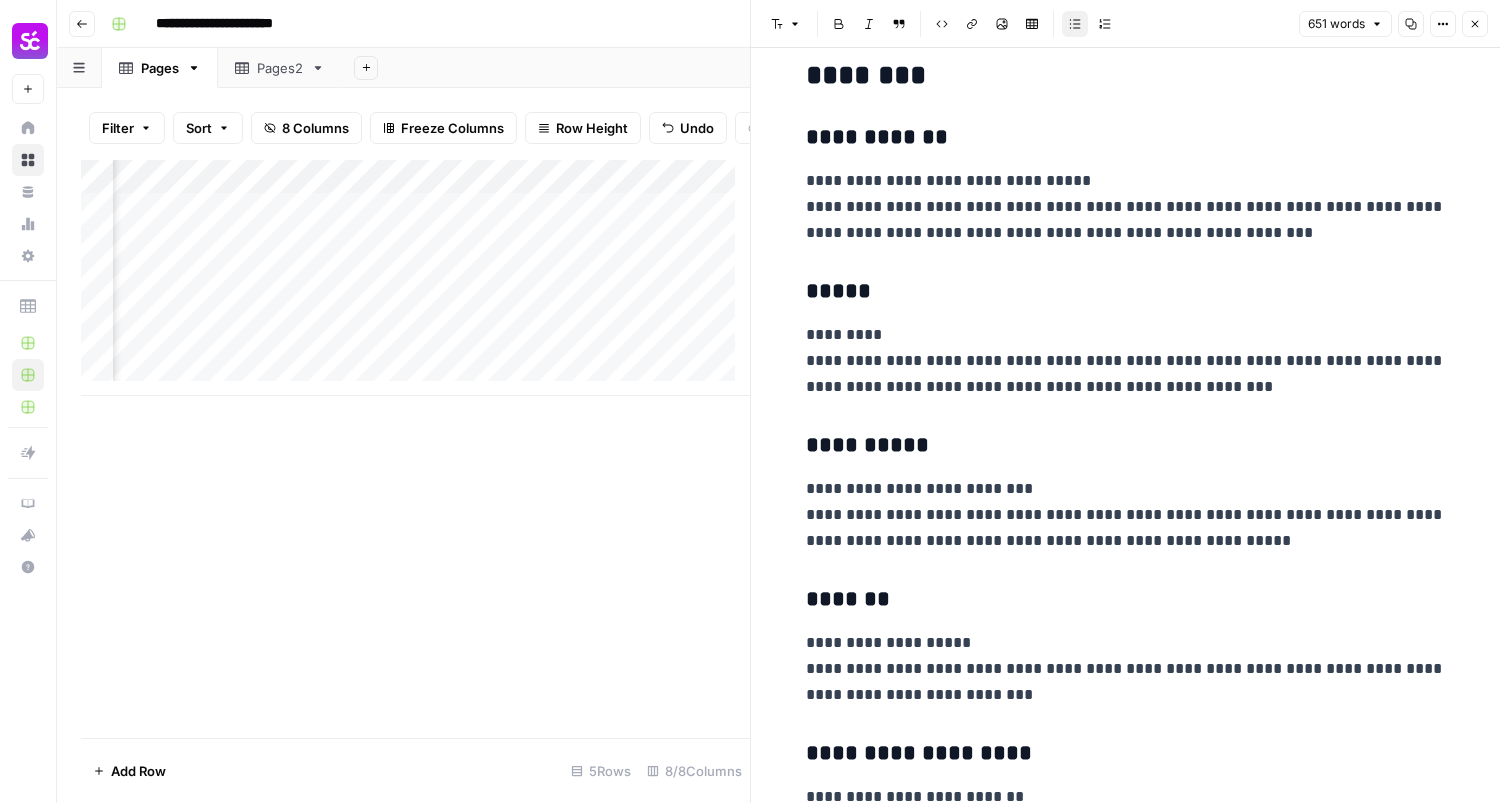 click on "**********" at bounding box center [1126, 361] 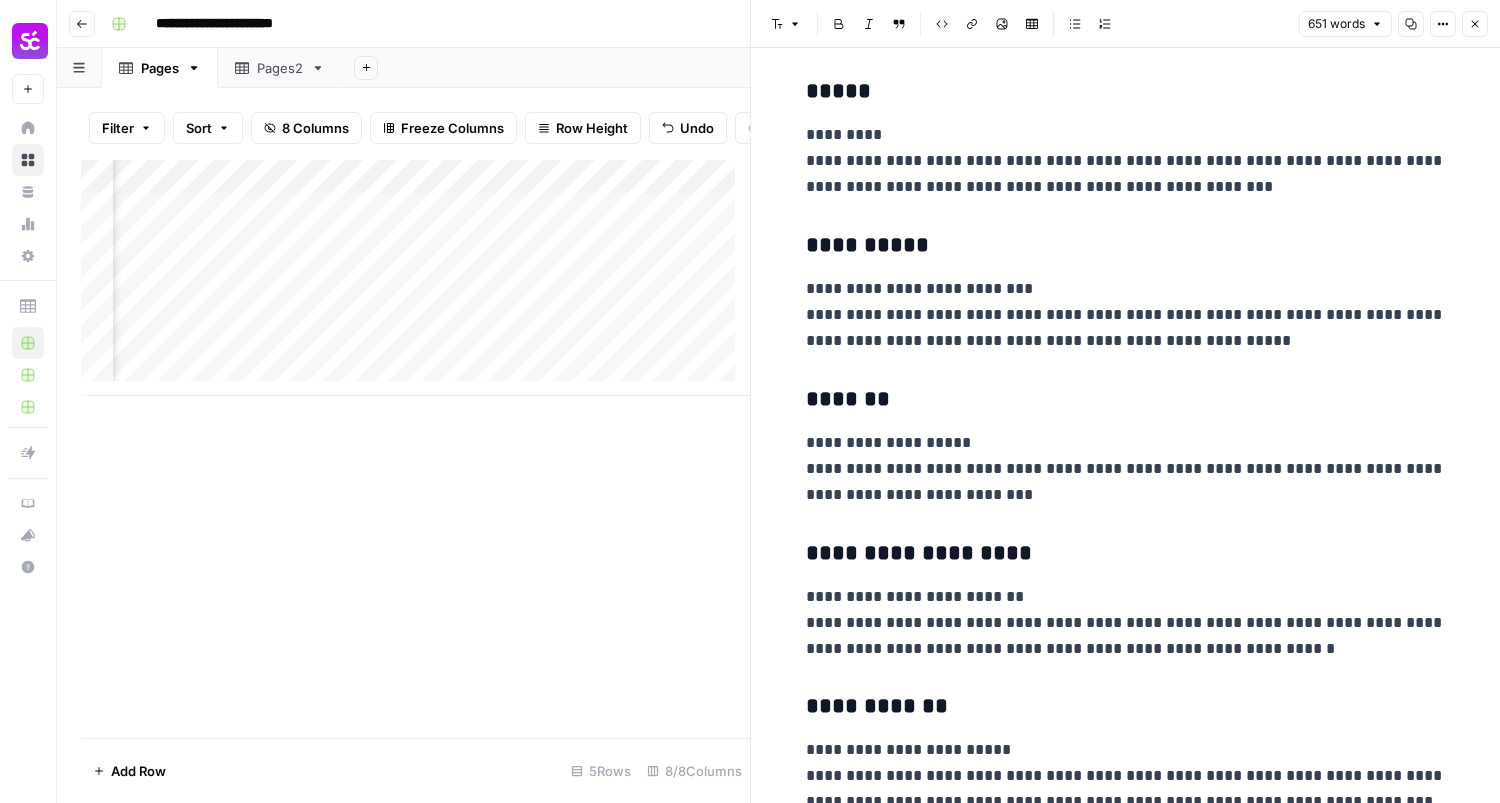 scroll, scrollTop: 1700, scrollLeft: 0, axis: vertical 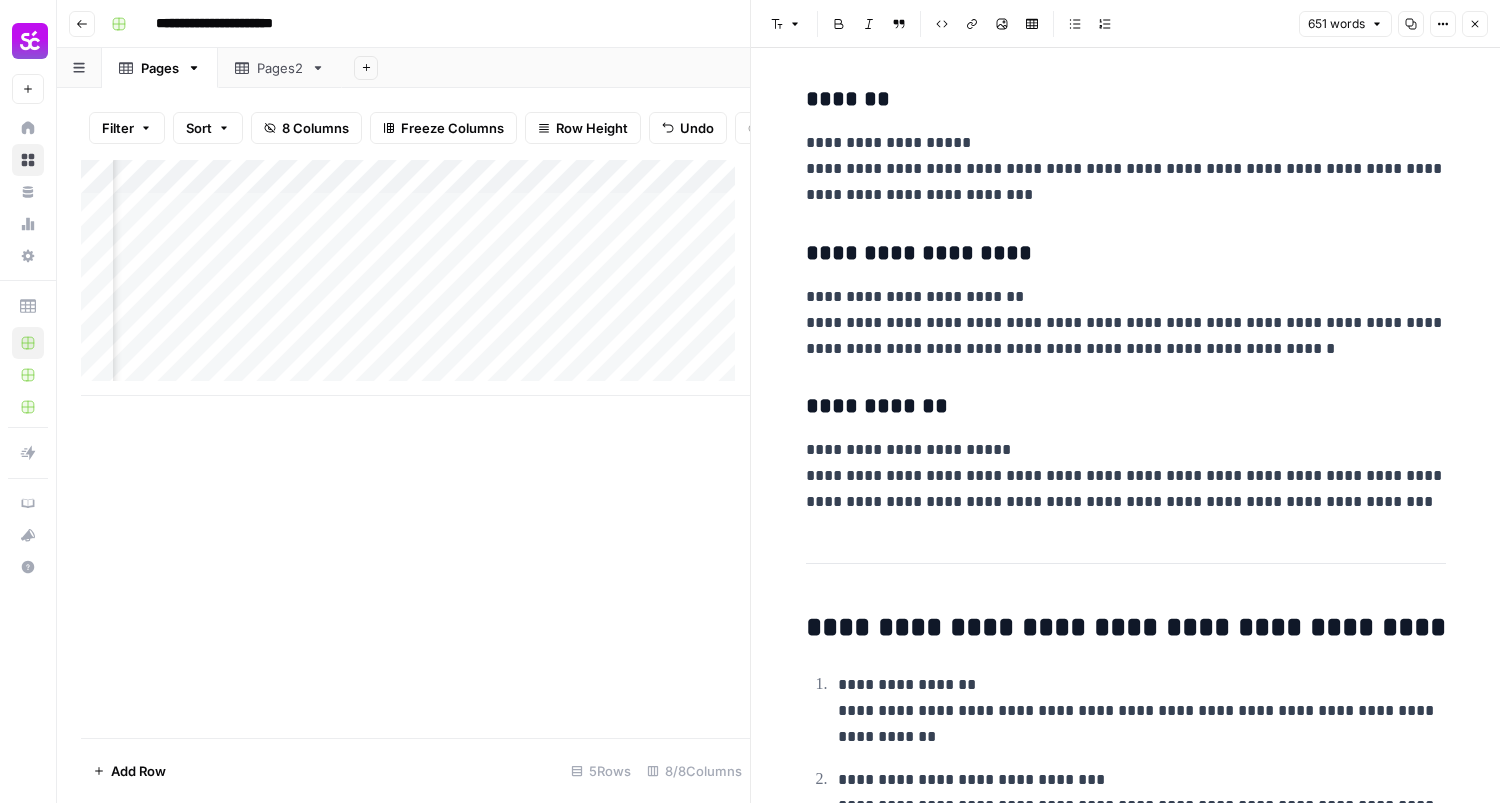 click on "**********" at bounding box center (1126, 476) 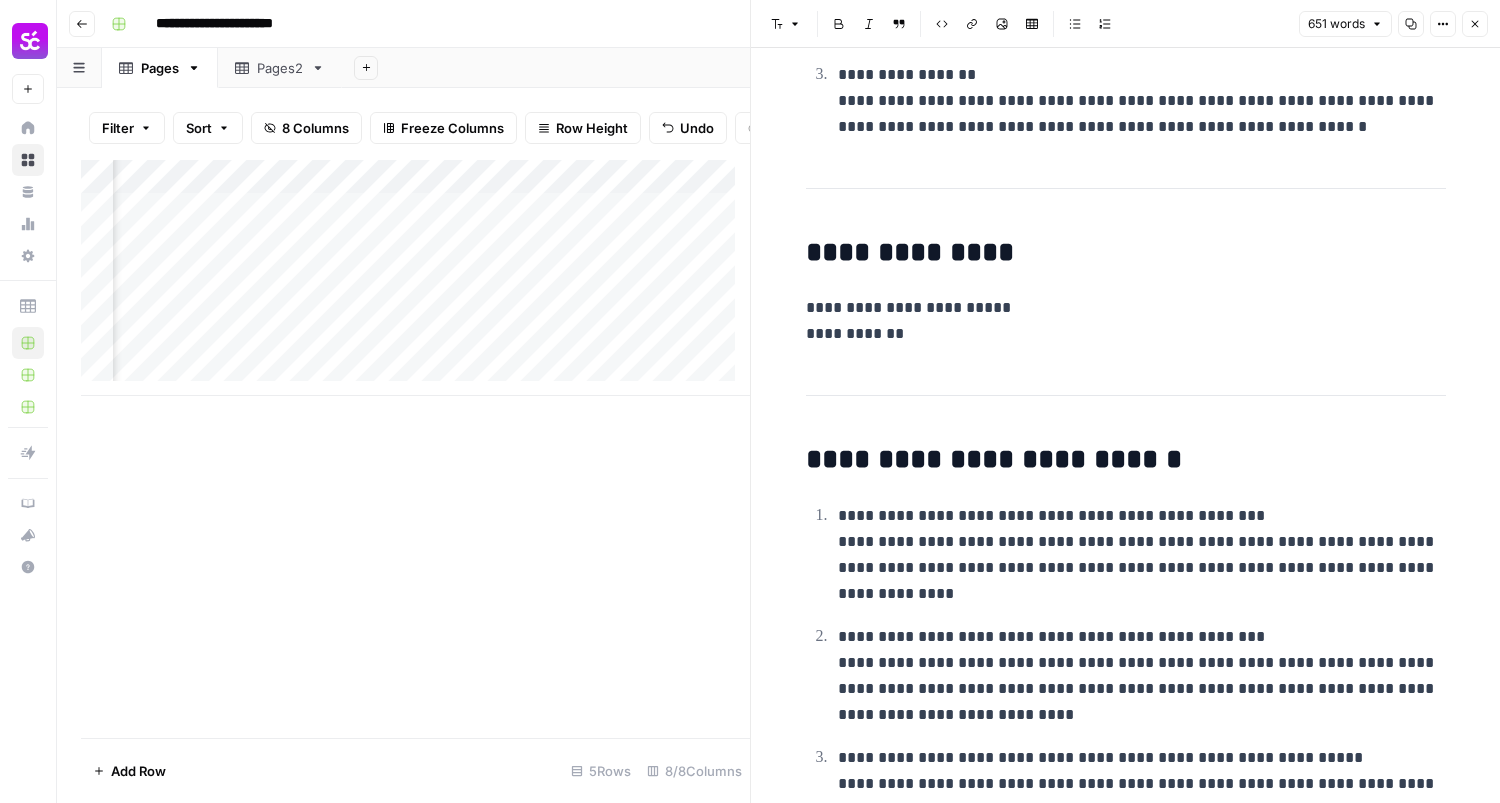 scroll, scrollTop: 2800, scrollLeft: 0, axis: vertical 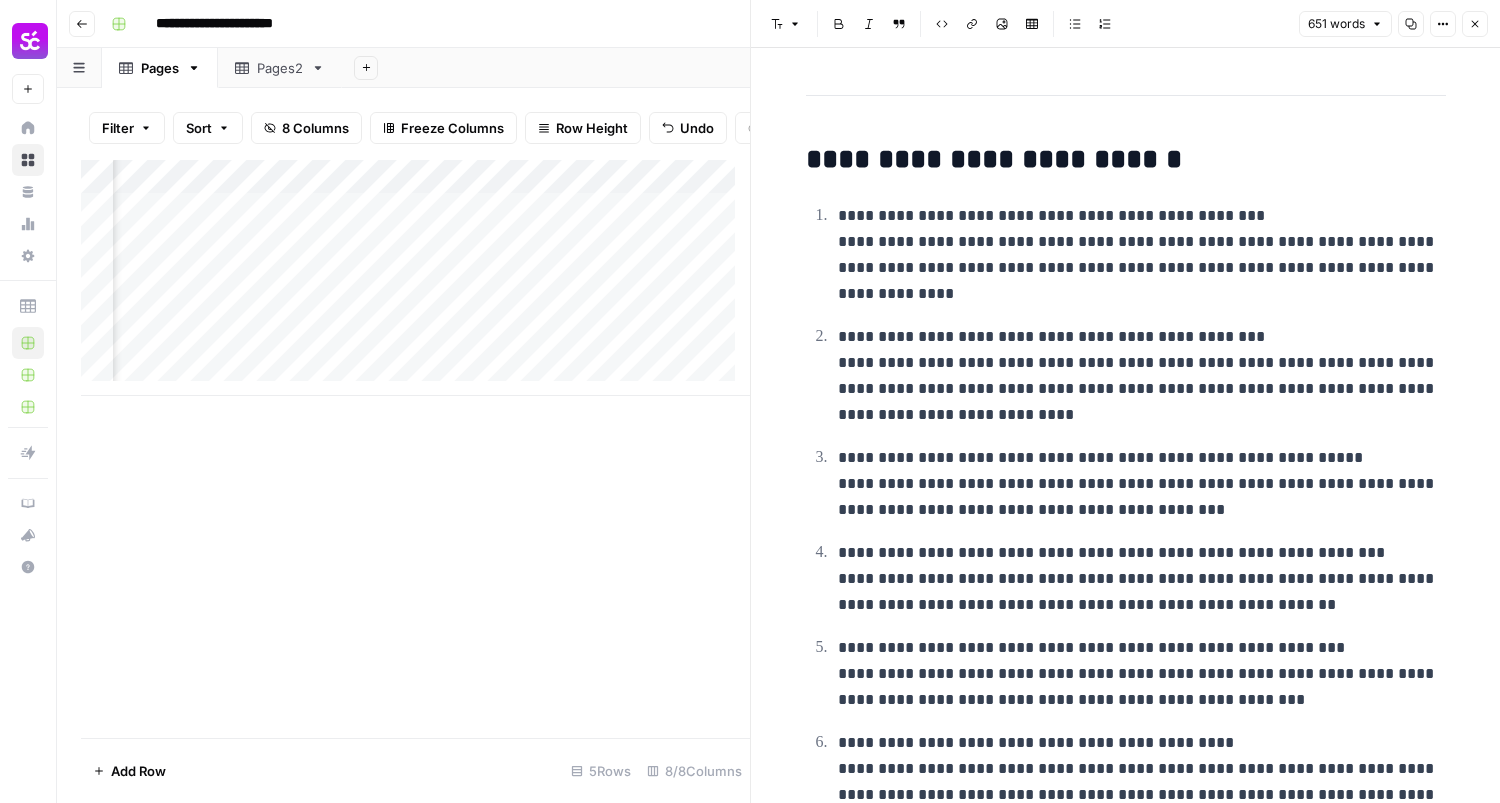 click on "**********" at bounding box center [1142, 484] 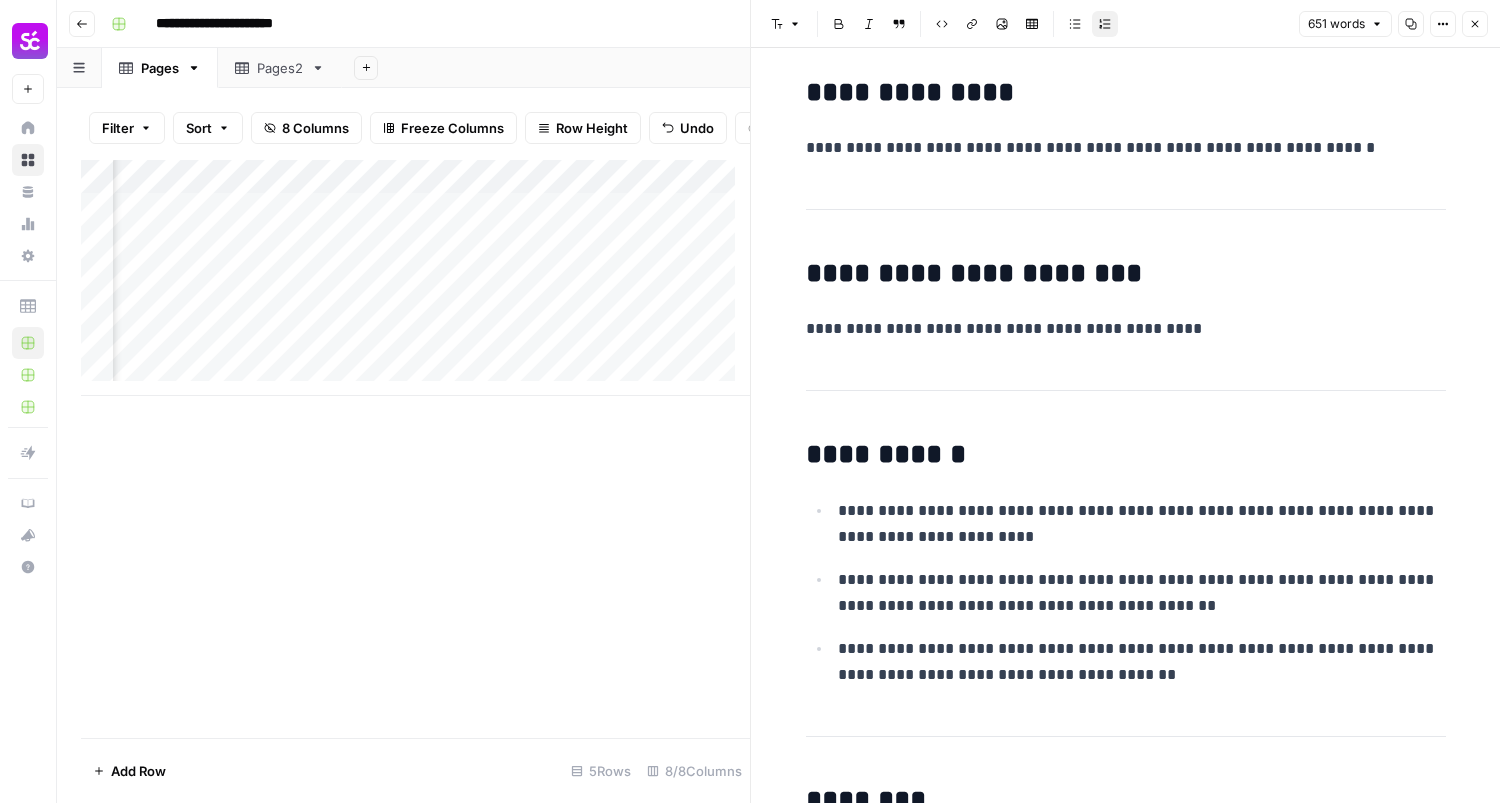scroll, scrollTop: 500, scrollLeft: 0, axis: vertical 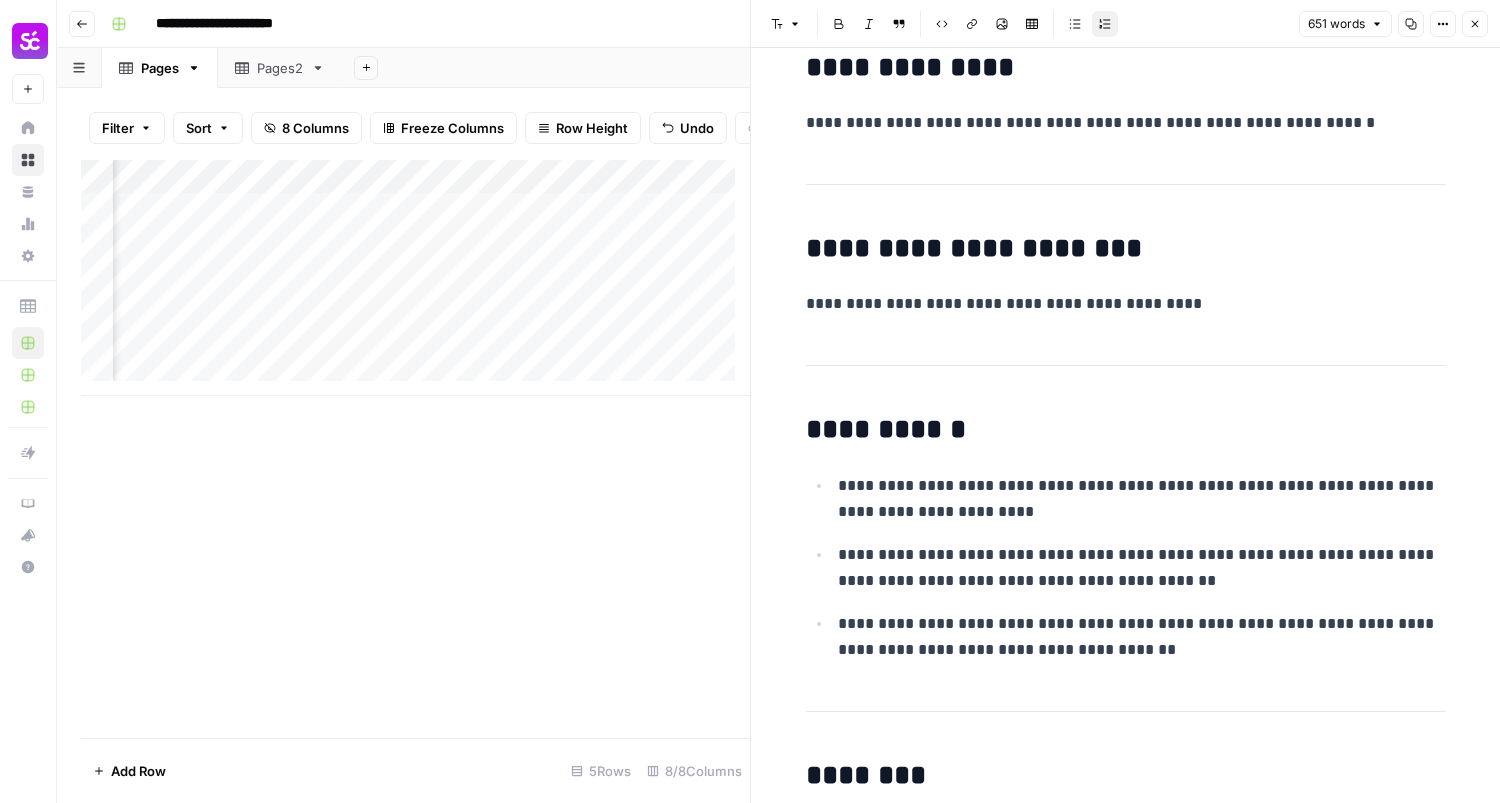 click on "**********" at bounding box center [1142, 499] 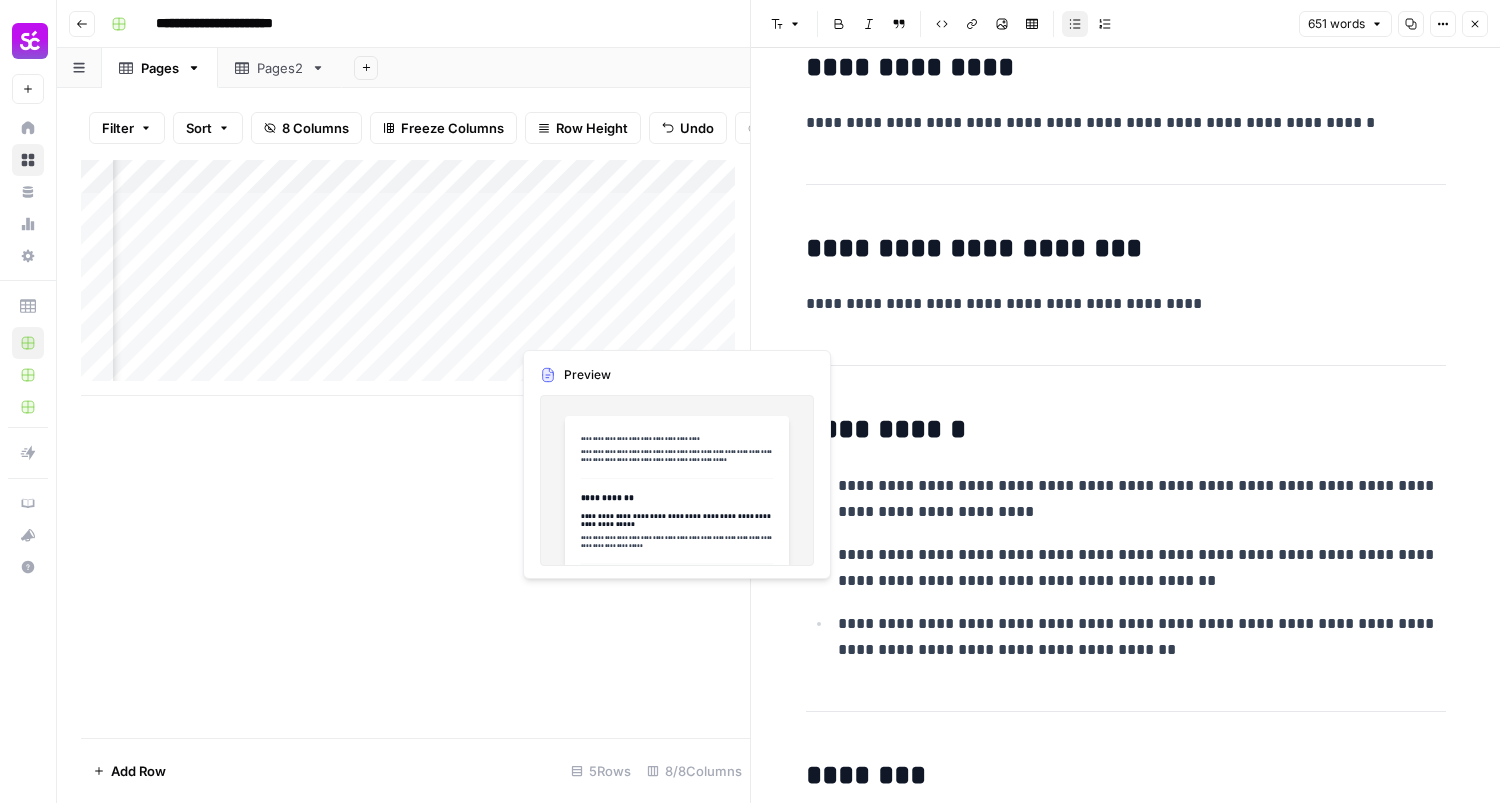 click on "Add Column" at bounding box center [415, 278] 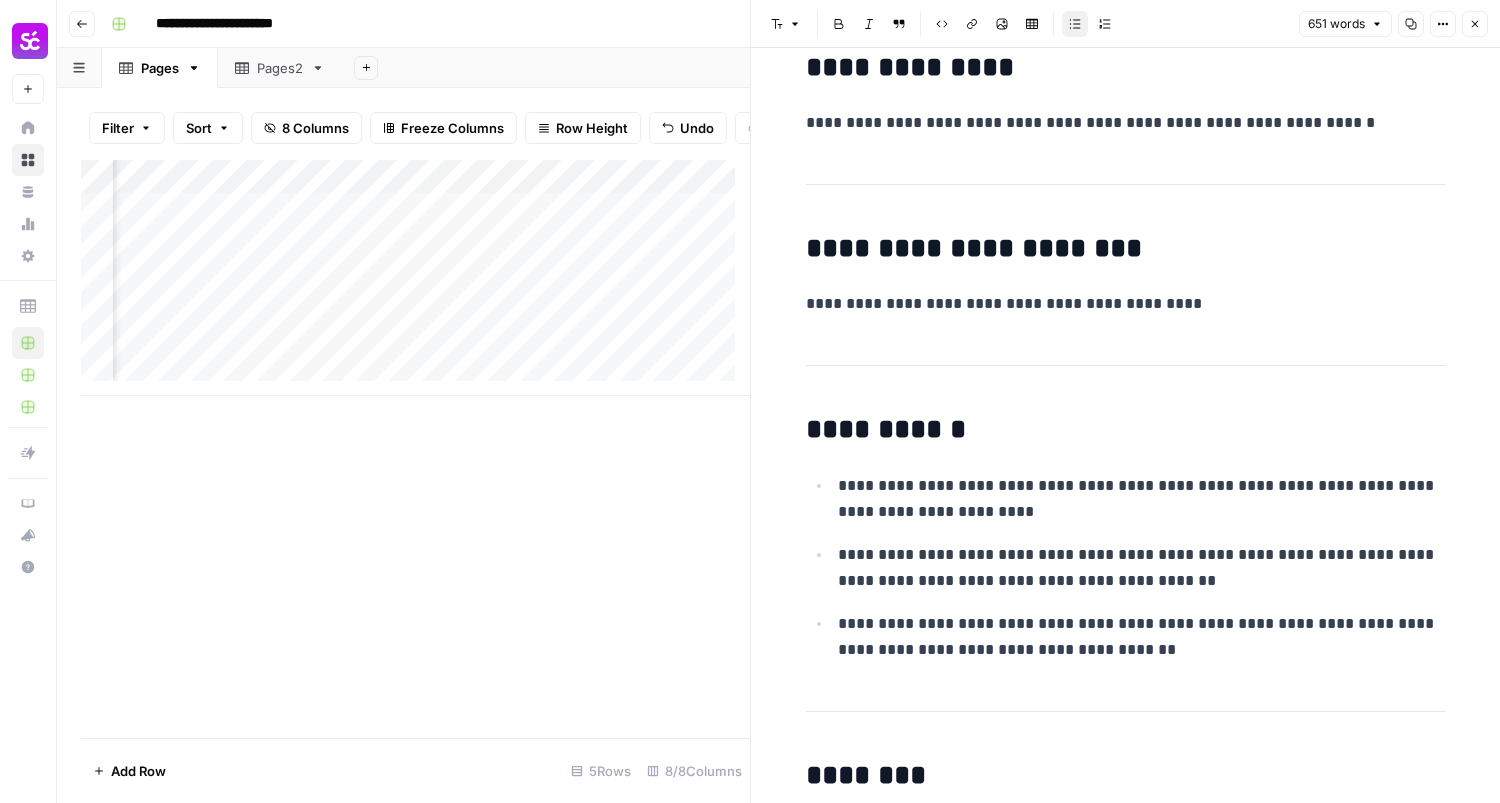 click on "Add Column" at bounding box center [415, 278] 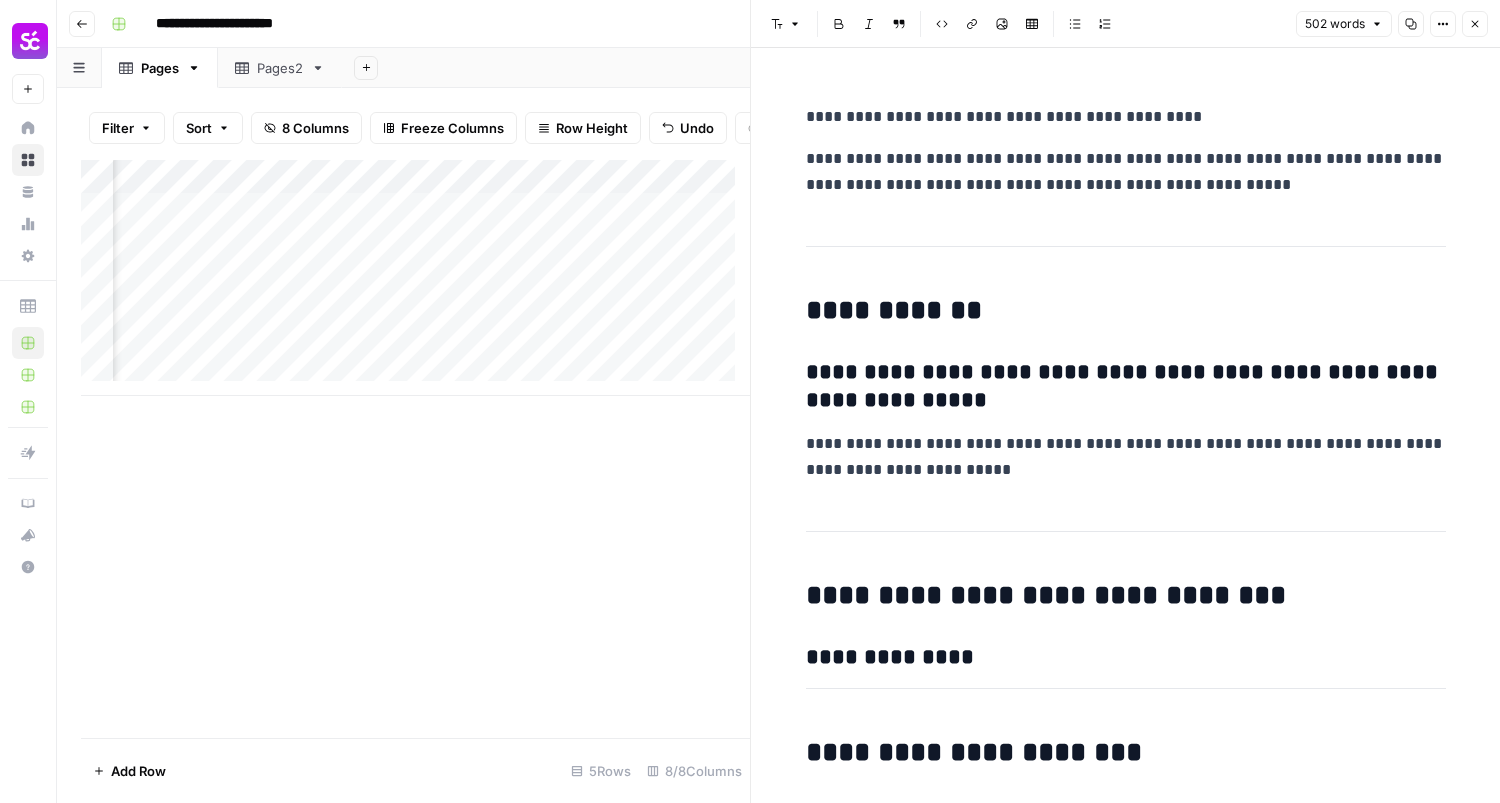 click on "**********" at bounding box center [1126, 2041] 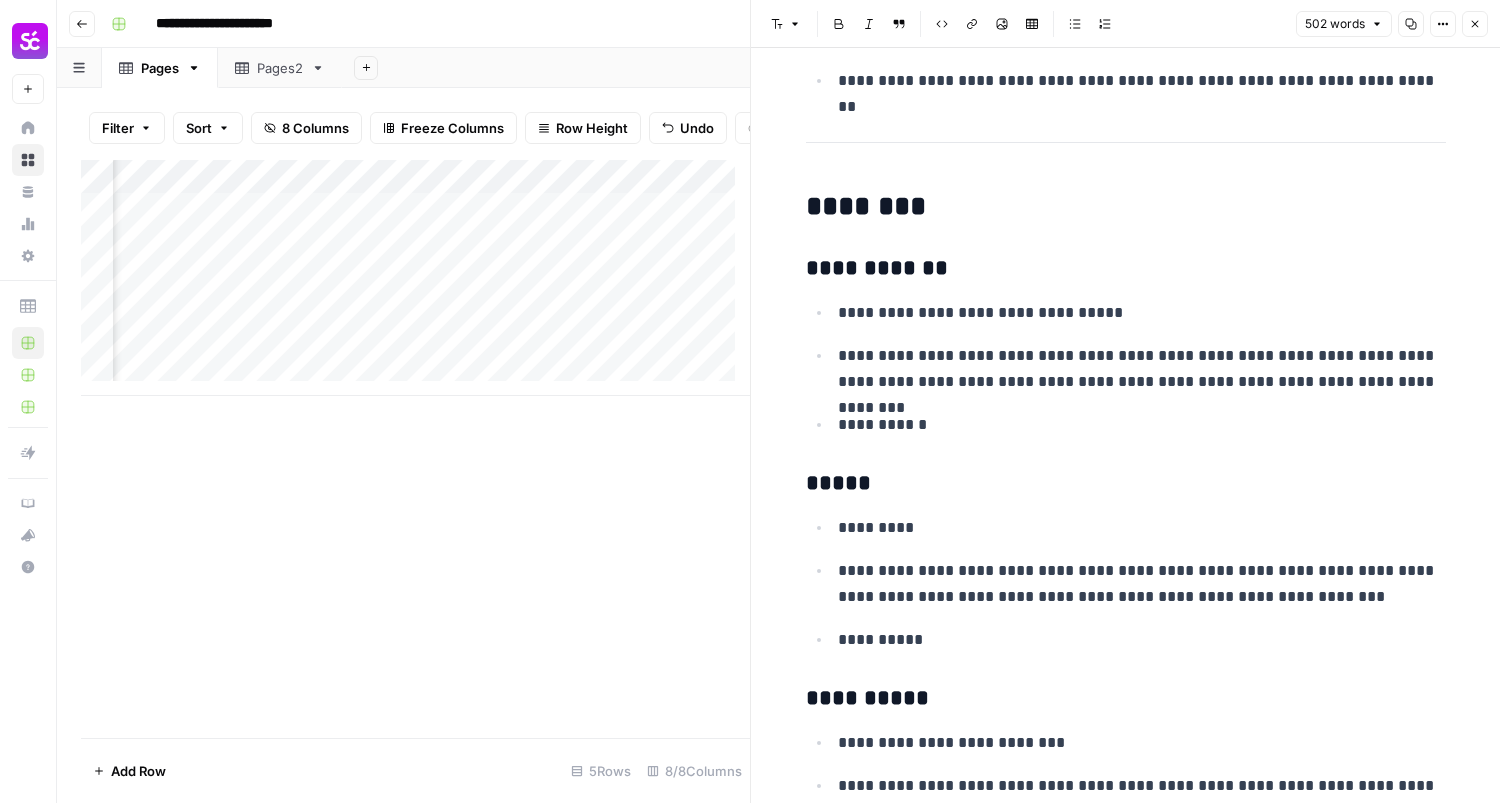 scroll, scrollTop: 1200, scrollLeft: 0, axis: vertical 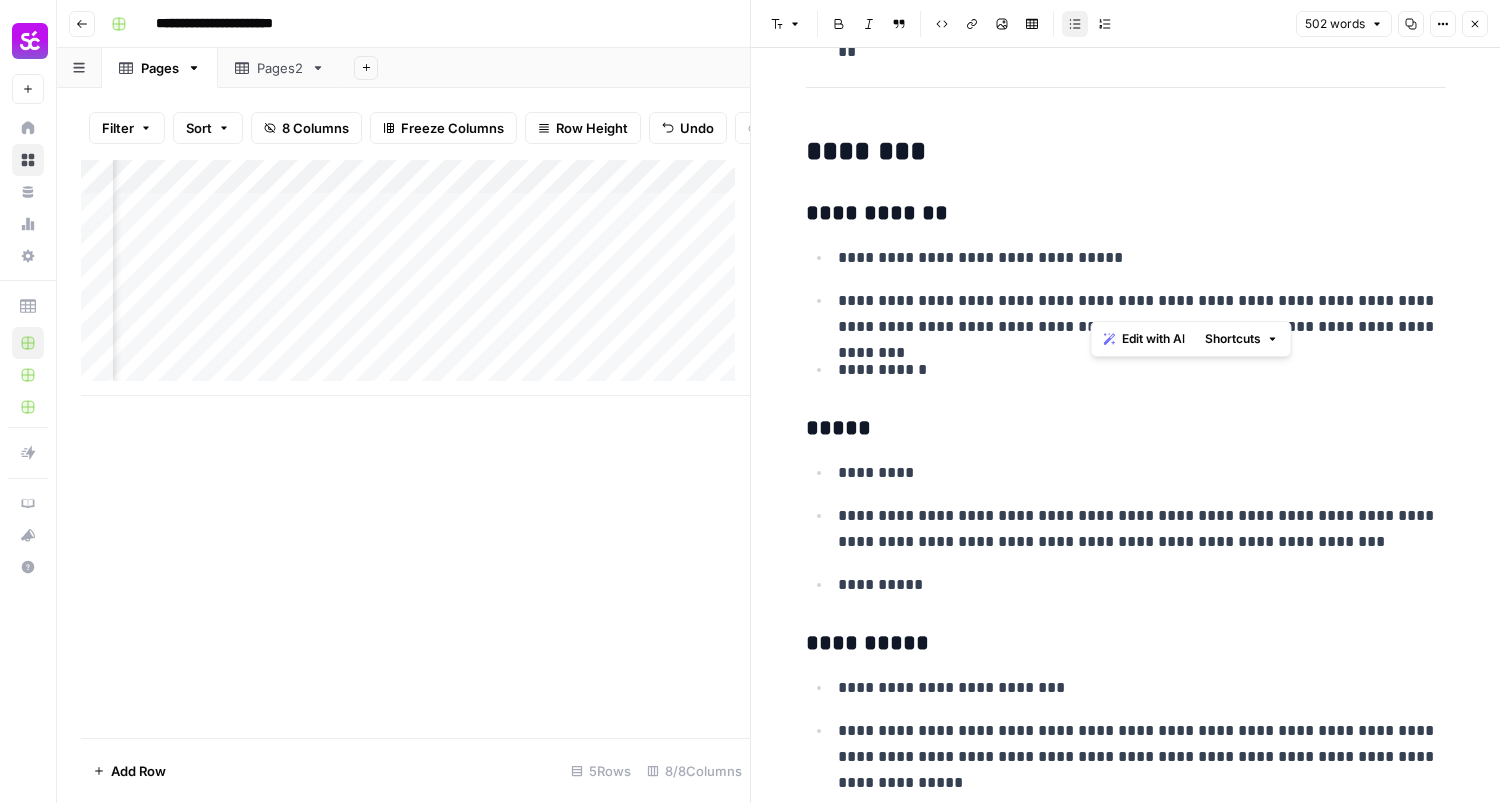 drag, startPoint x: 1093, startPoint y: 305, endPoint x: 1241, endPoint y: 302, distance: 148.0304 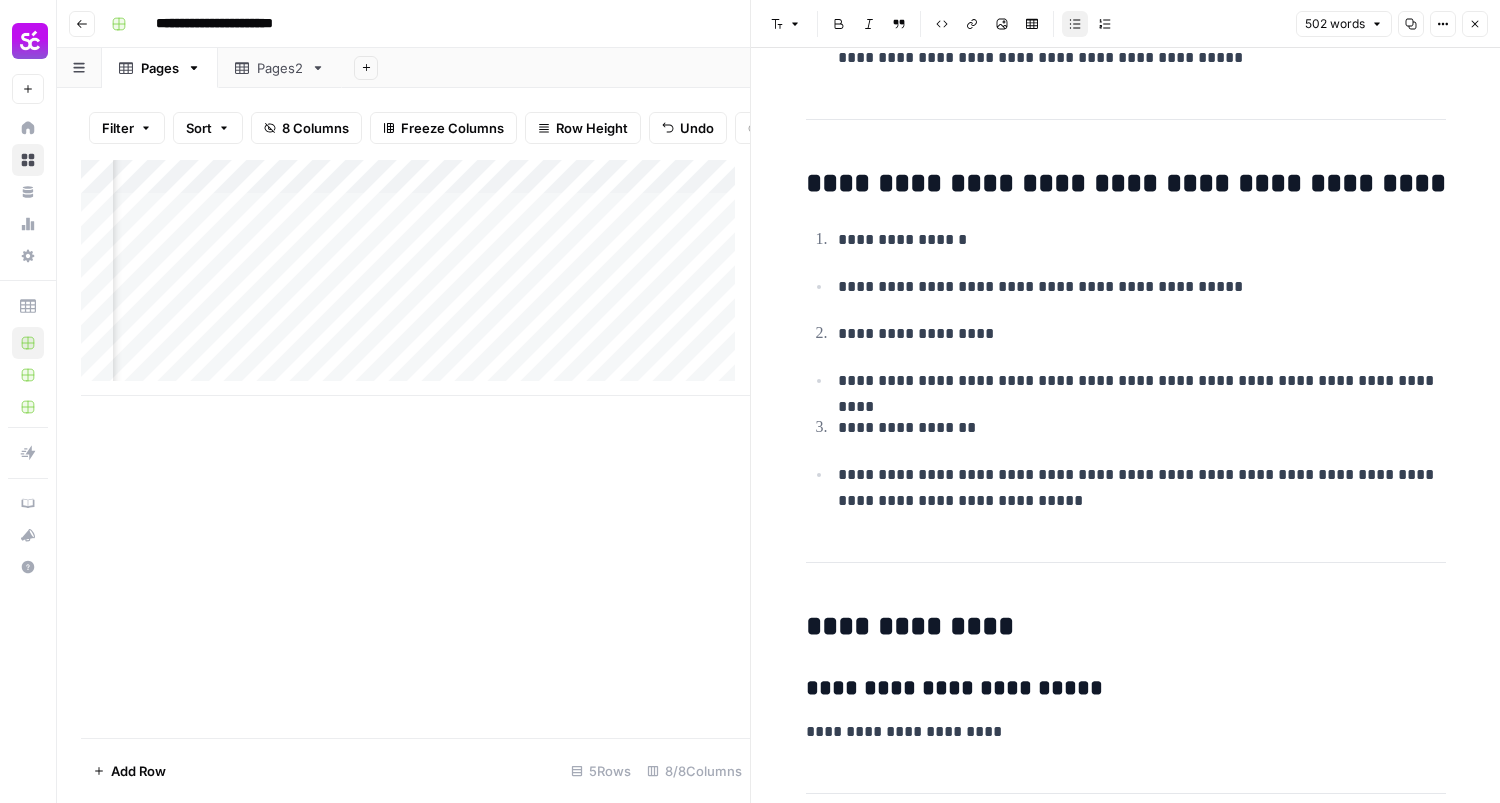 scroll, scrollTop: 2400, scrollLeft: 0, axis: vertical 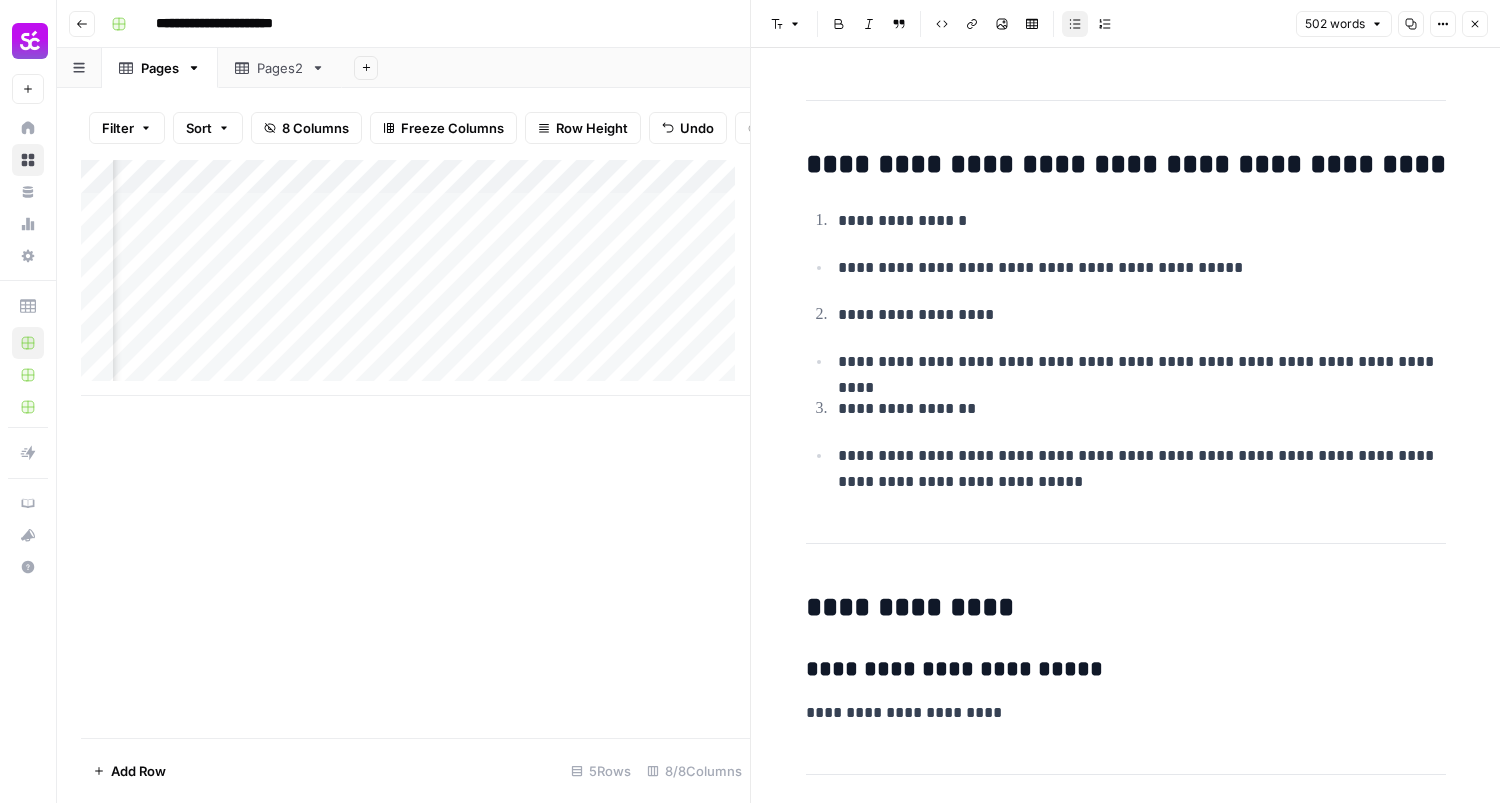 click on "**********" at bounding box center [1142, 469] 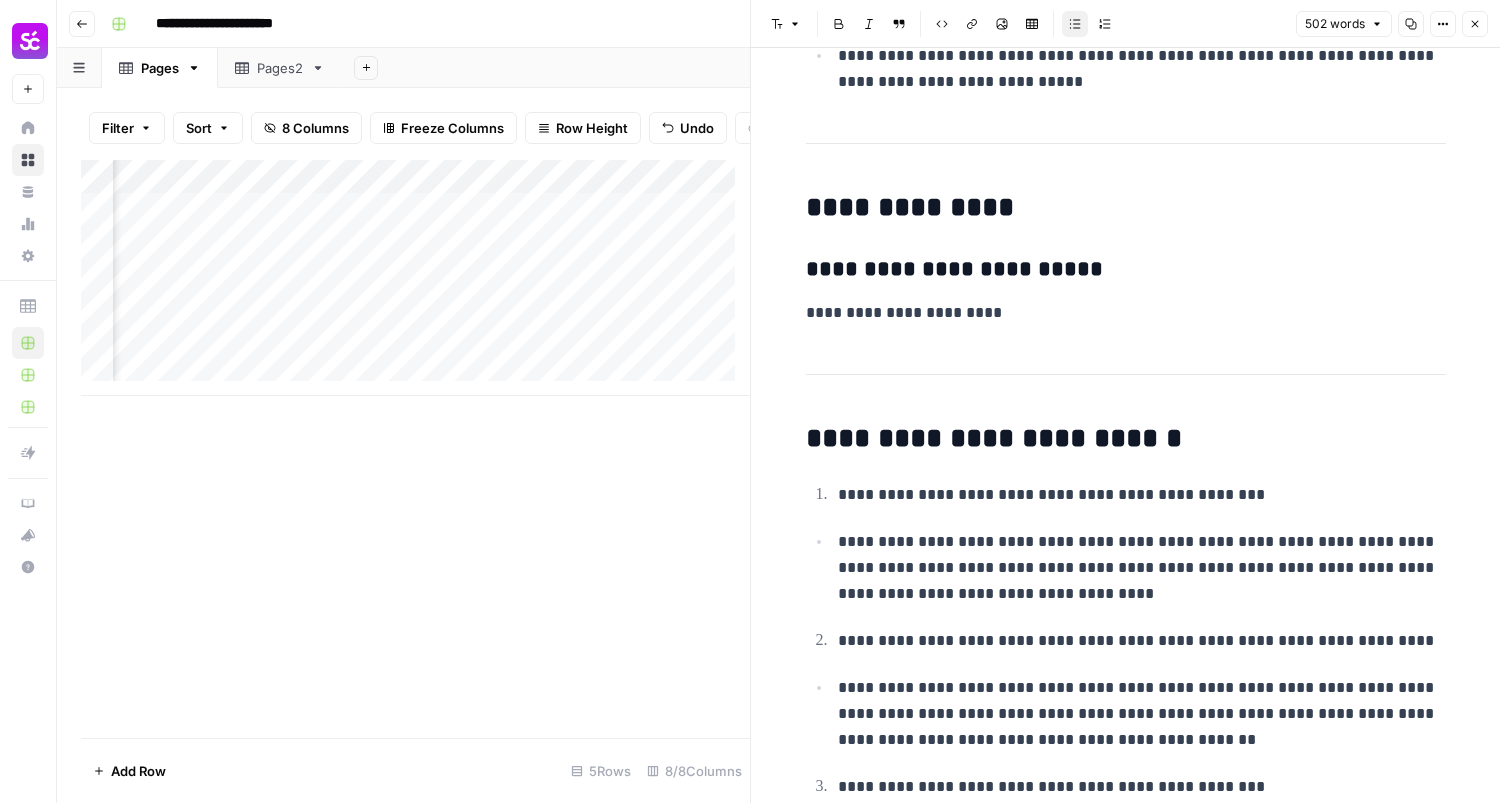 scroll, scrollTop: 3000, scrollLeft: 0, axis: vertical 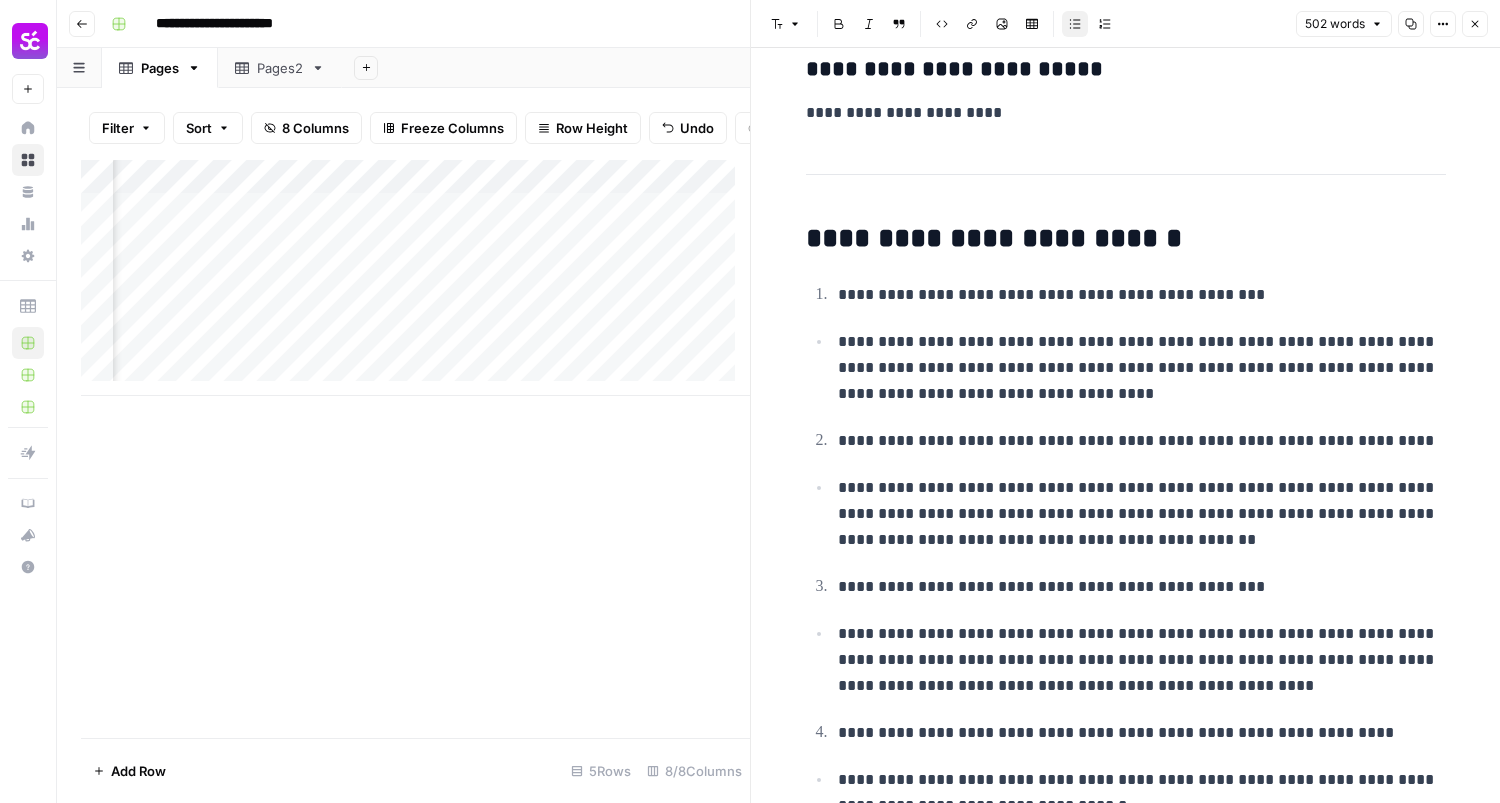 click on "**********" at bounding box center (1142, 514) 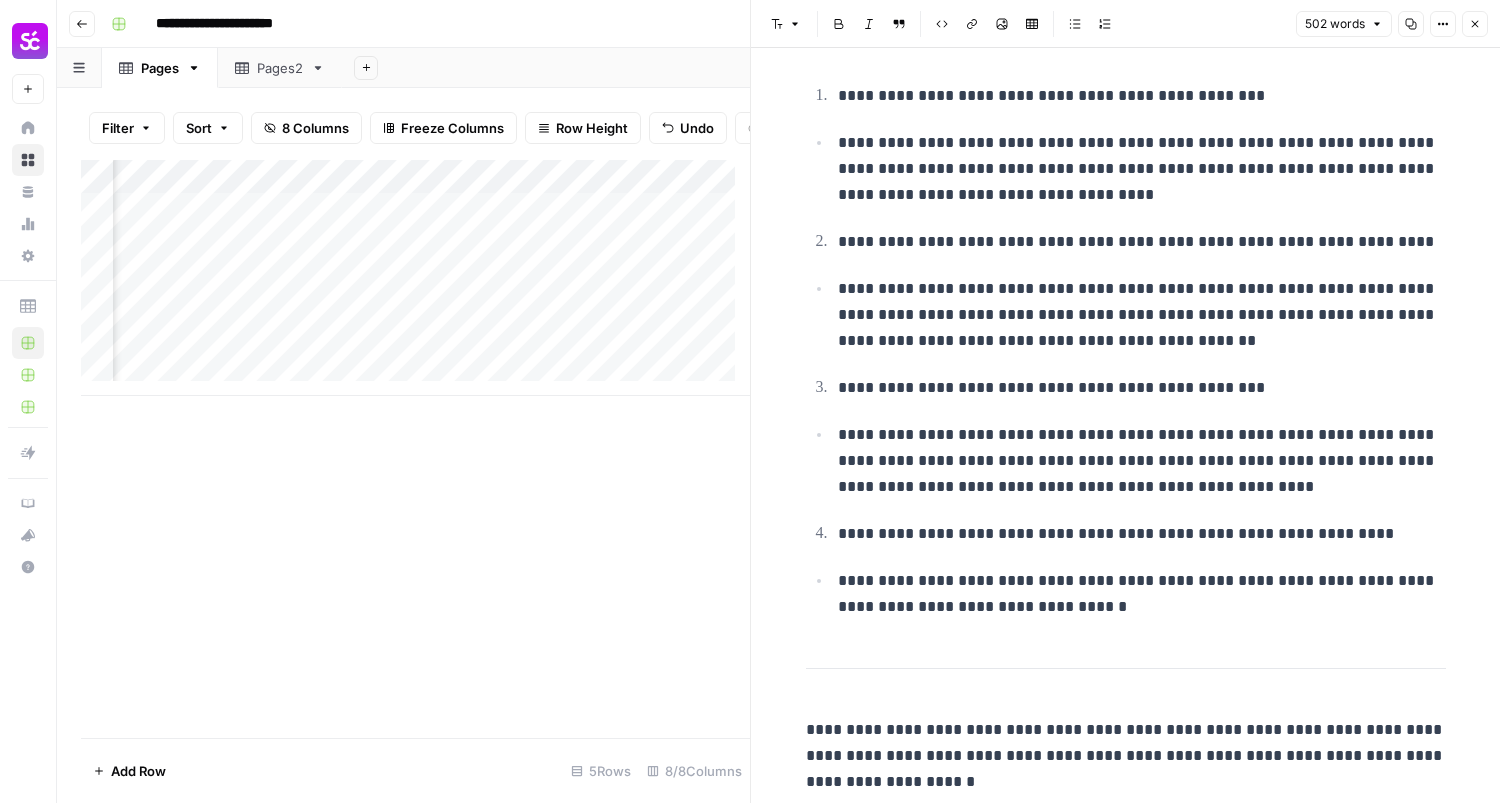 click on "**********" at bounding box center [1126, 756] 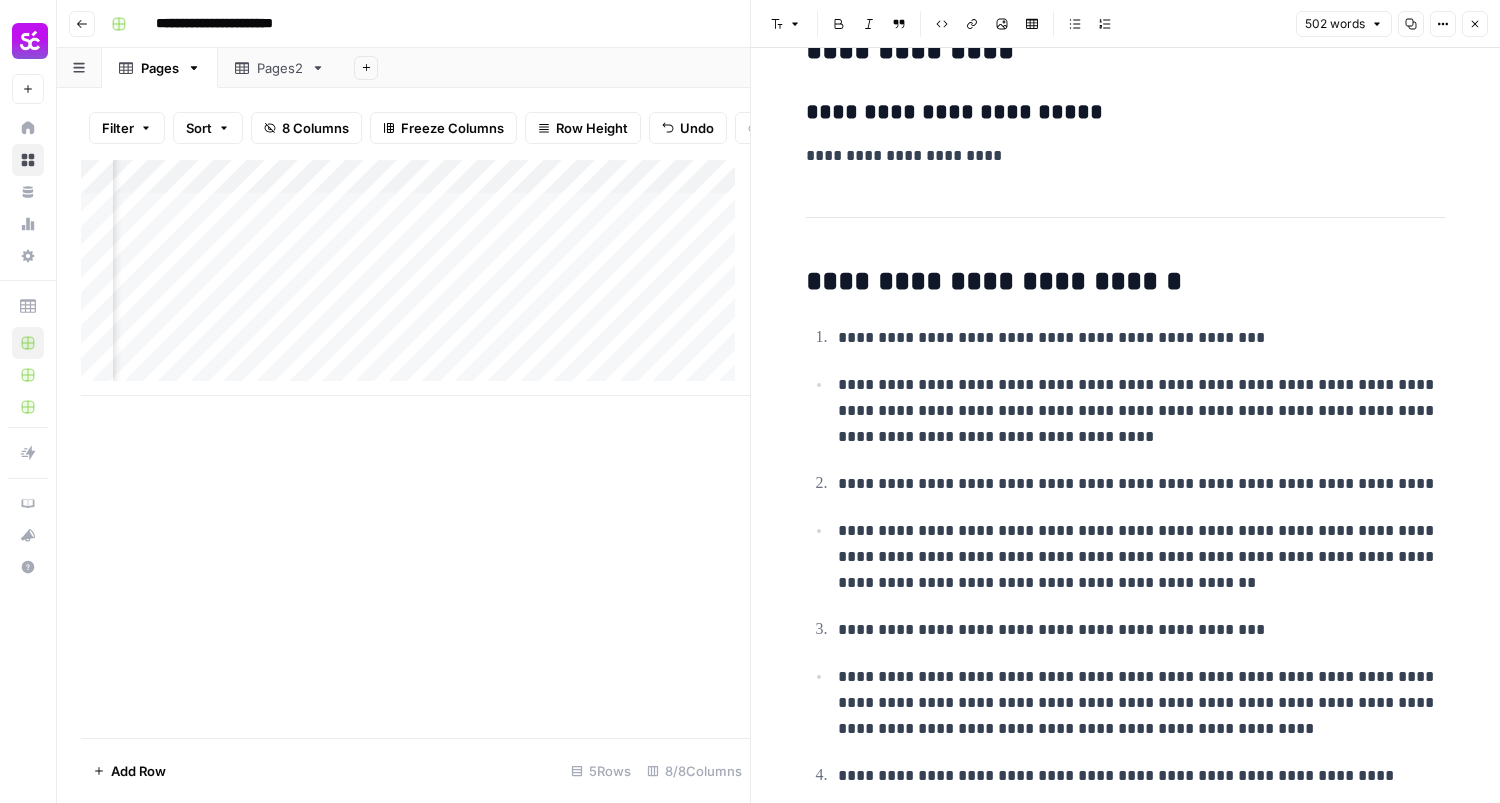 scroll, scrollTop: 3099, scrollLeft: 0, axis: vertical 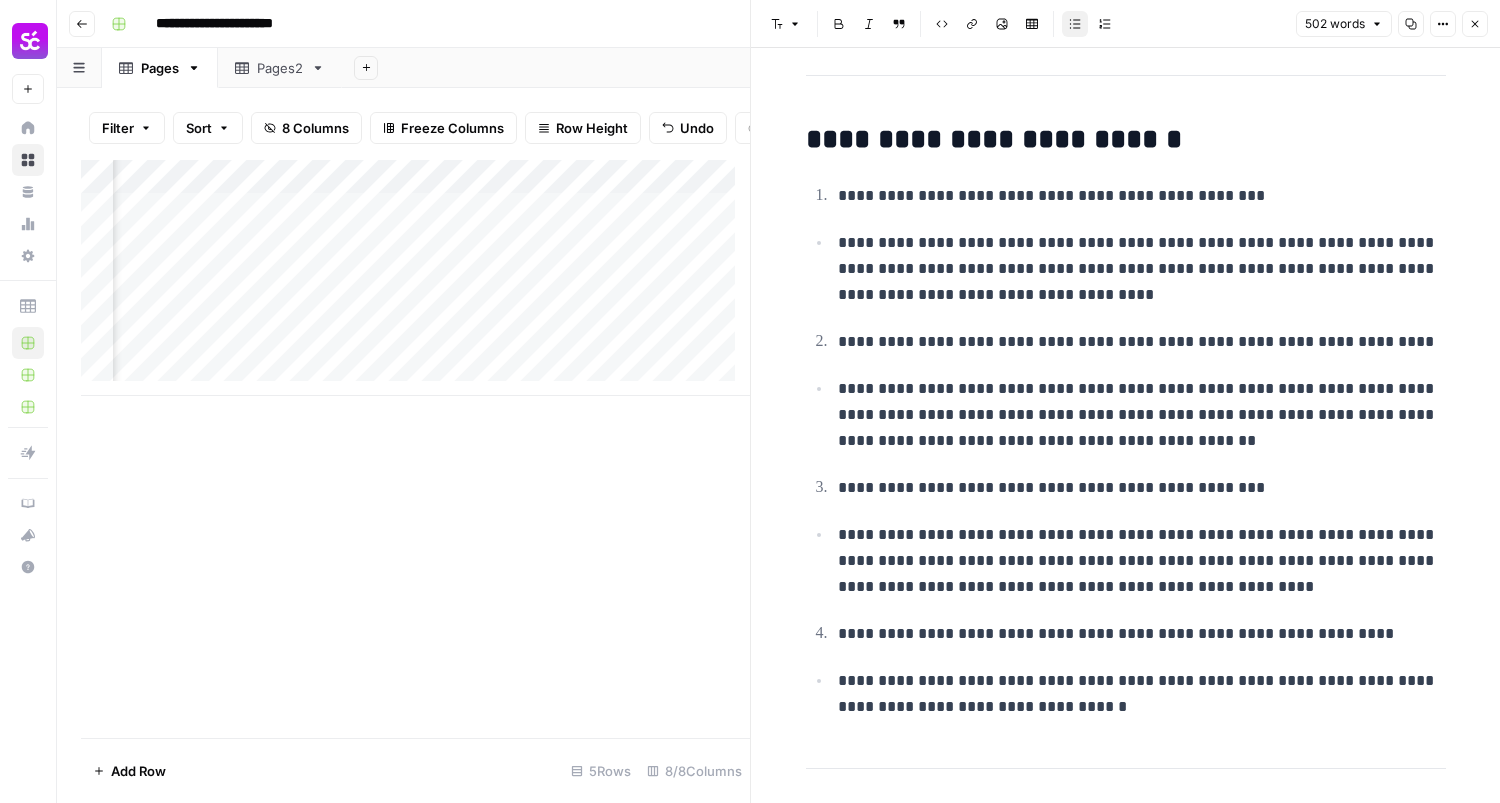 click on "**********" at bounding box center [1142, 415] 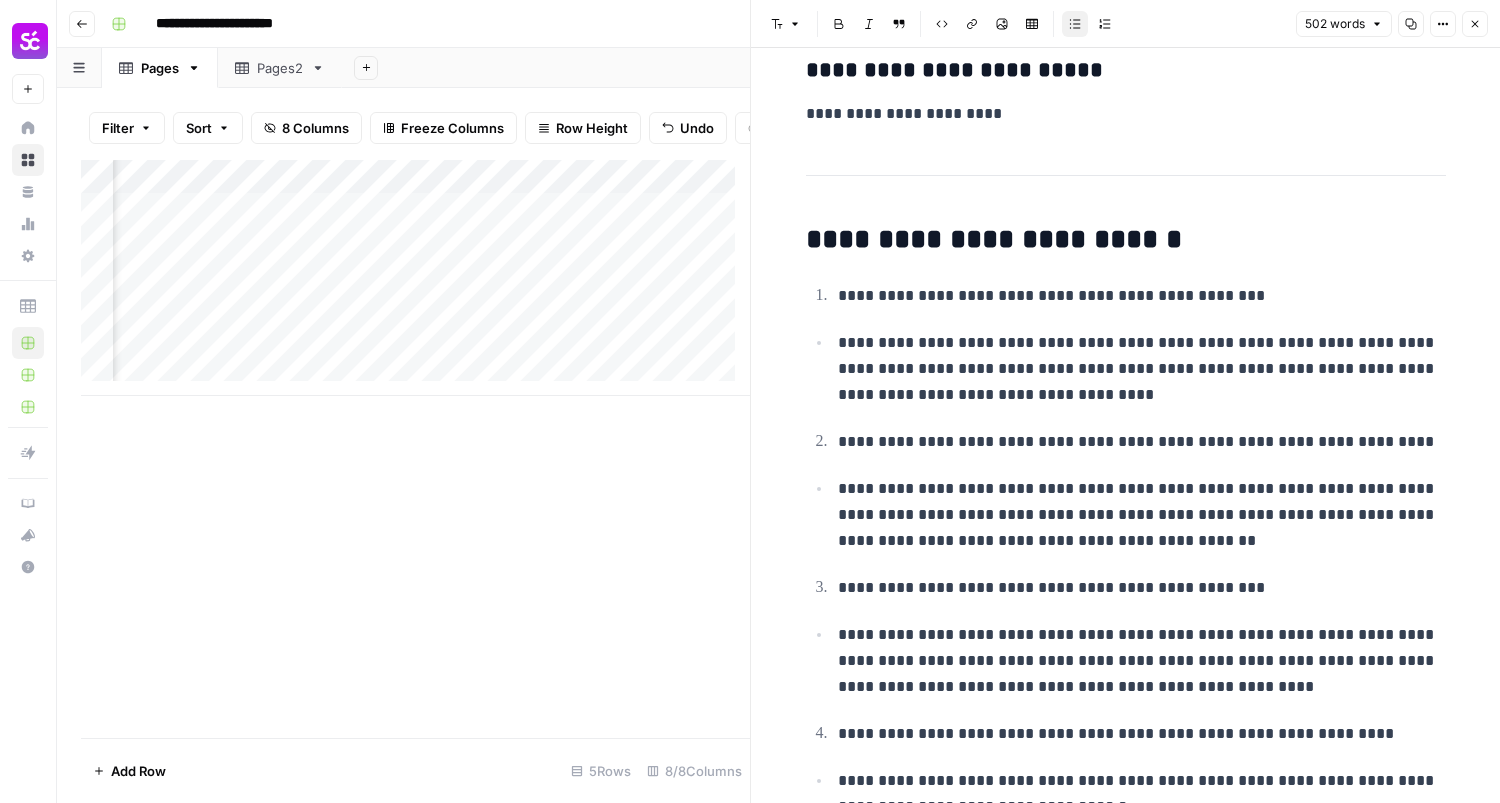 scroll, scrollTop: 3199, scrollLeft: 0, axis: vertical 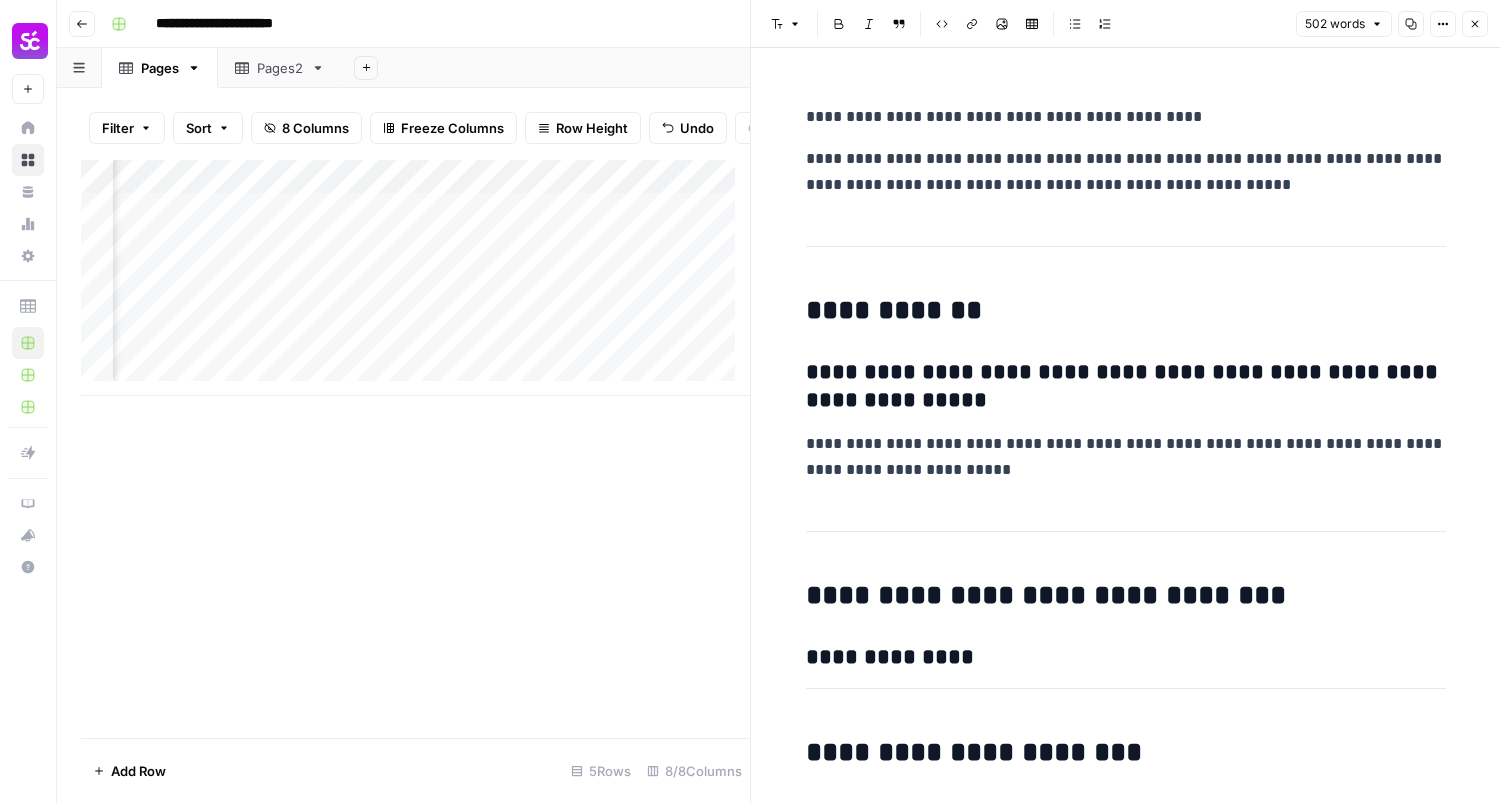 click on "**********" at bounding box center (1126, 172) 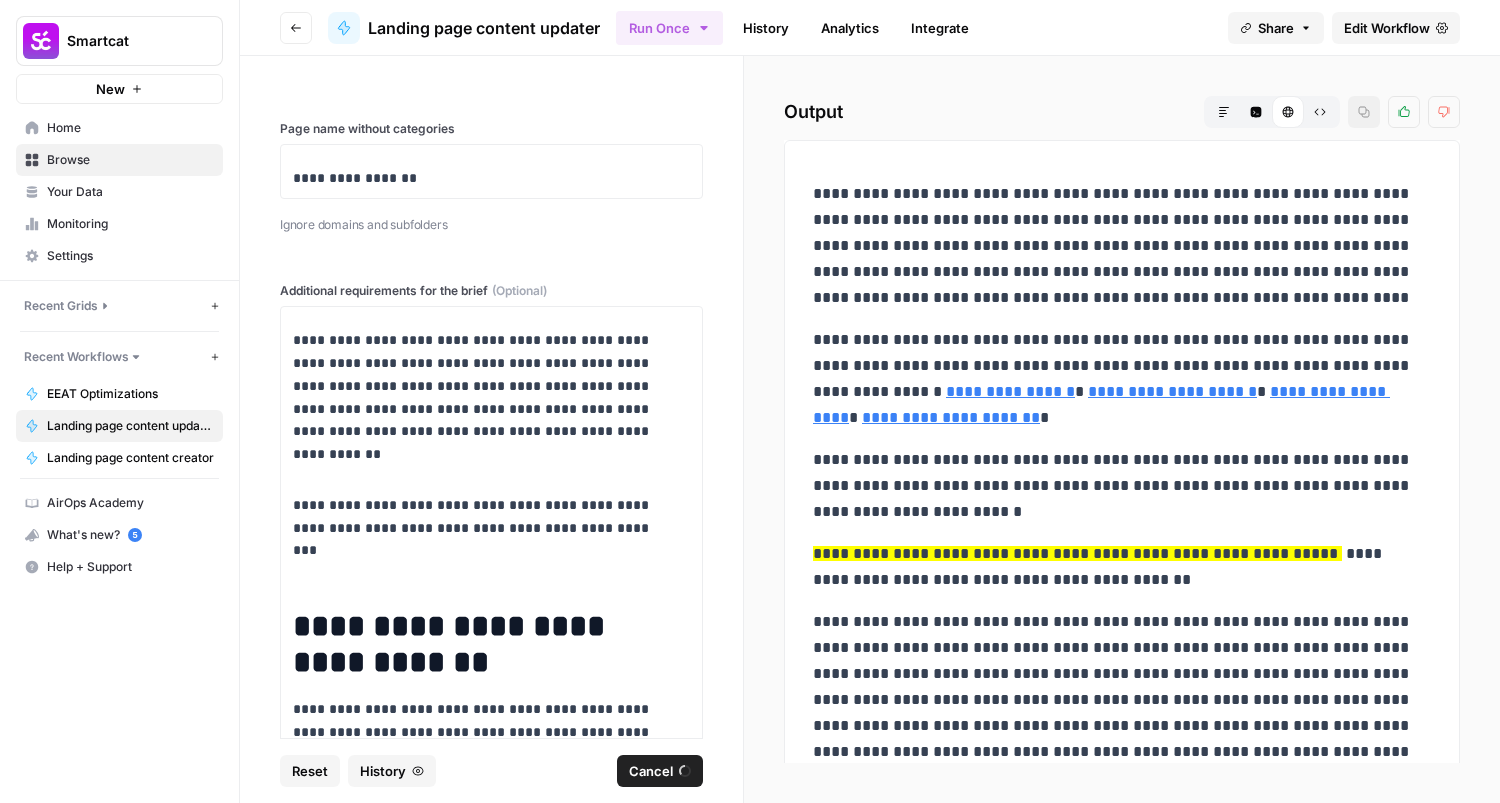 scroll, scrollTop: 0, scrollLeft: 0, axis: both 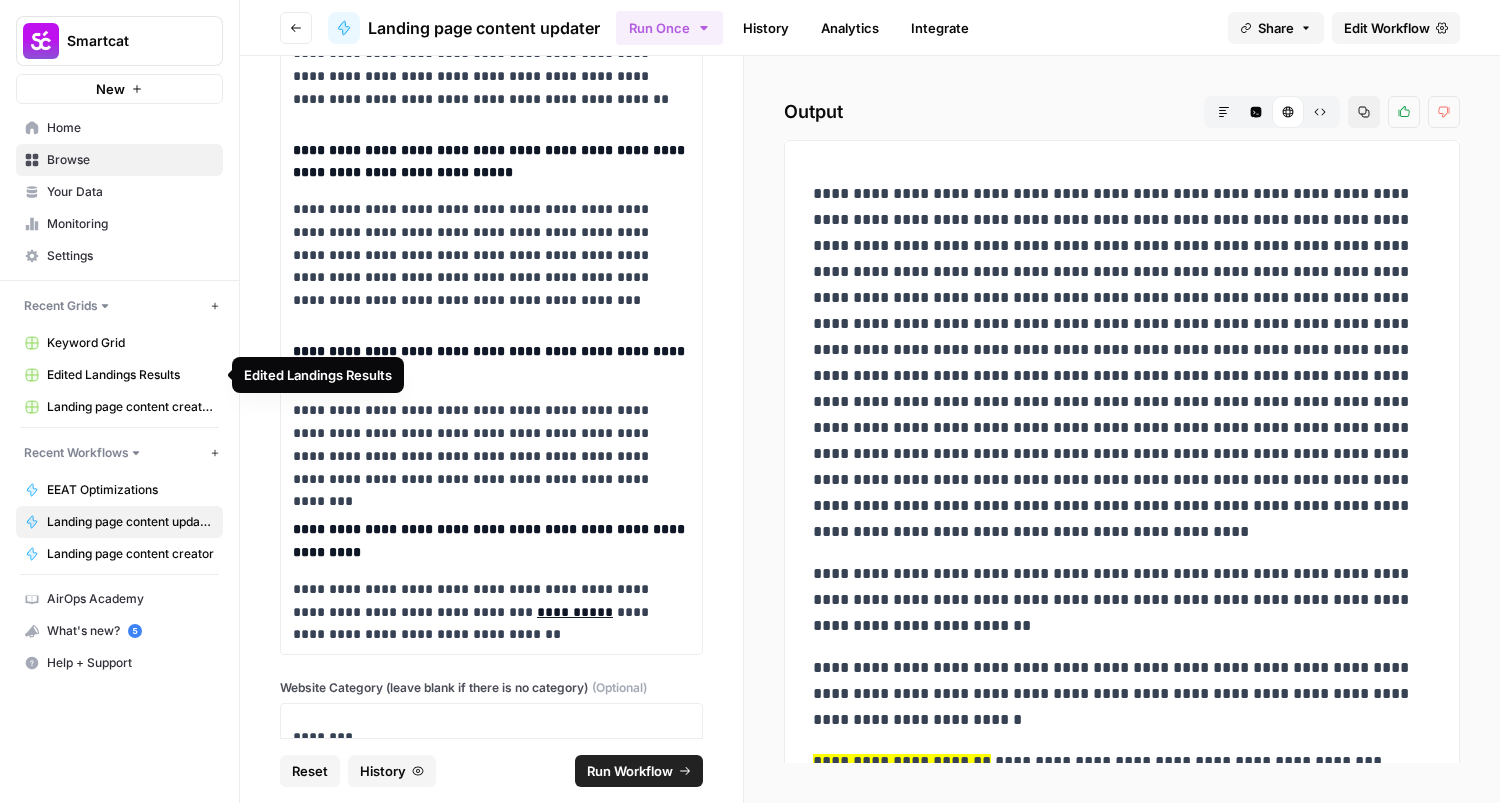 click on "Keyword Grid" at bounding box center [130, 343] 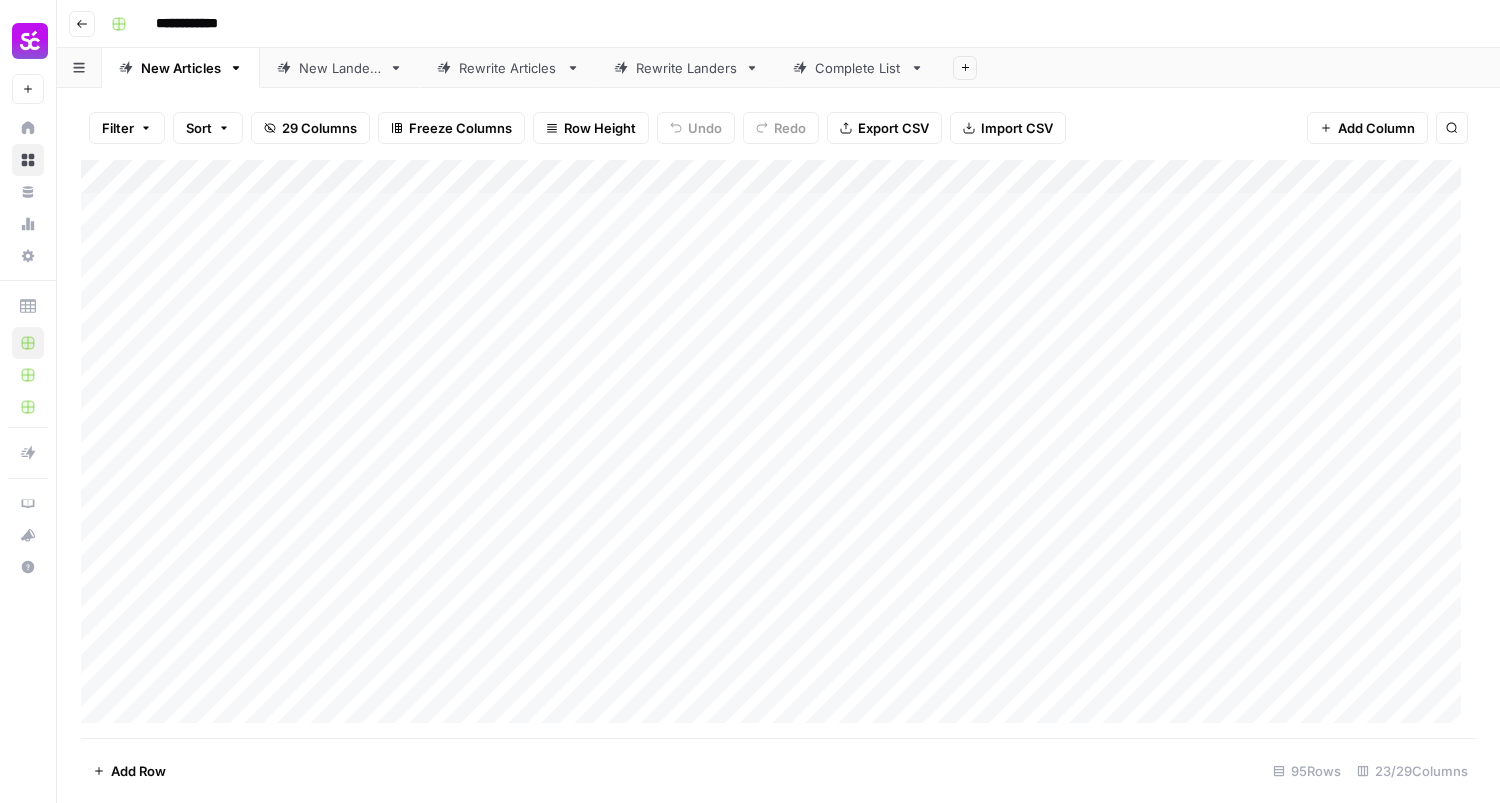 click on "Rewrite Landers" at bounding box center [686, 68] 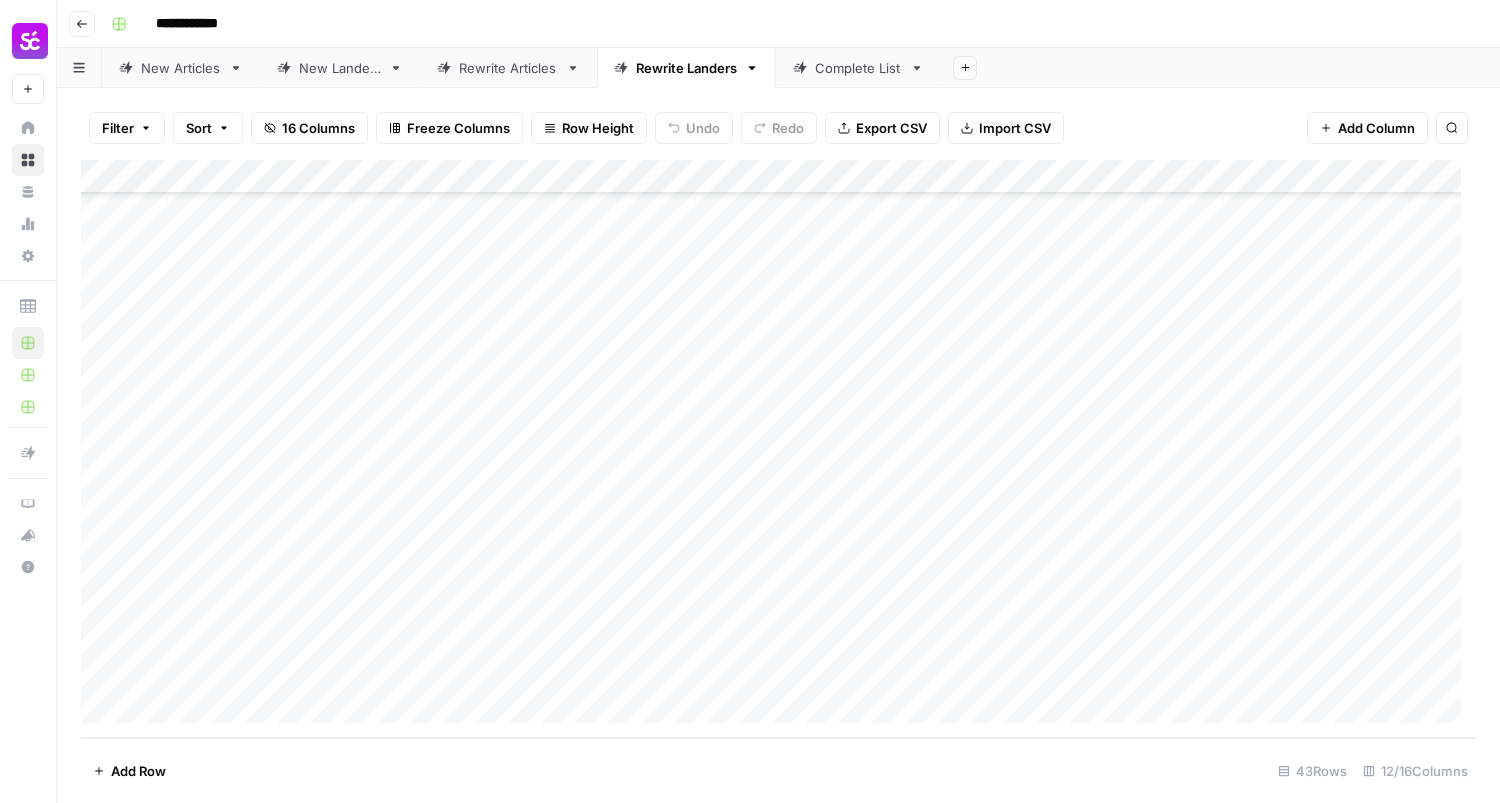 scroll, scrollTop: 965, scrollLeft: 0, axis: vertical 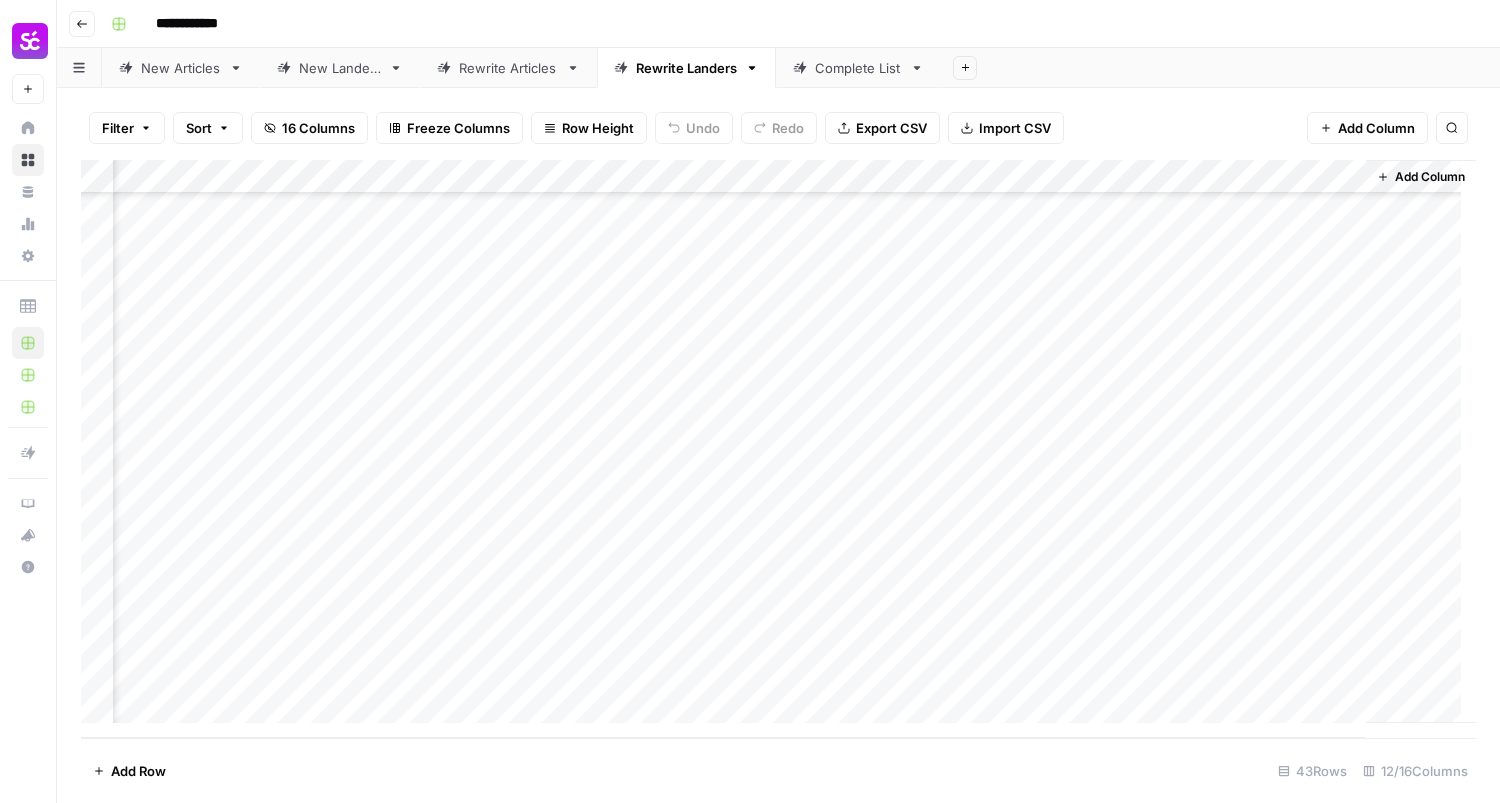 click on "Add Column" at bounding box center [778, 449] 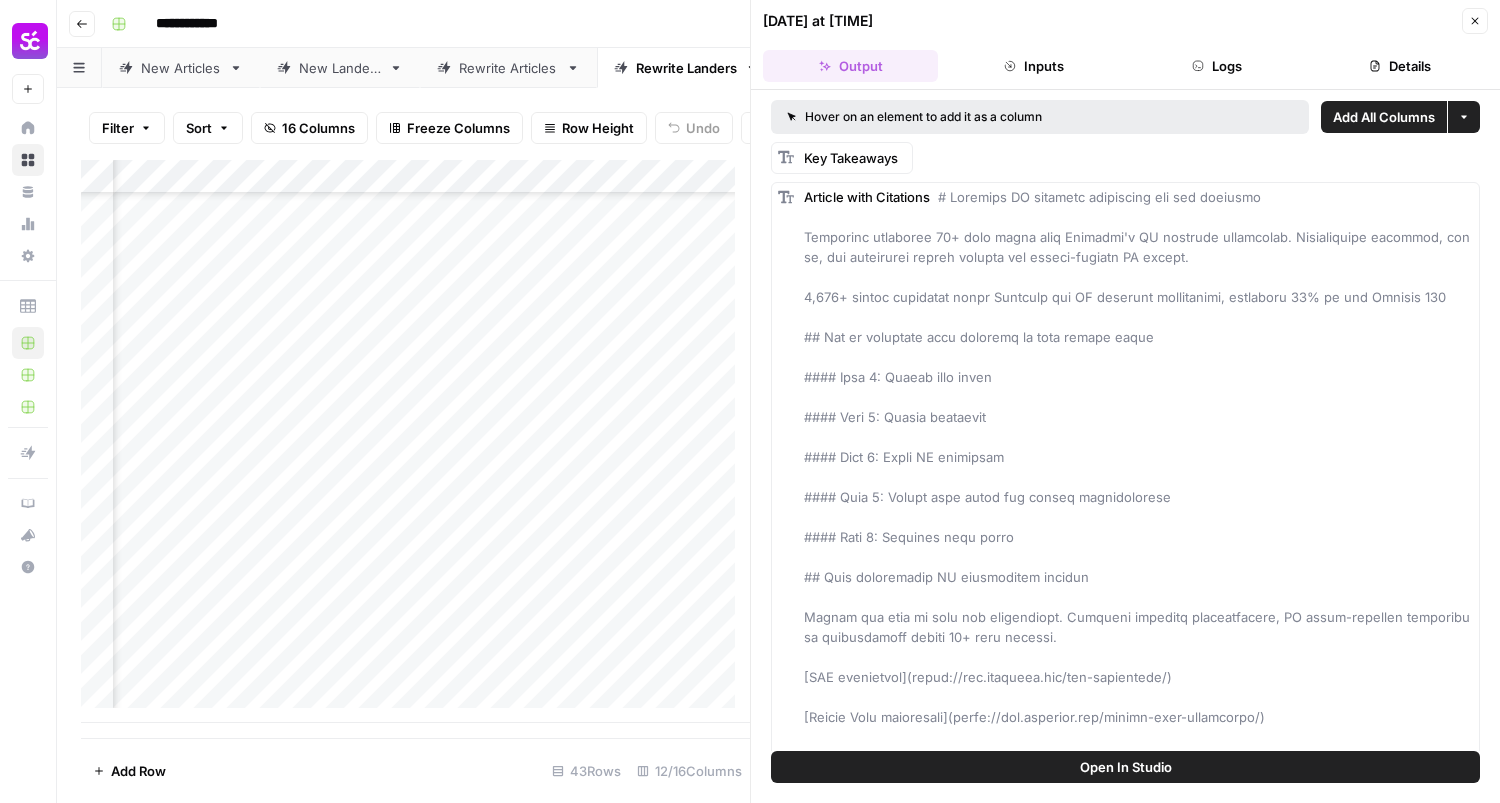 click on "Close" at bounding box center (1475, 21) 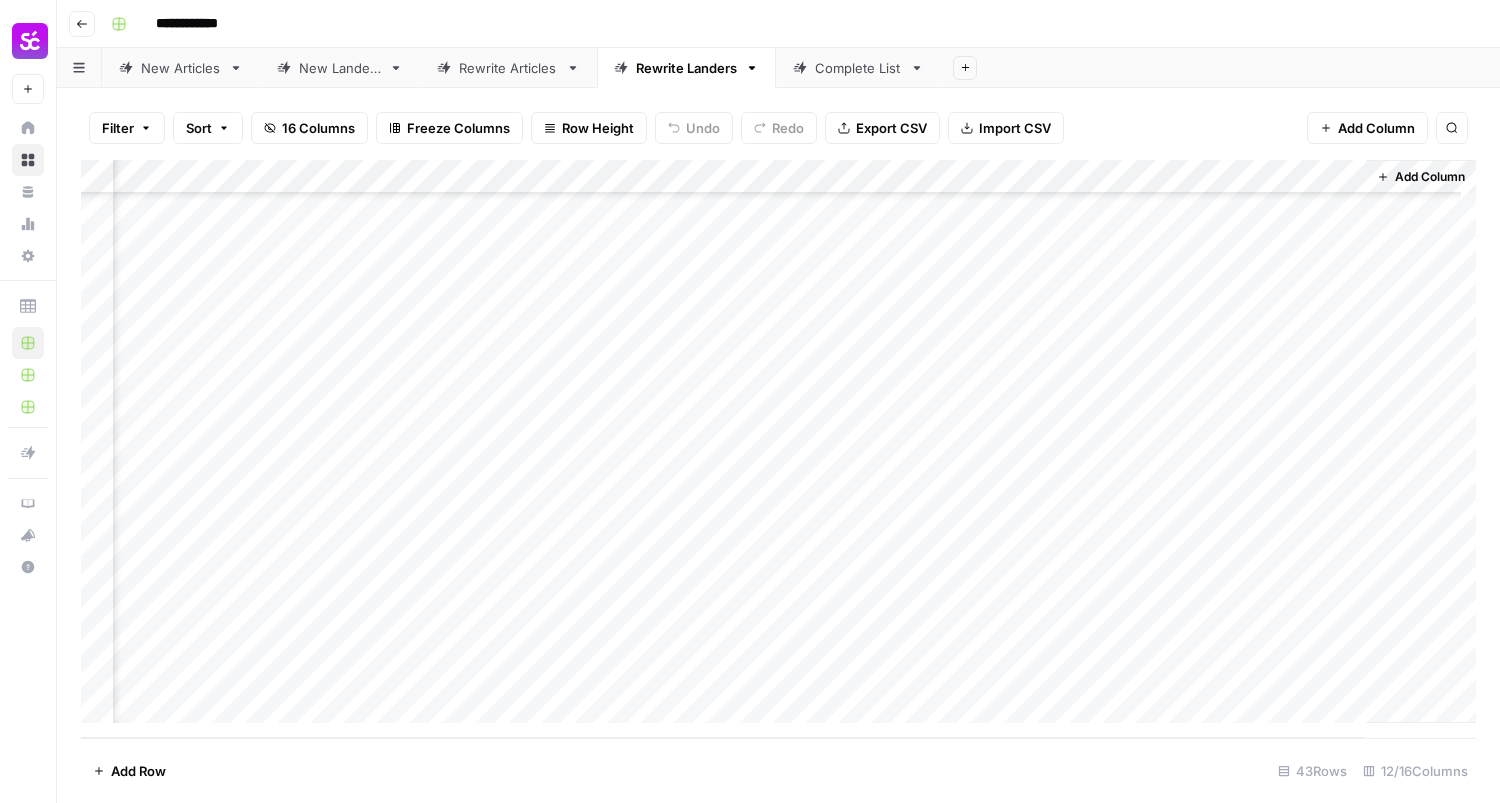 scroll, scrollTop: 965, scrollLeft: 1329, axis: both 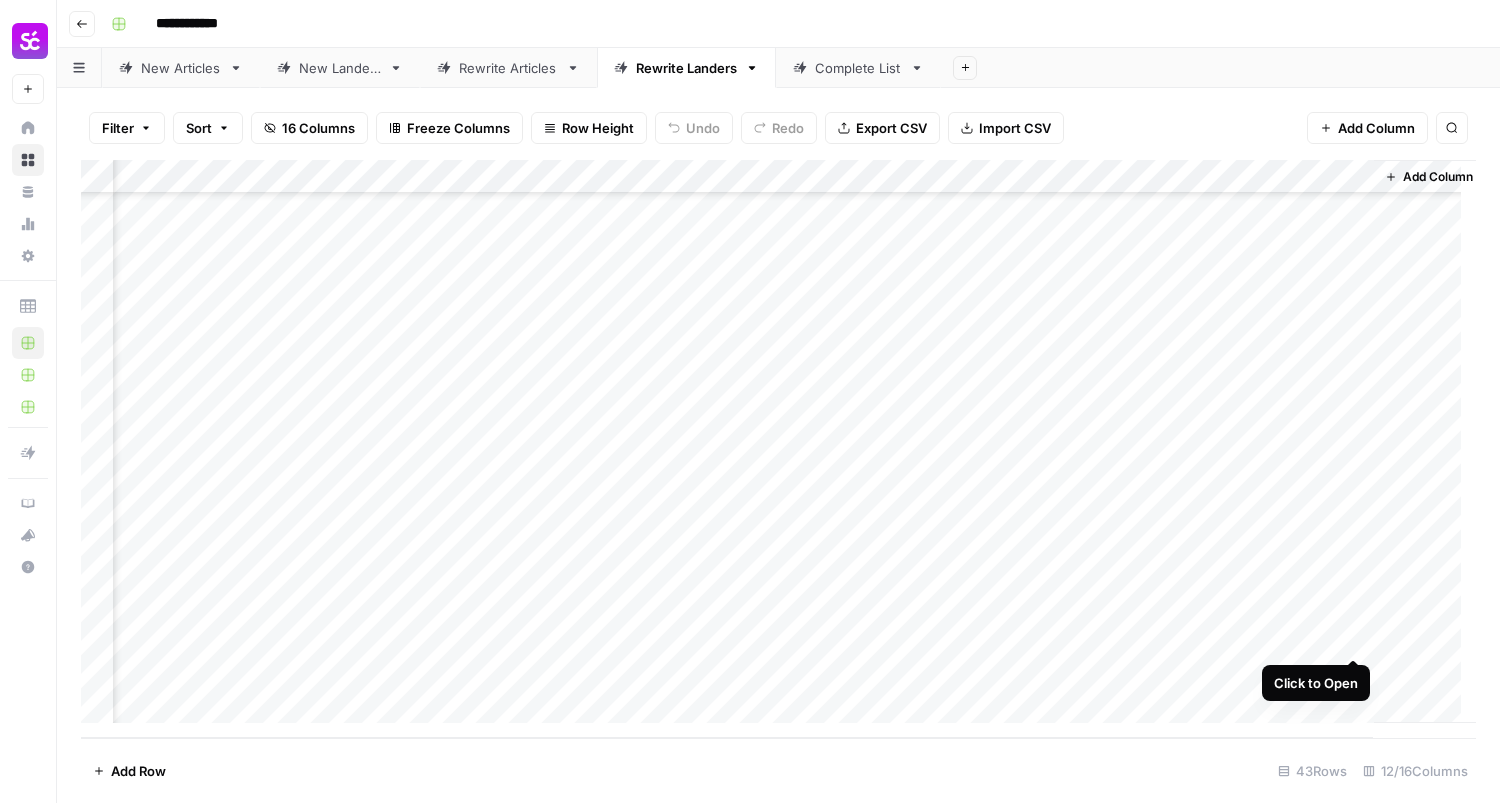 click on "Add Column" at bounding box center [778, 449] 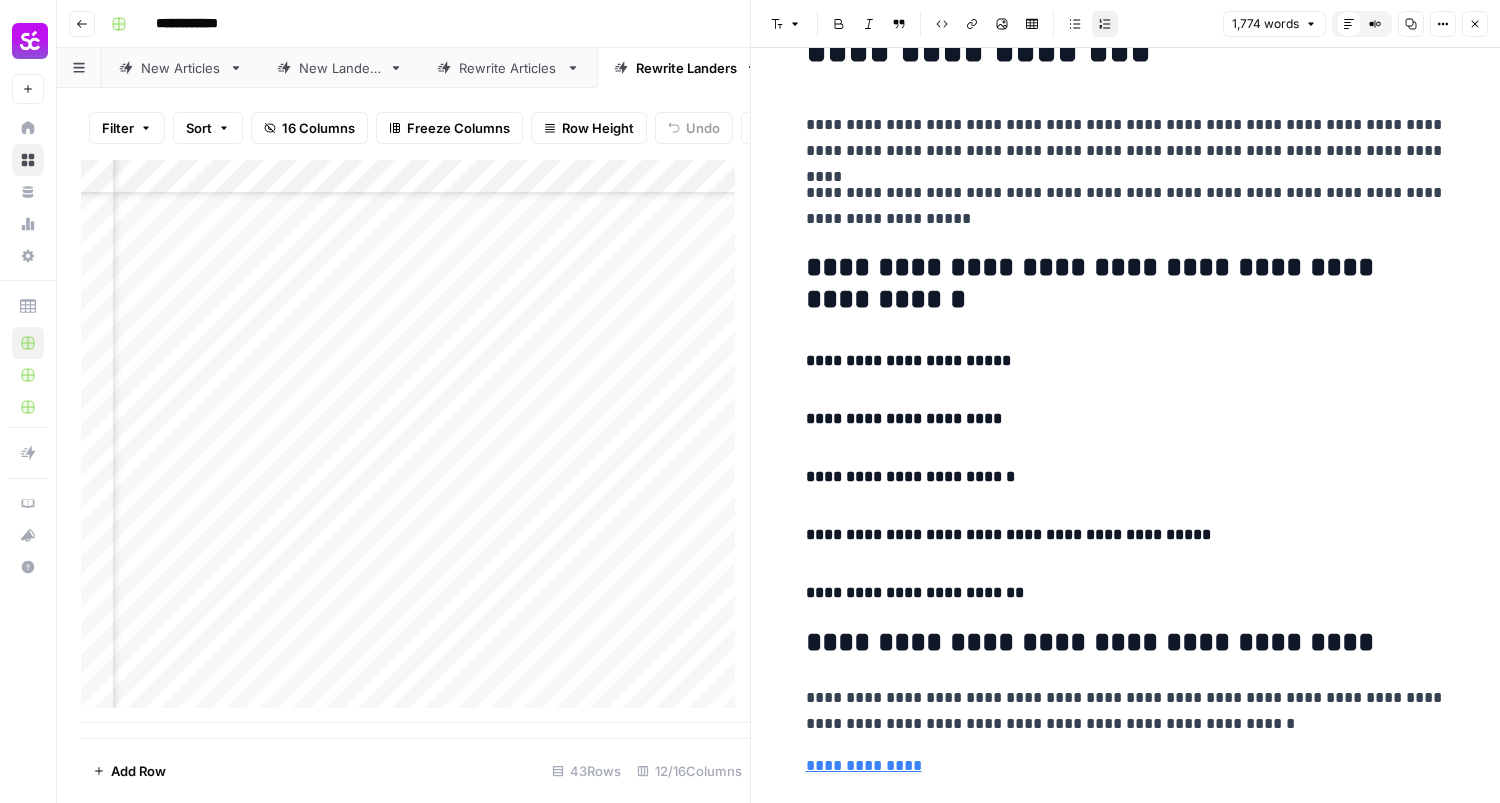 scroll, scrollTop: 0, scrollLeft: 0, axis: both 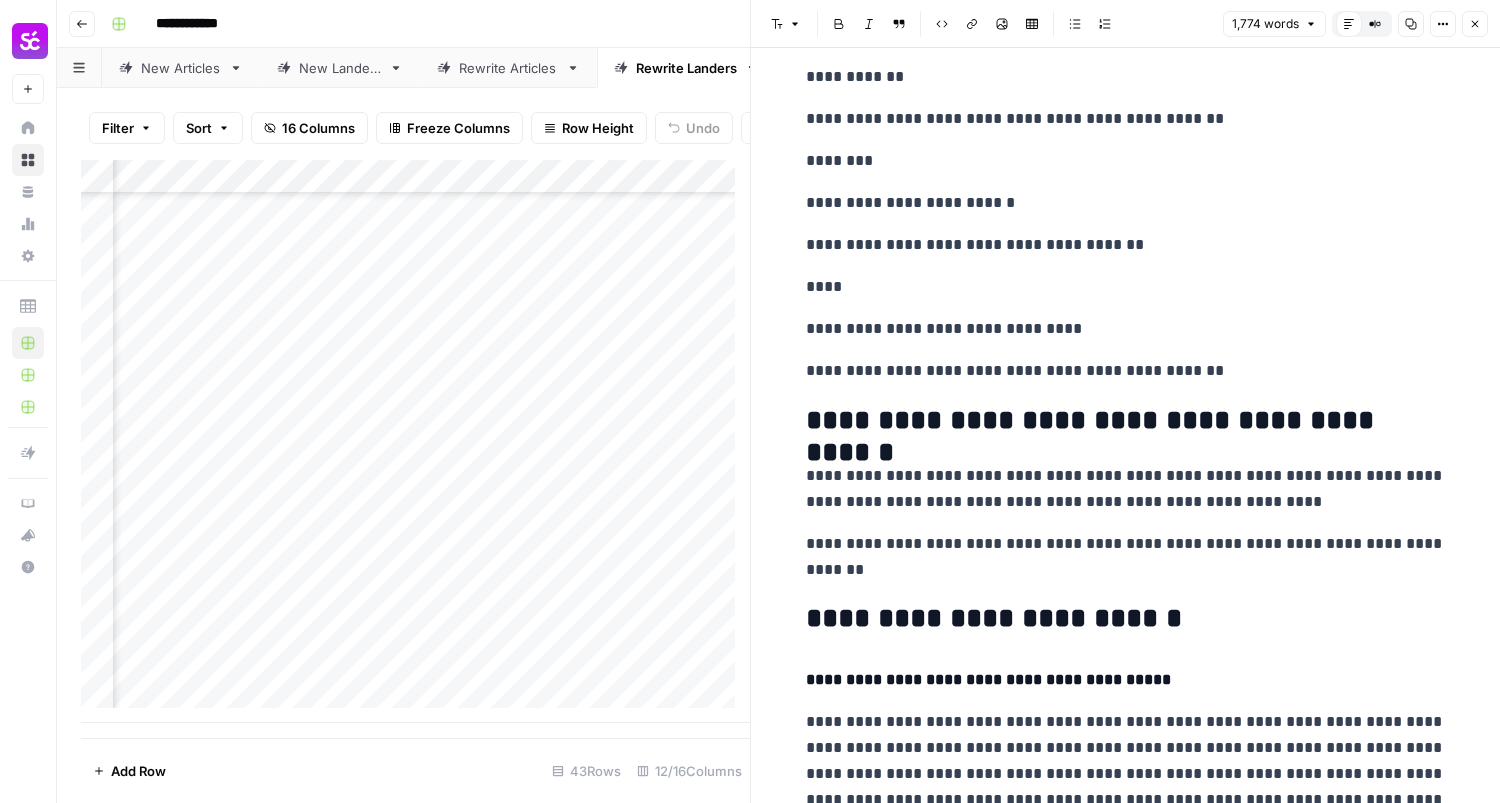 click on "**********" at bounding box center (1126, 557) 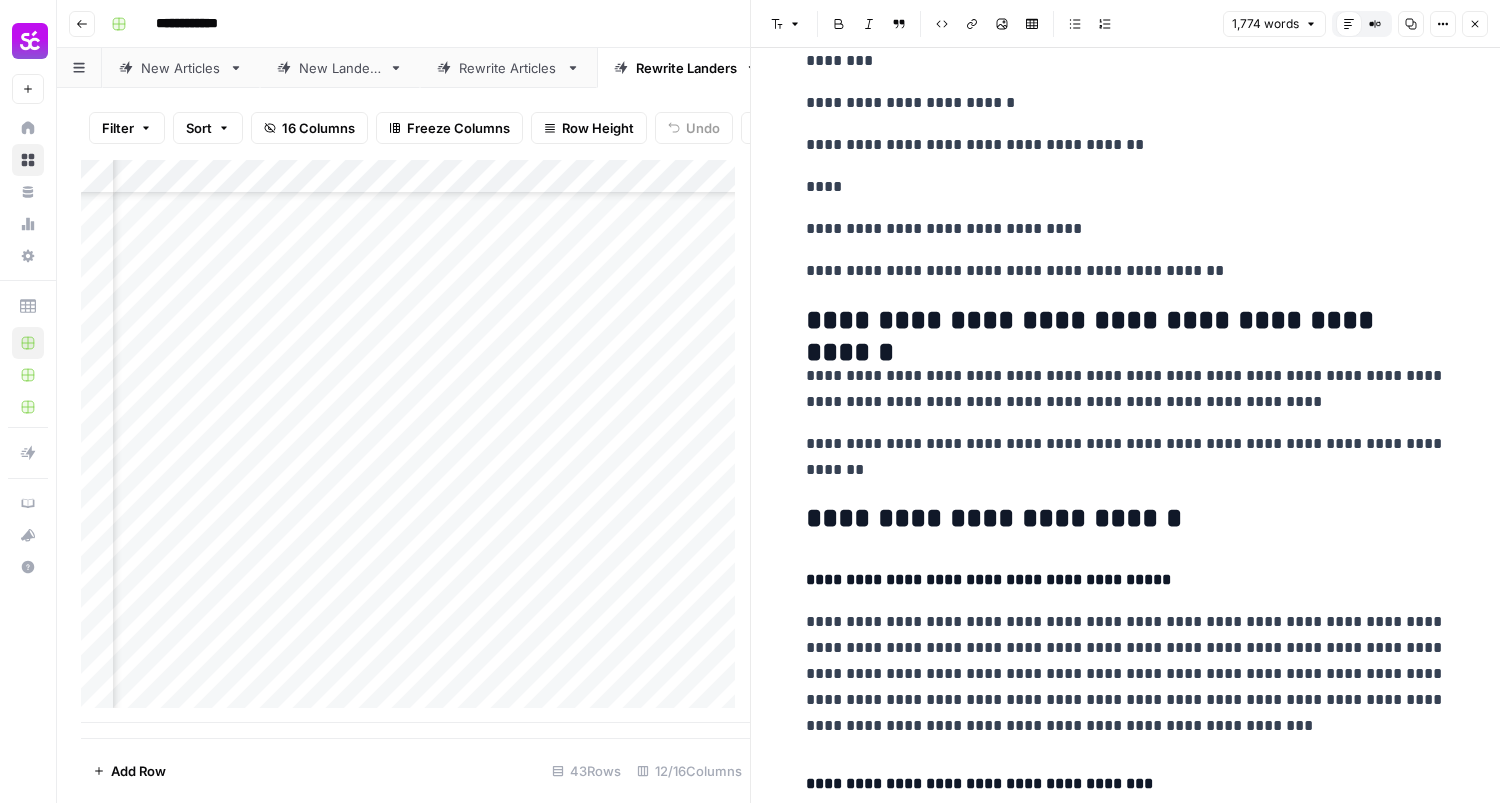 click on "**********" at bounding box center (1126, 457) 